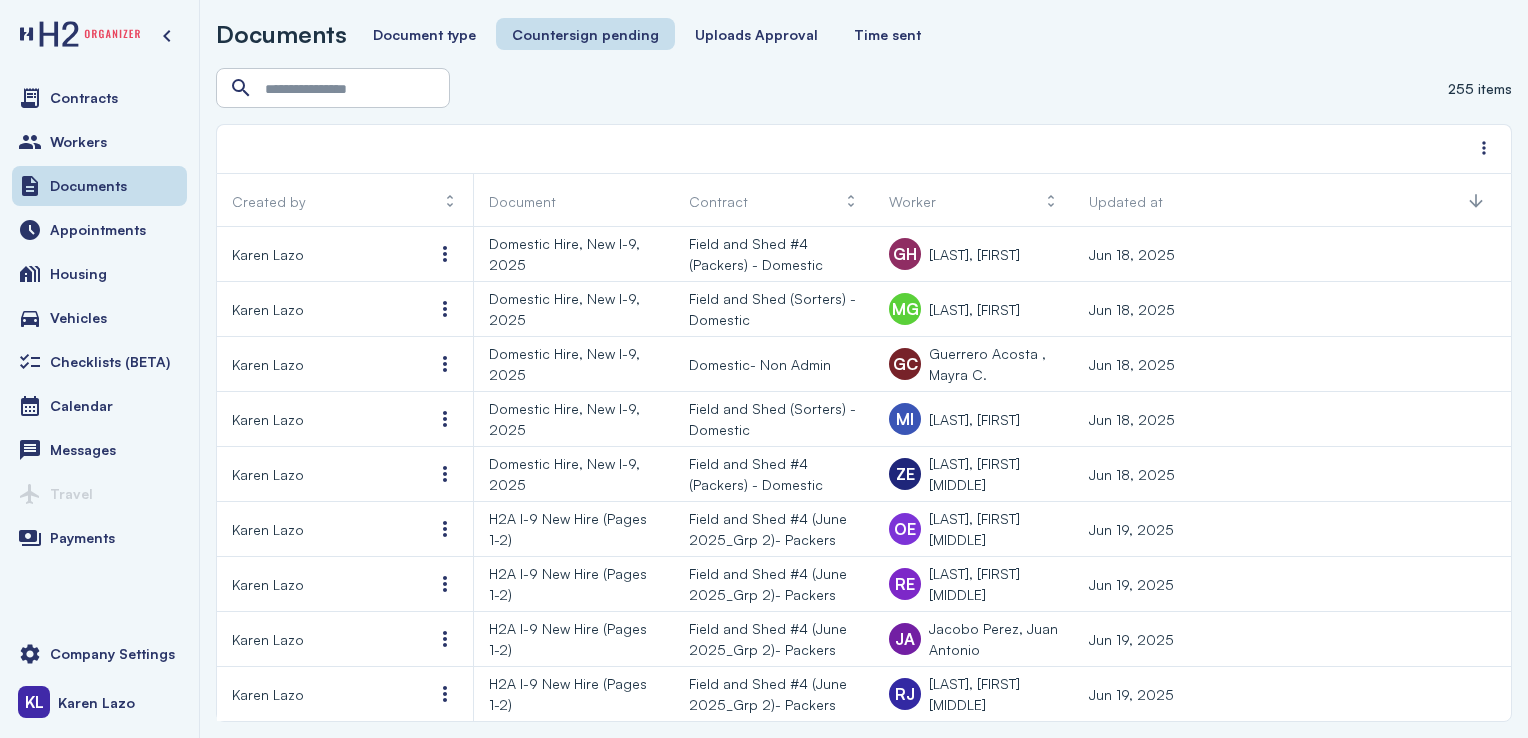scroll, scrollTop: 0, scrollLeft: 0, axis: both 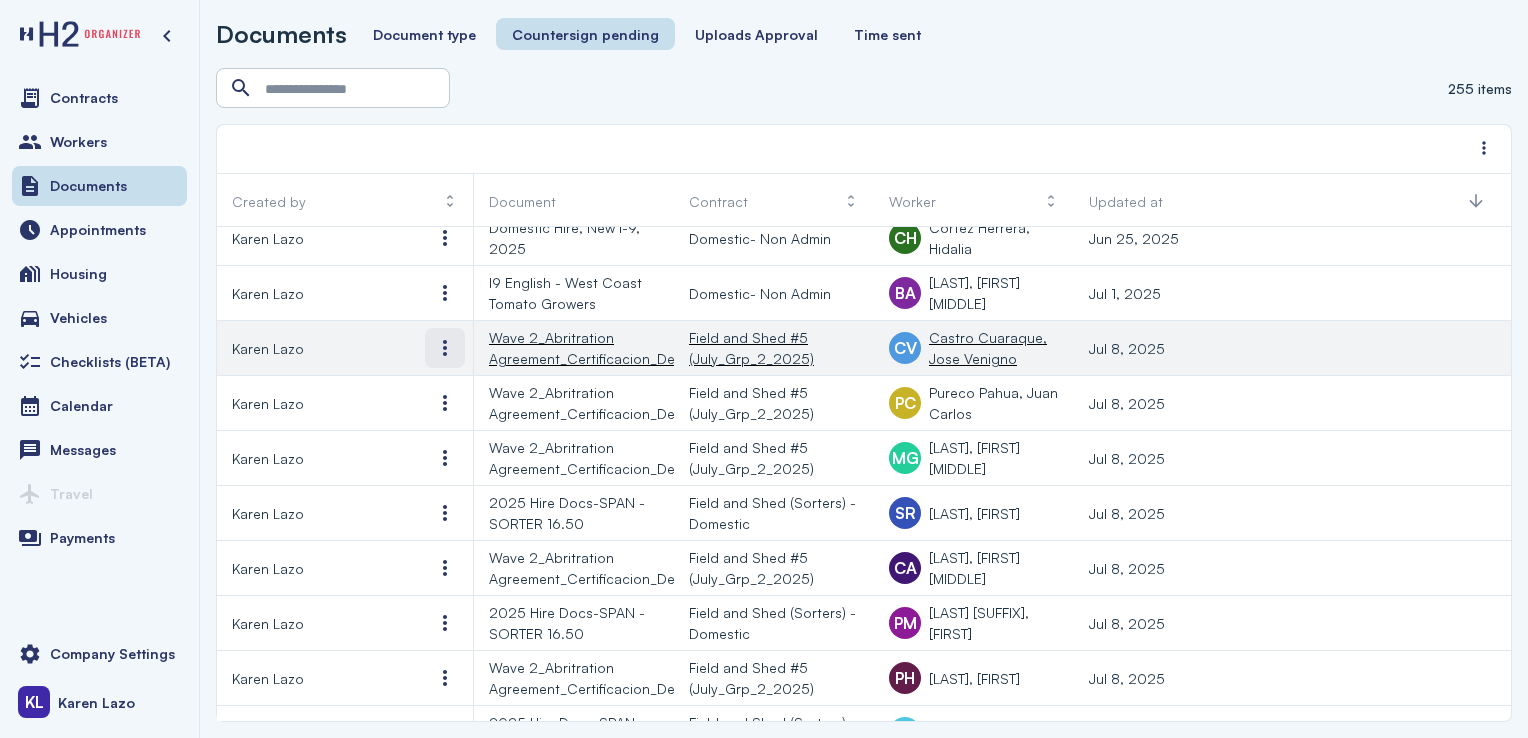 click at bounding box center [445, 348] 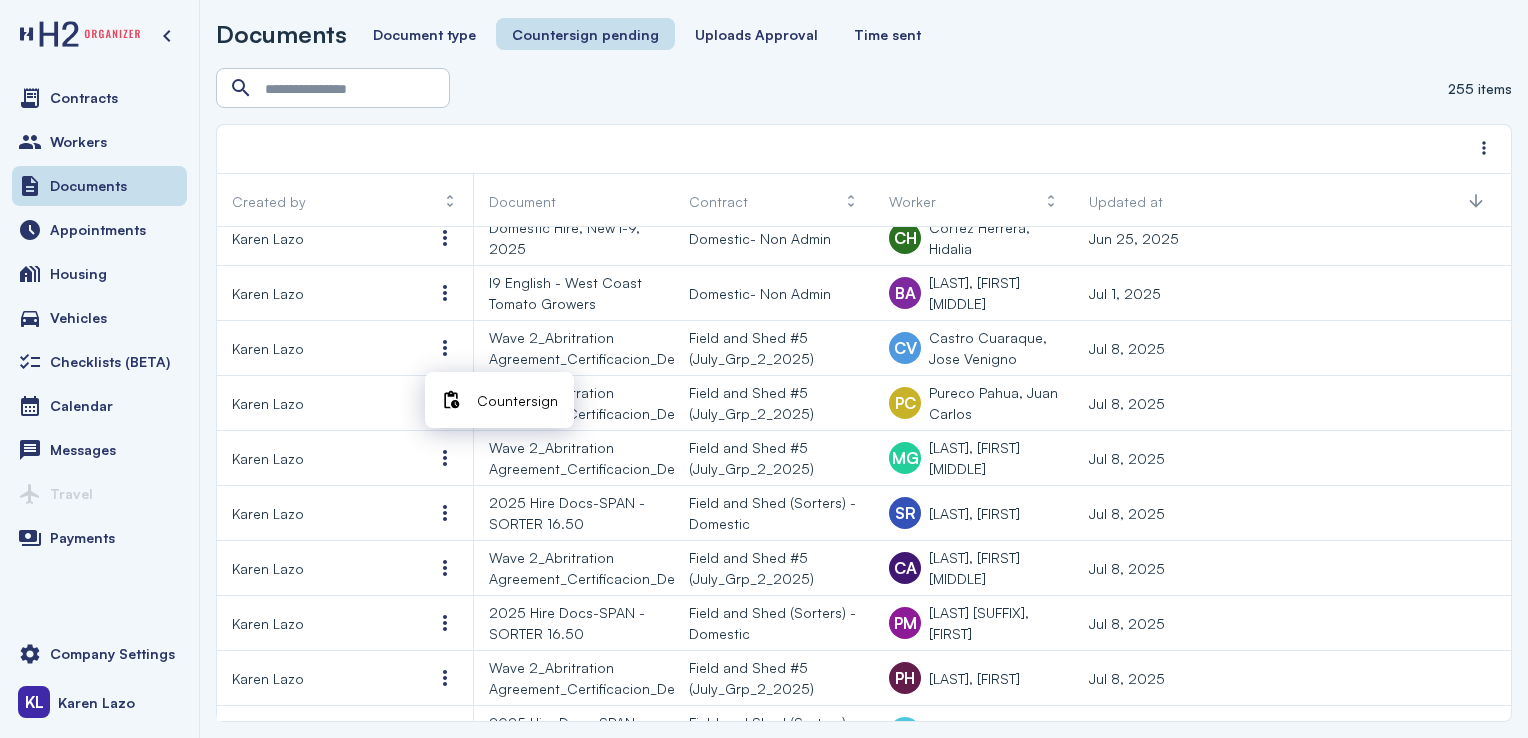 click on "Countersign" at bounding box center [517, 400] 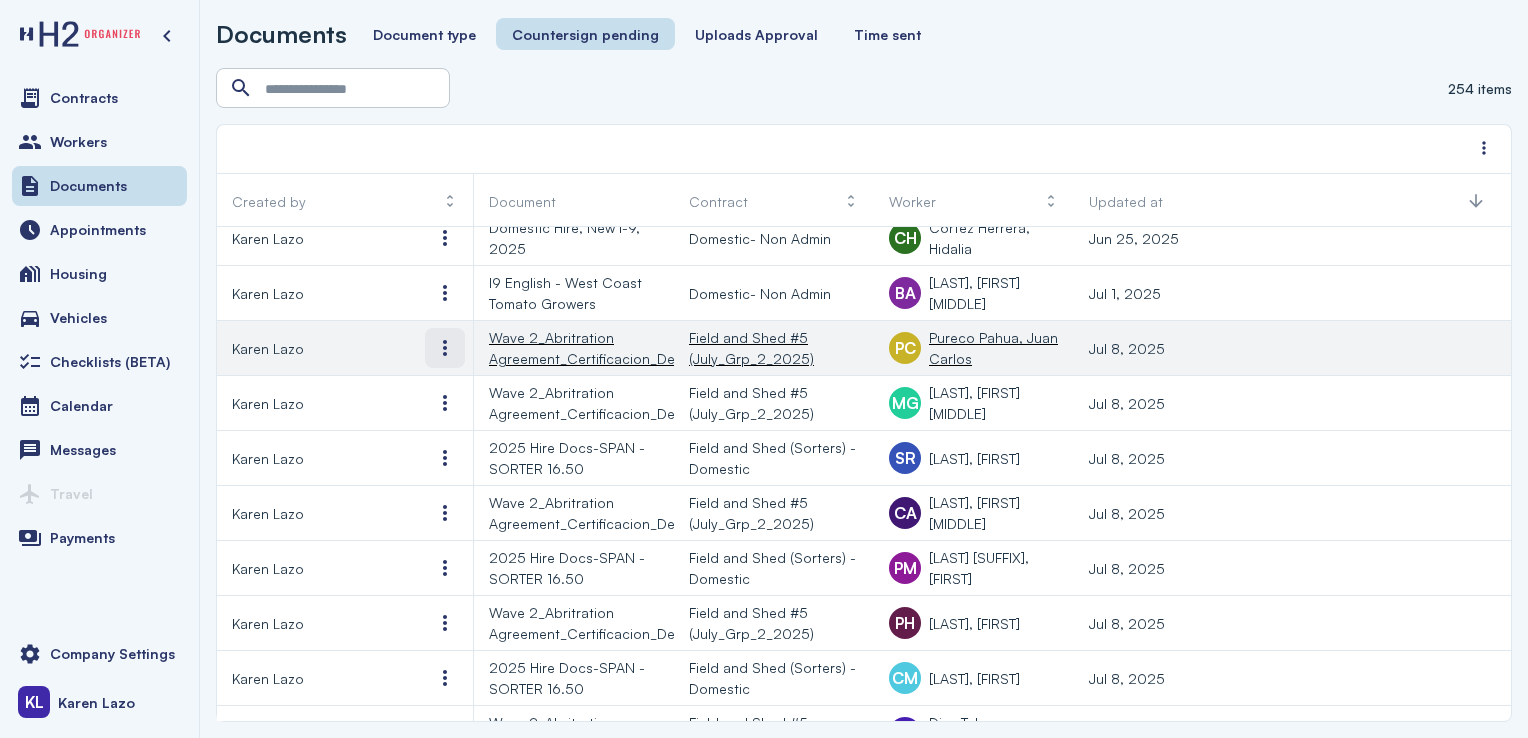 click at bounding box center (445, 348) 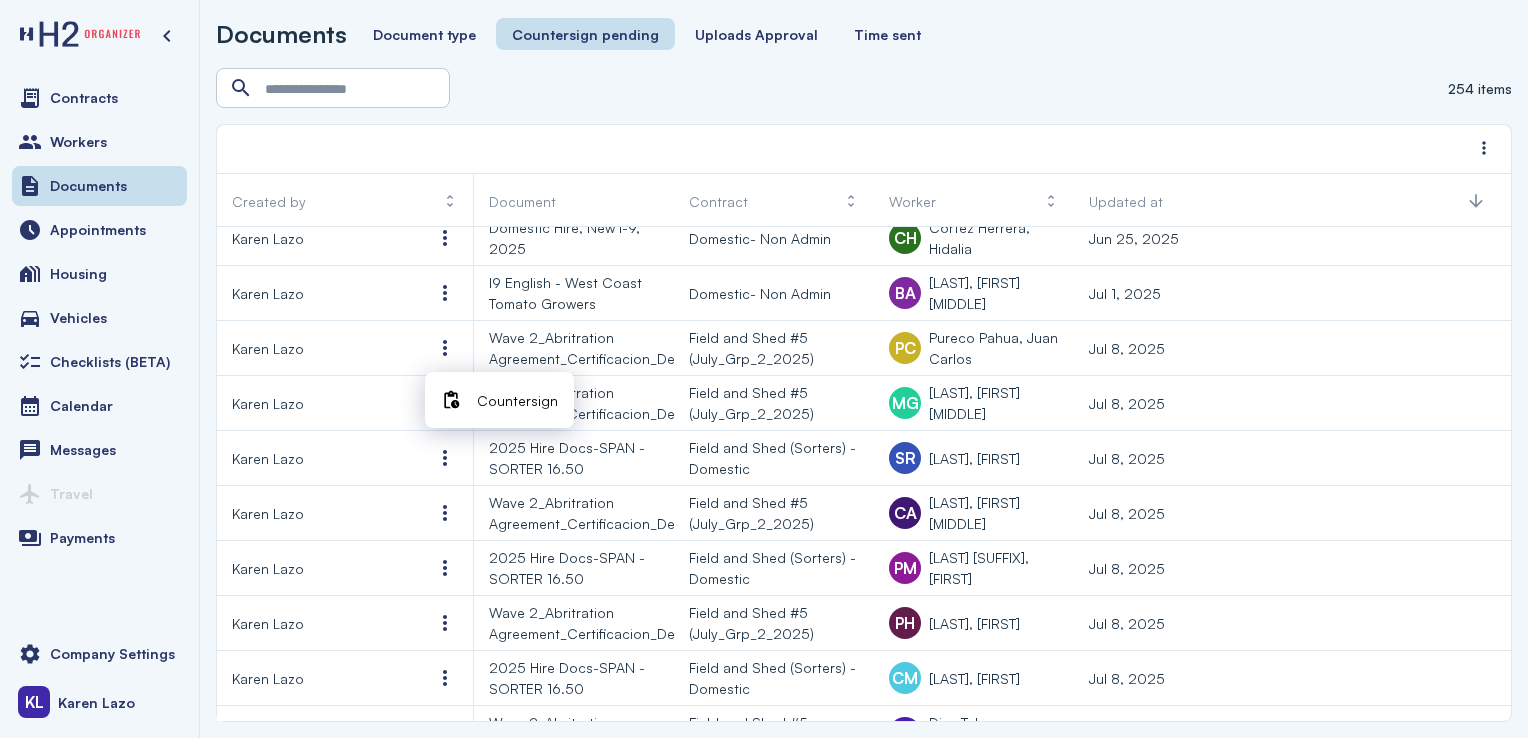 click on "Countersign" at bounding box center [517, 400] 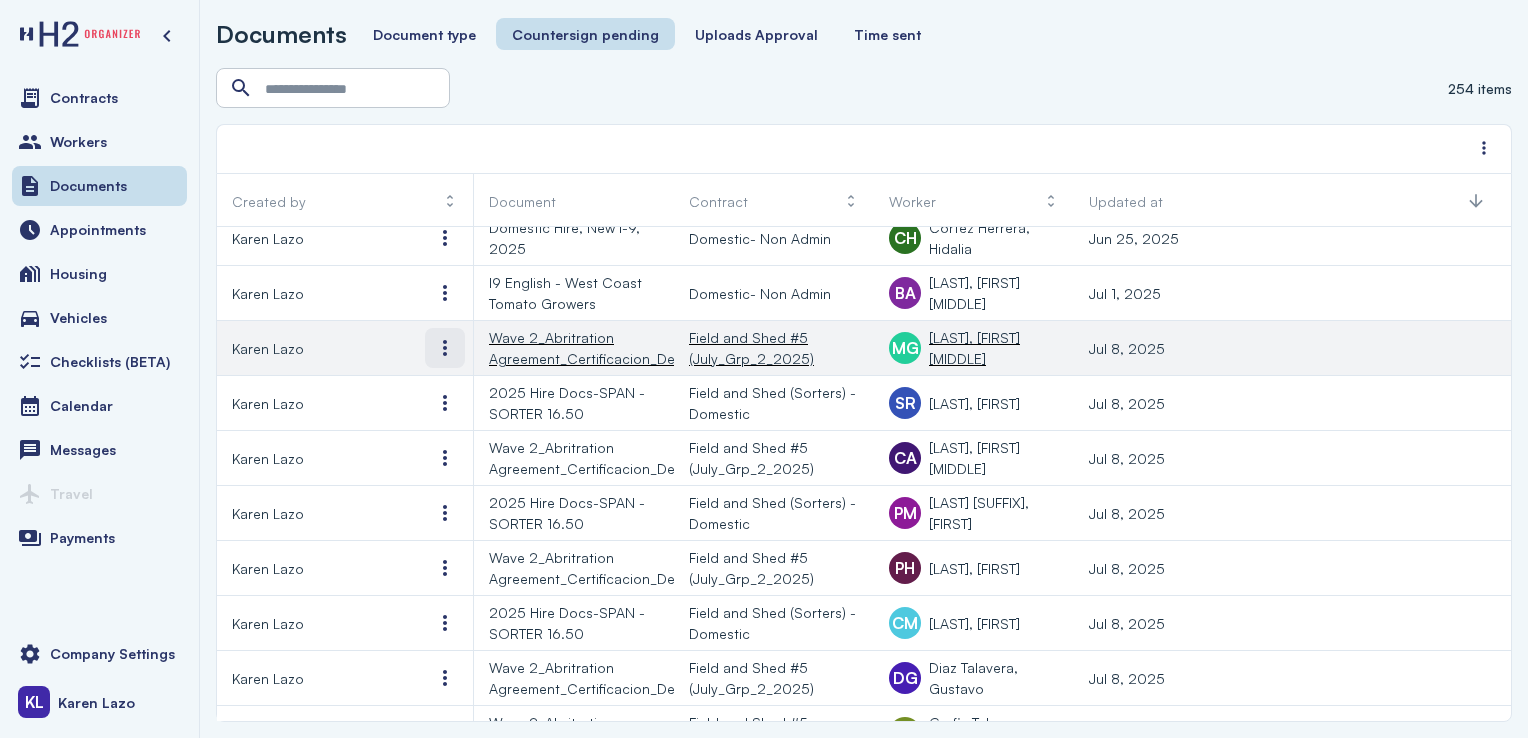 click at bounding box center [445, 348] 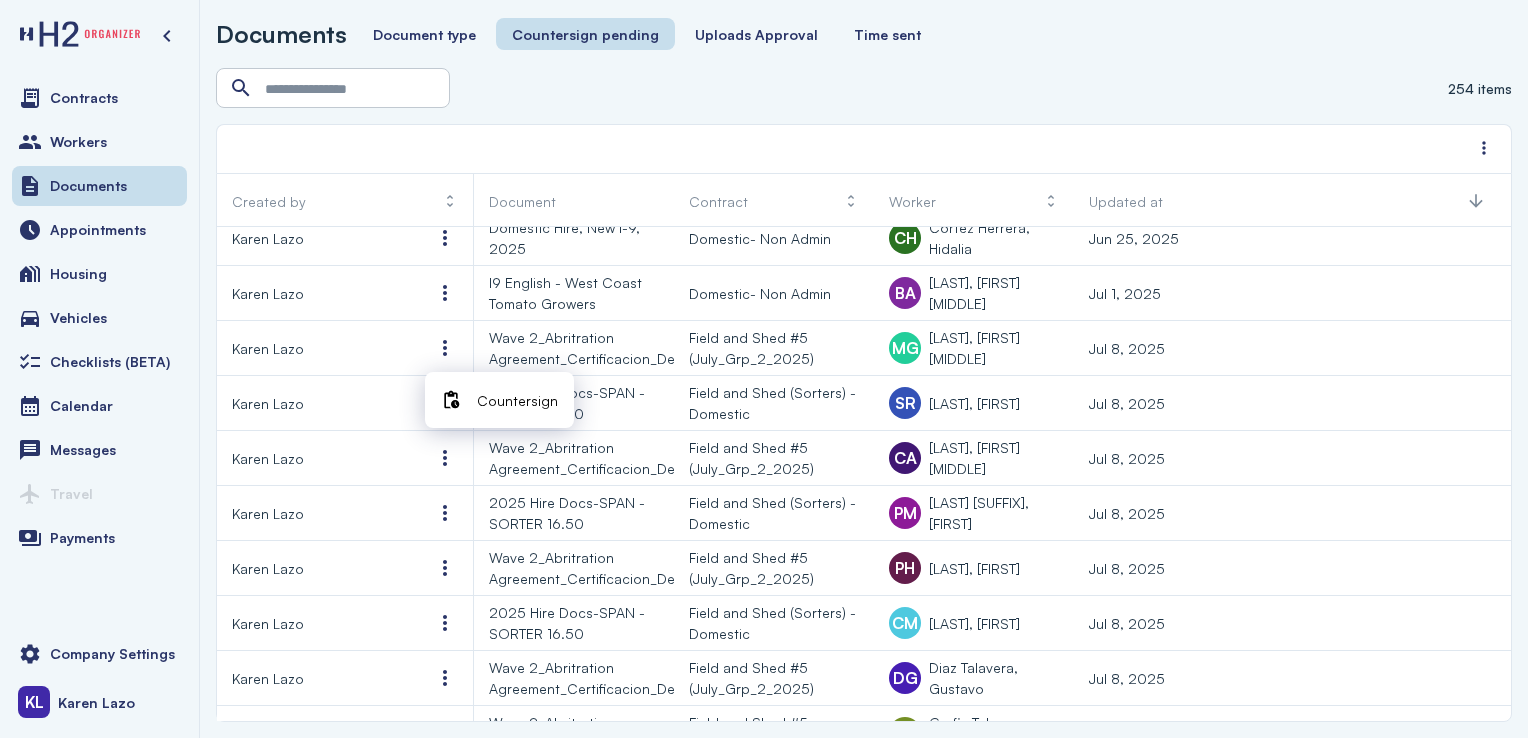 click on "Countersign" at bounding box center [517, 400] 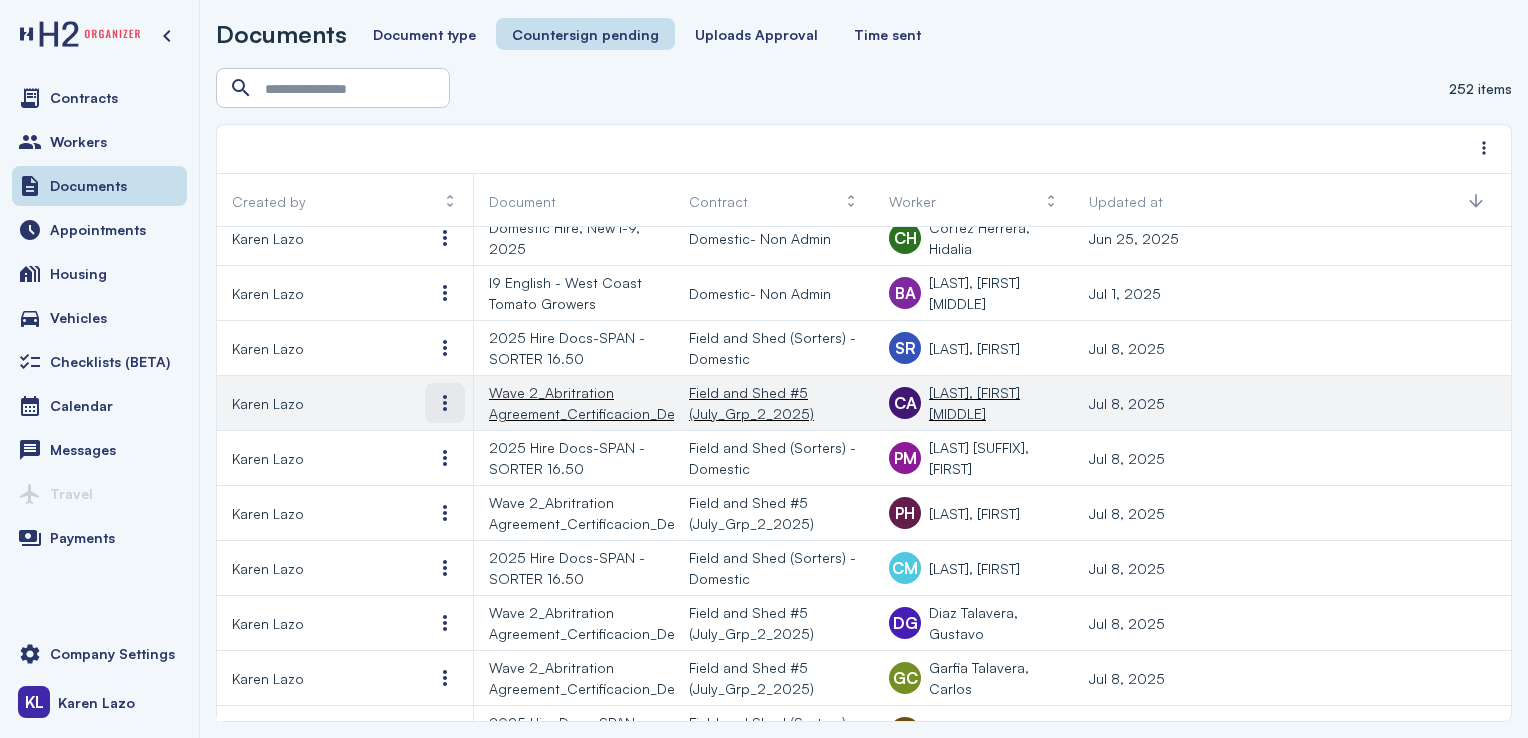 click at bounding box center (445, 403) 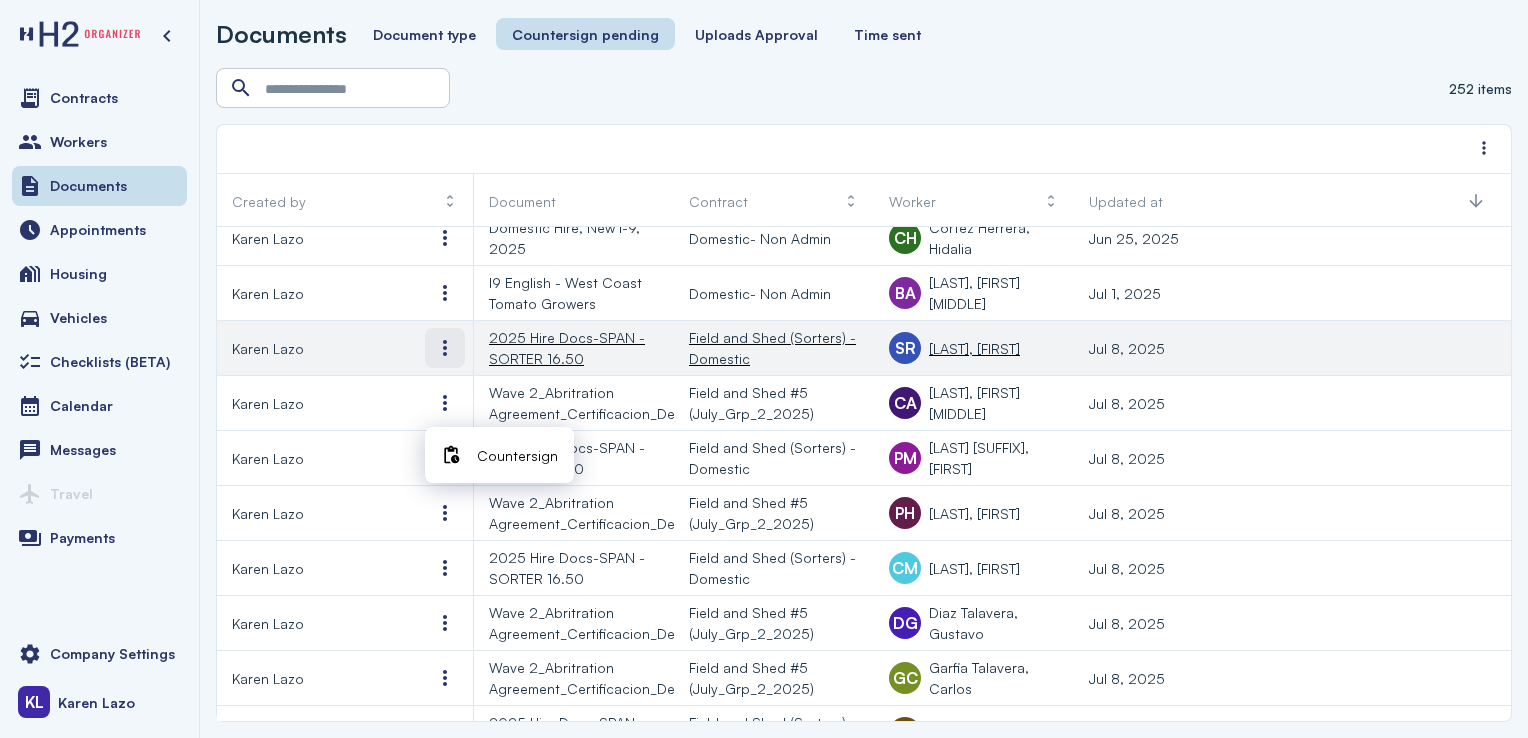 click at bounding box center [445, 348] 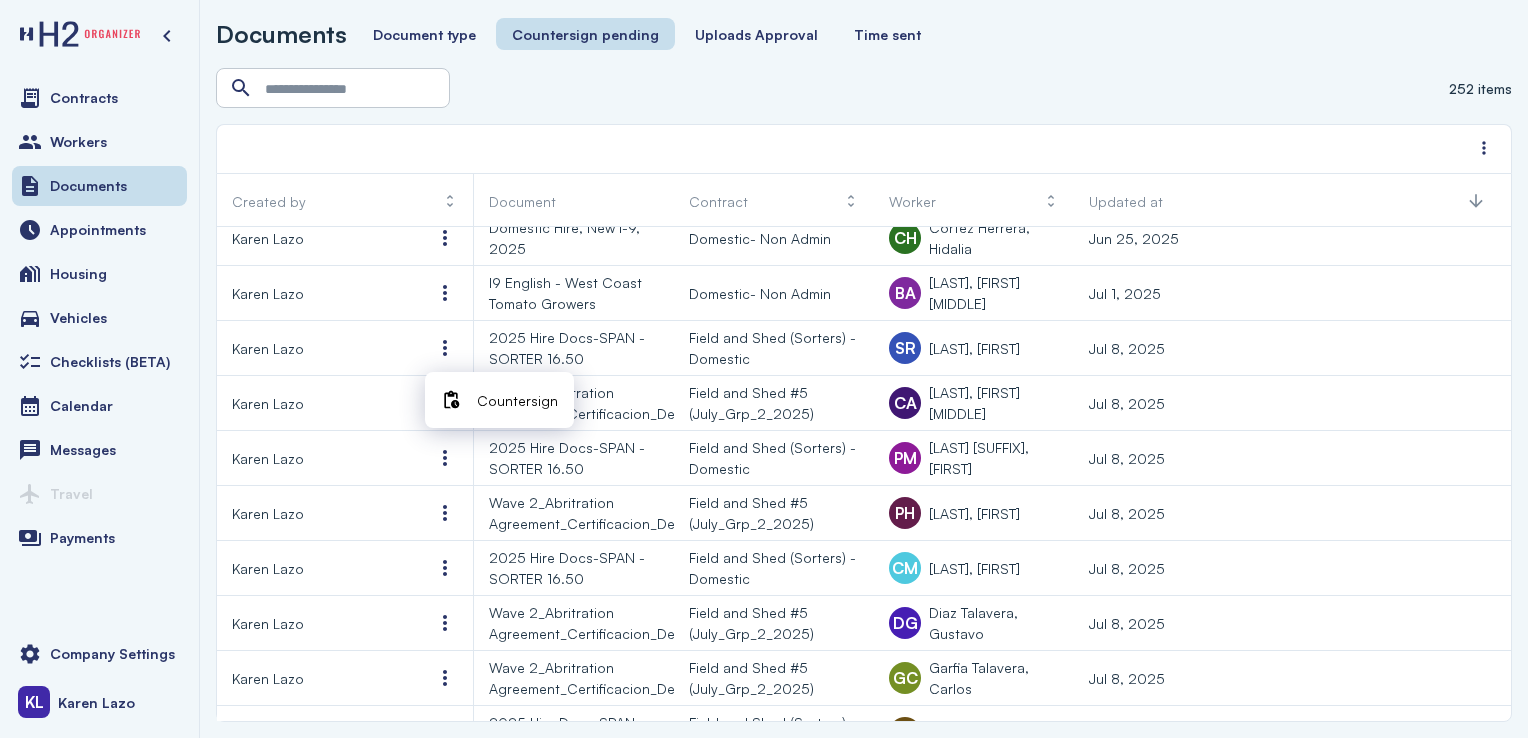 click on "Countersign" at bounding box center [517, 400] 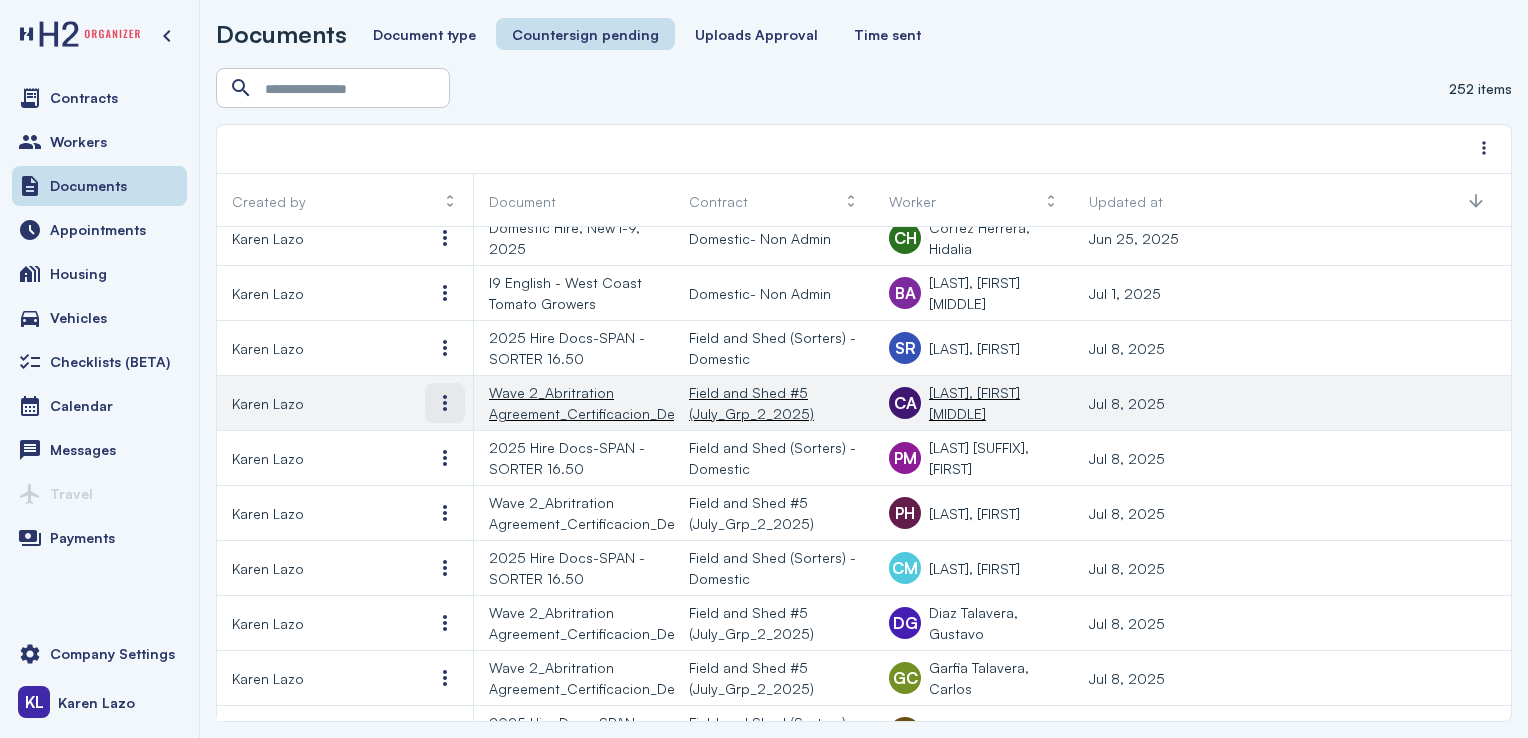 click at bounding box center (445, 403) 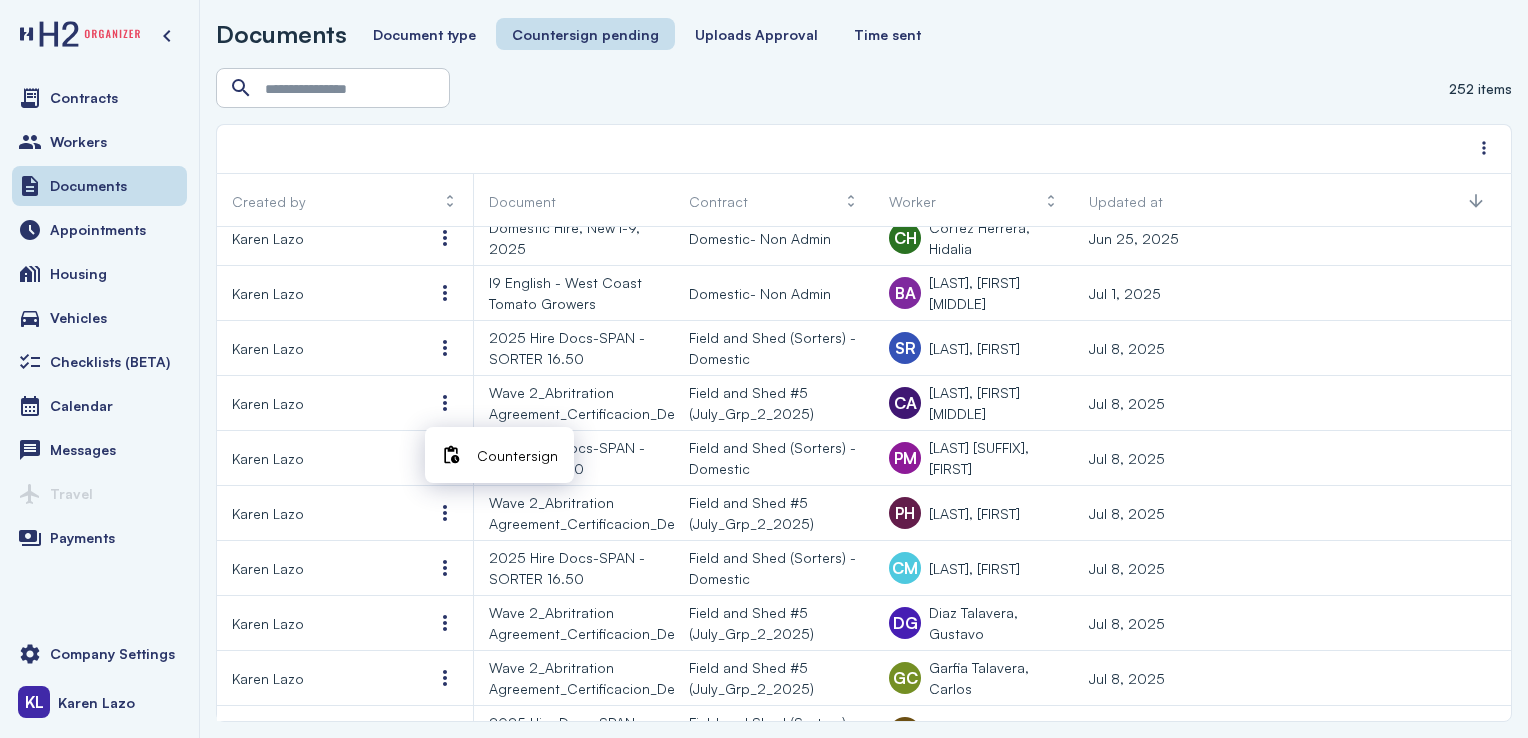 click at bounding box center [451, 455] 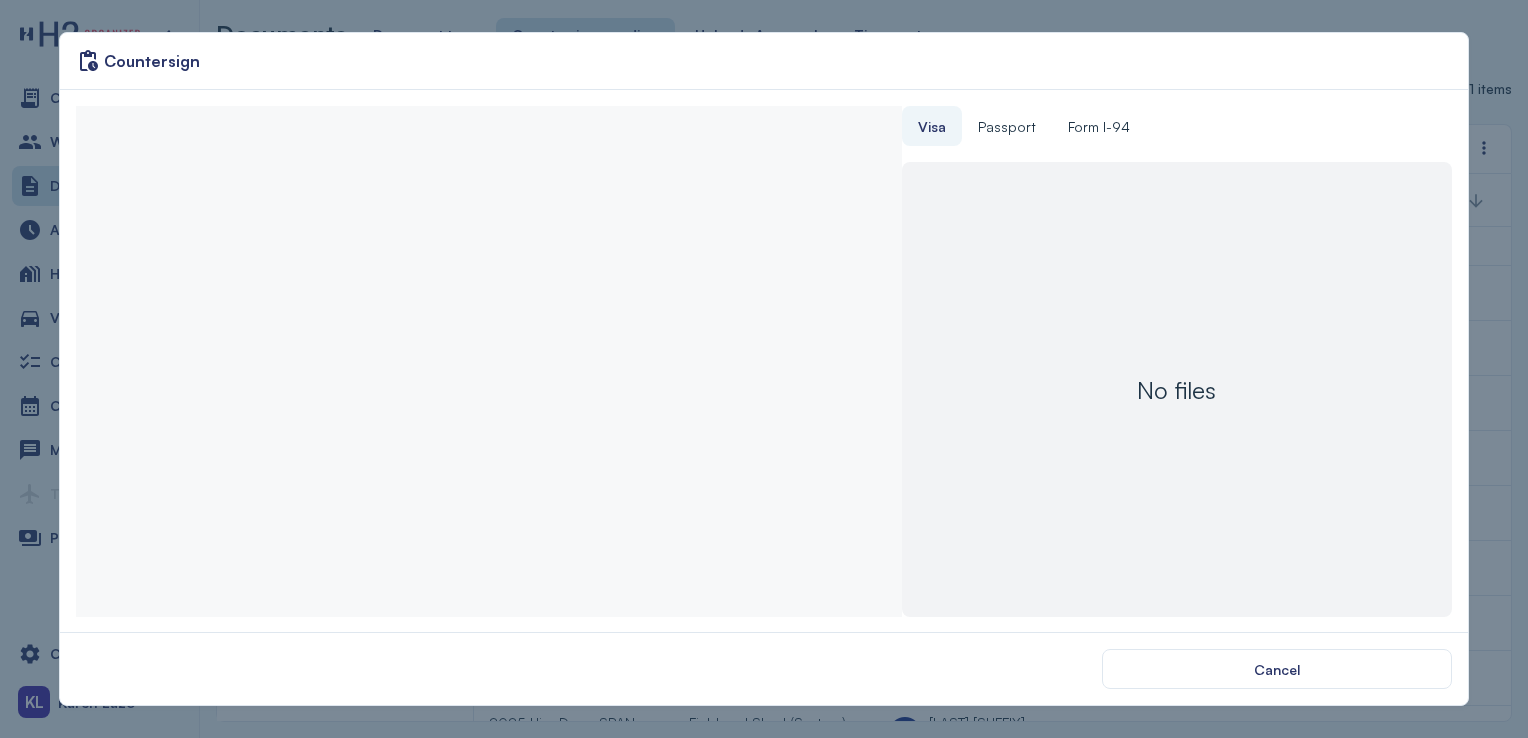 click at bounding box center (488, 361) 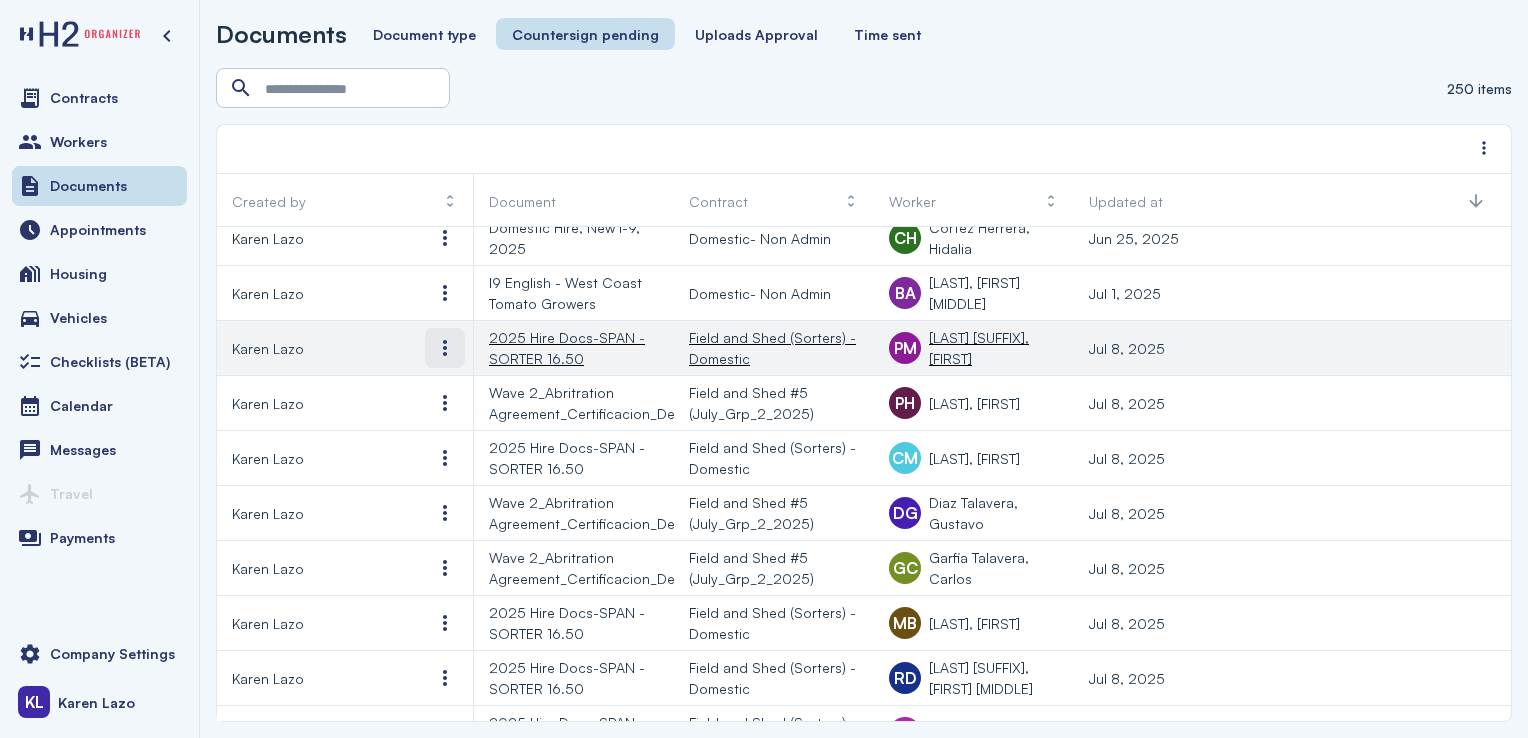 click at bounding box center [445, 348] 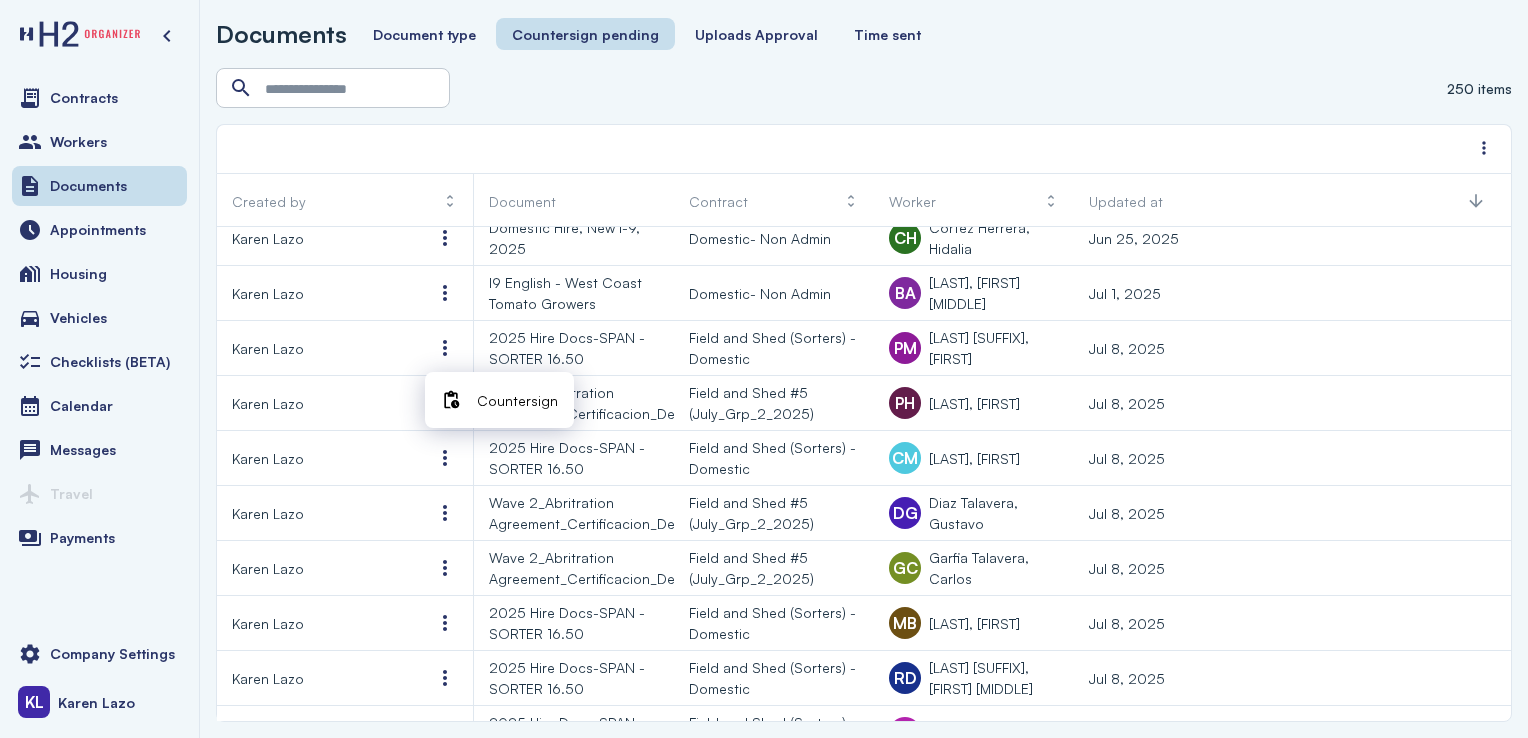 click on "Countersign" at bounding box center (499, 400) 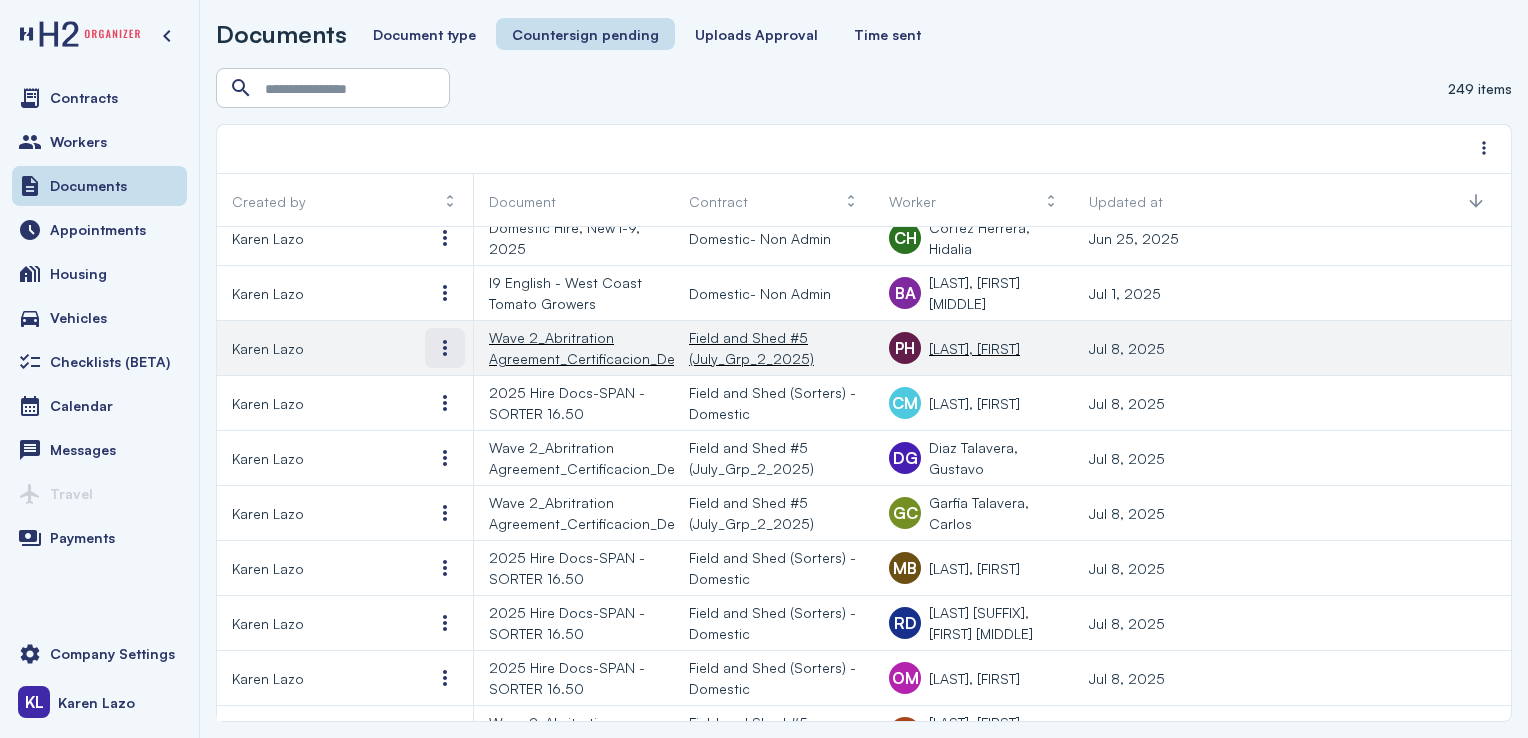 click at bounding box center (445, 348) 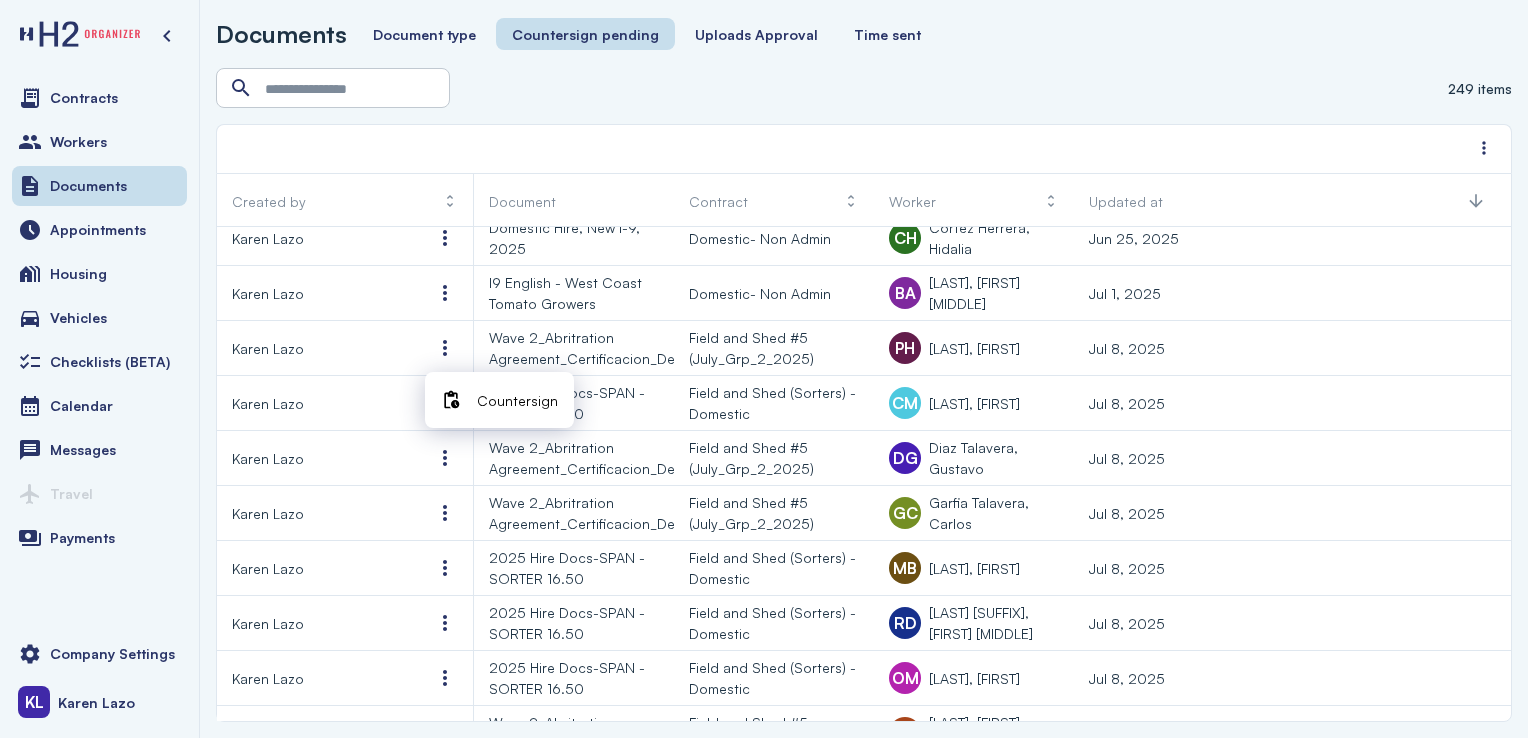 click at bounding box center [451, 400] 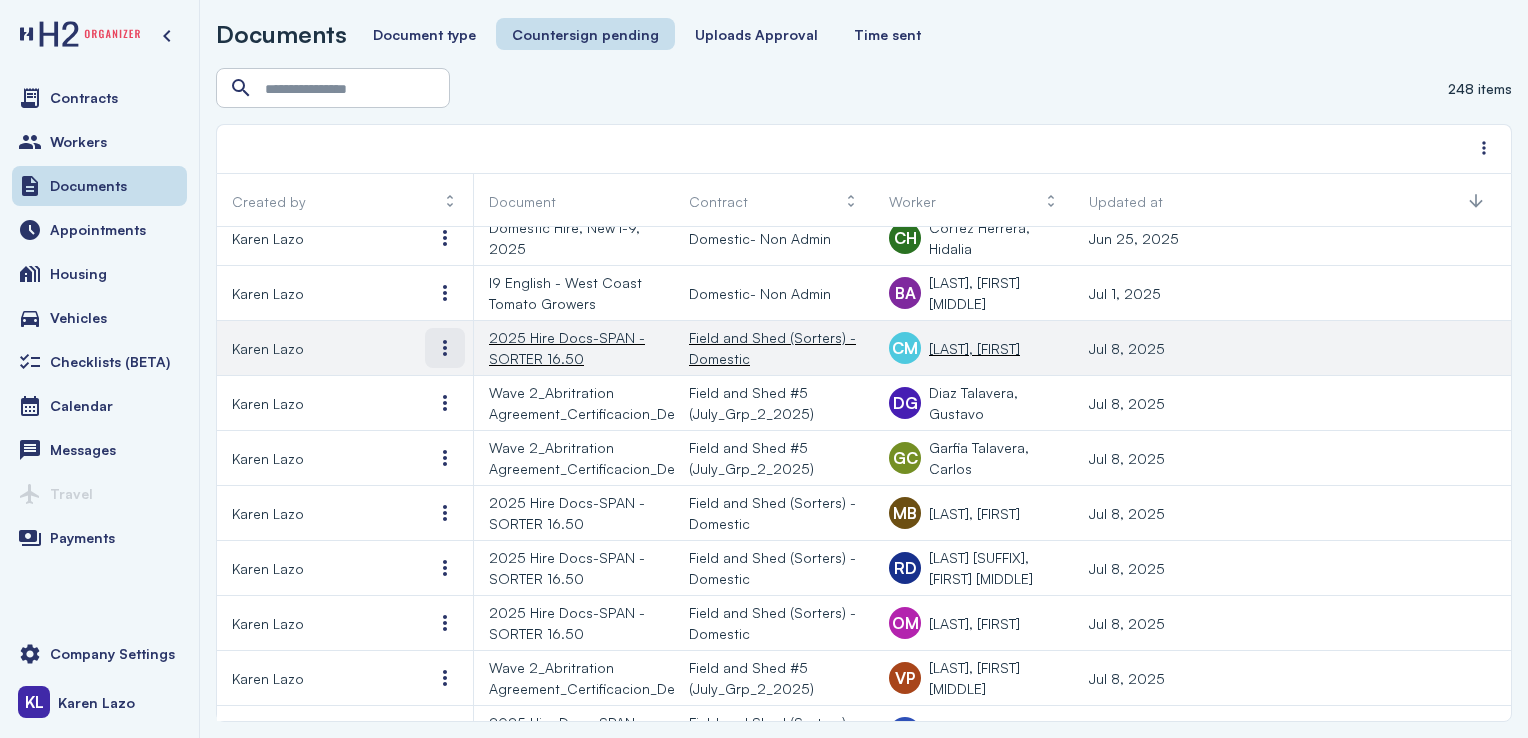 click at bounding box center [445, 348] 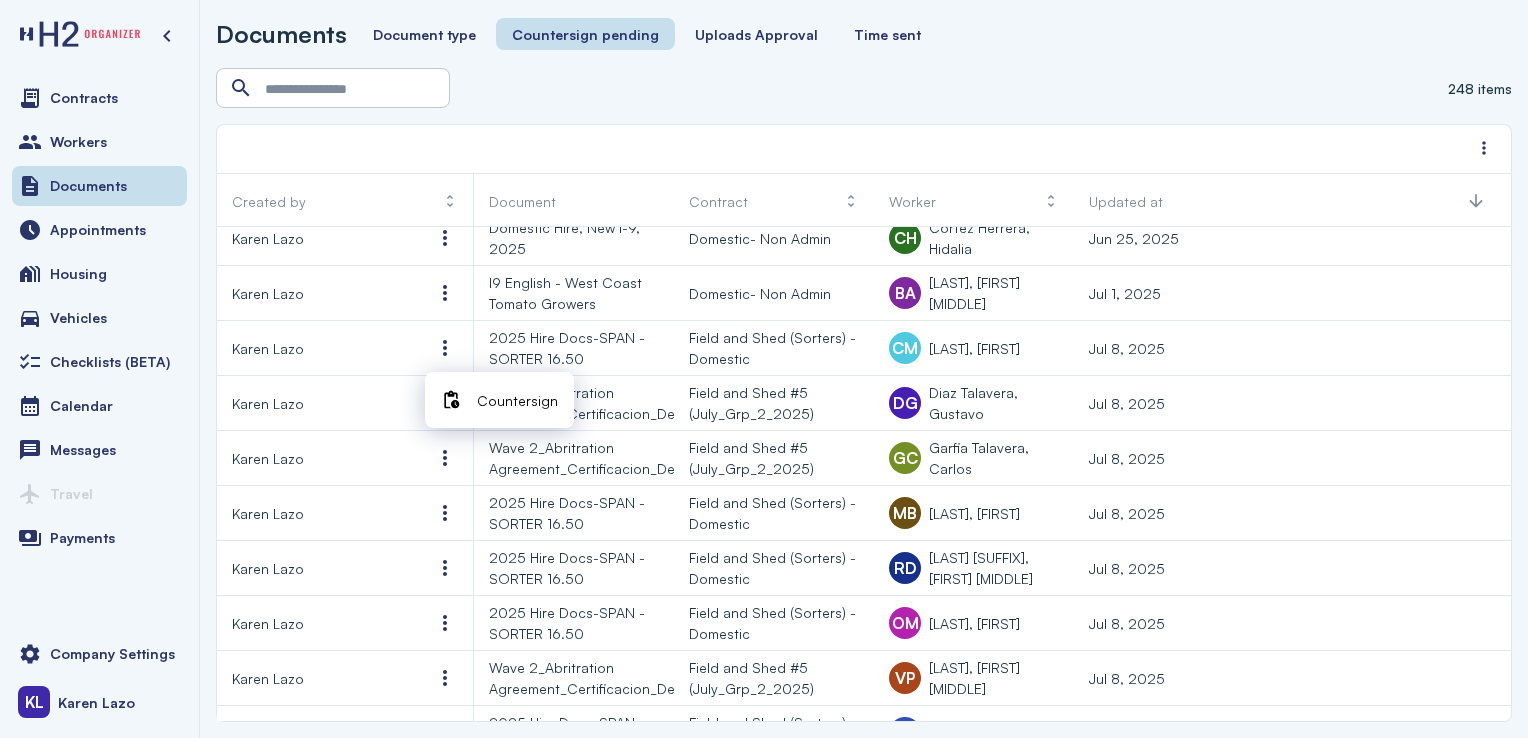 click at bounding box center (451, 400) 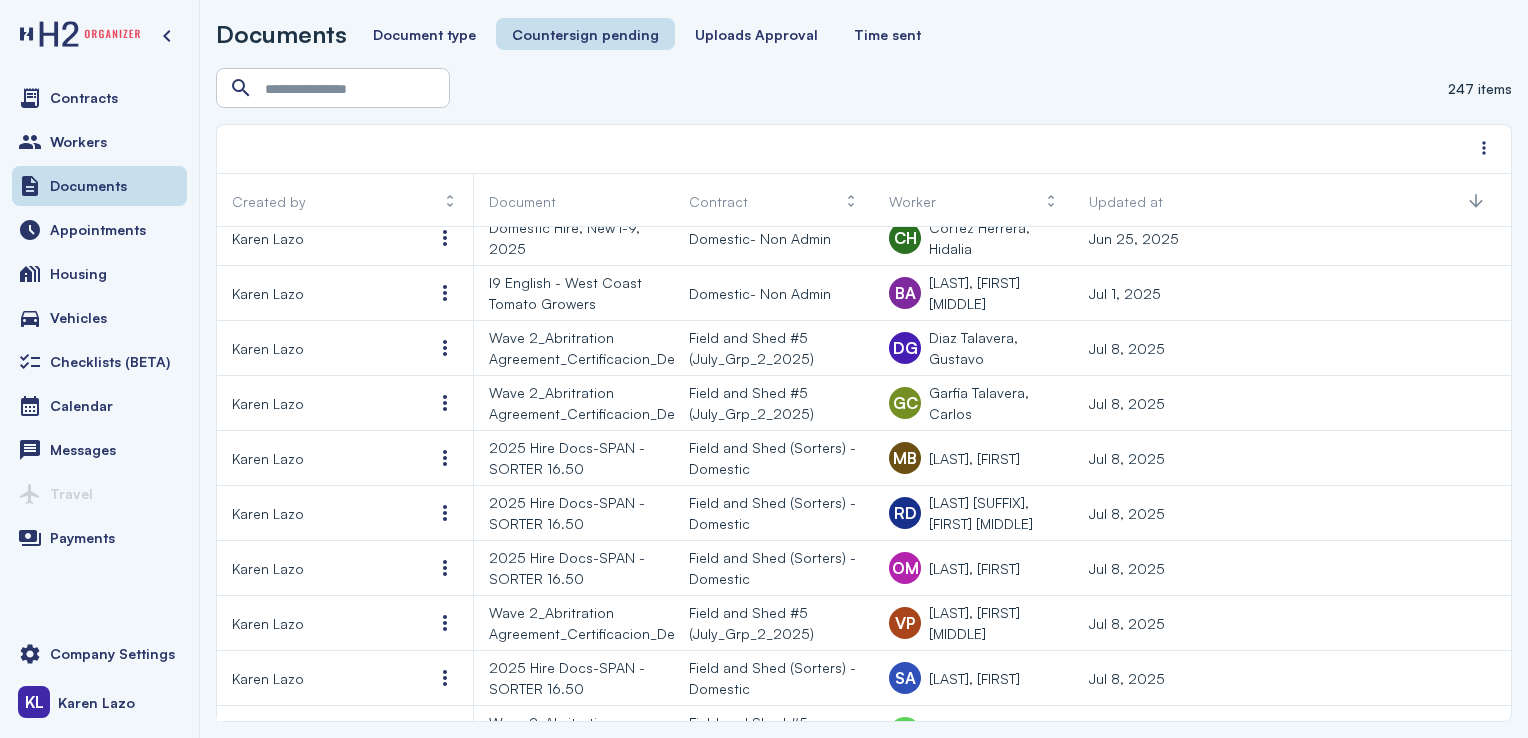 click at bounding box center (445, 348) 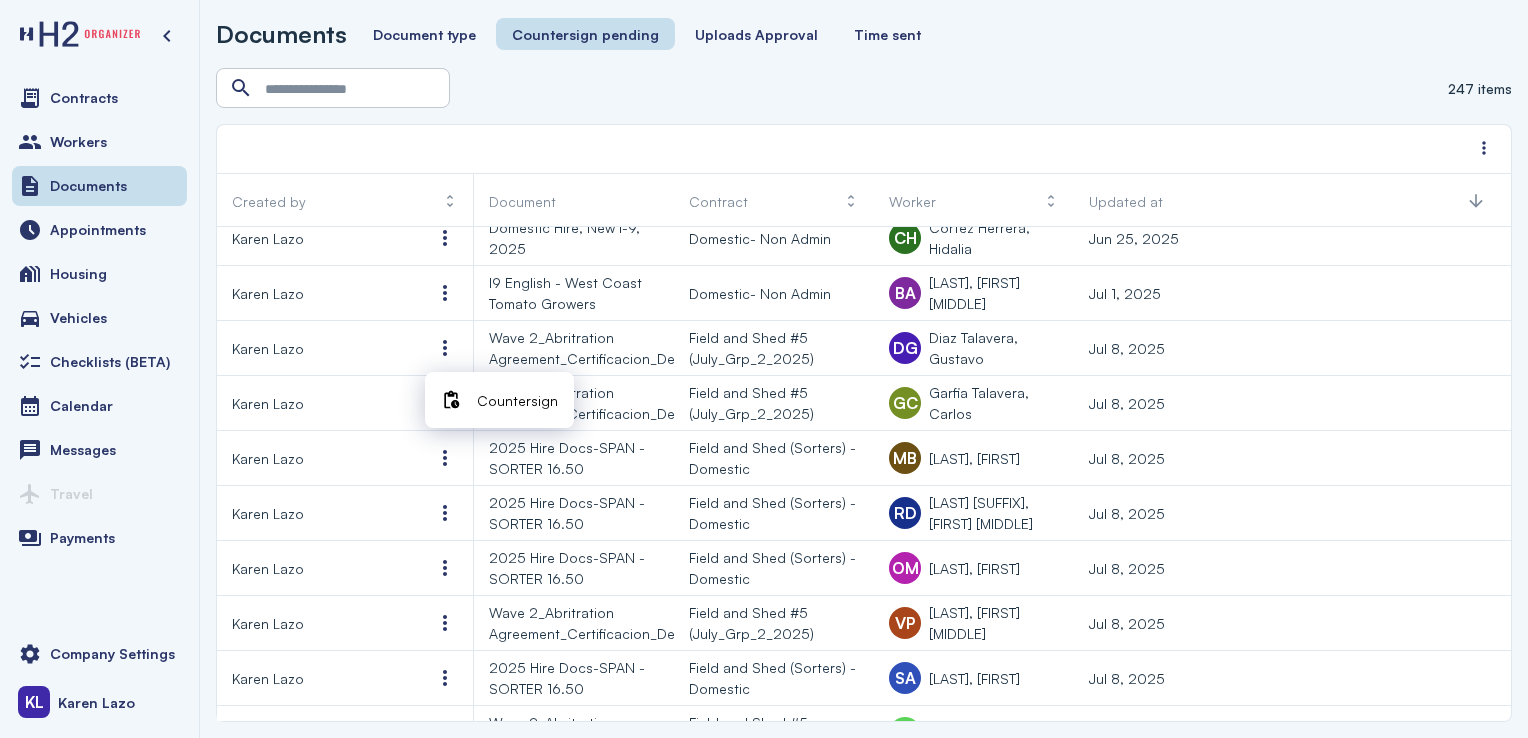 click on "Countersign" at bounding box center [517, 400] 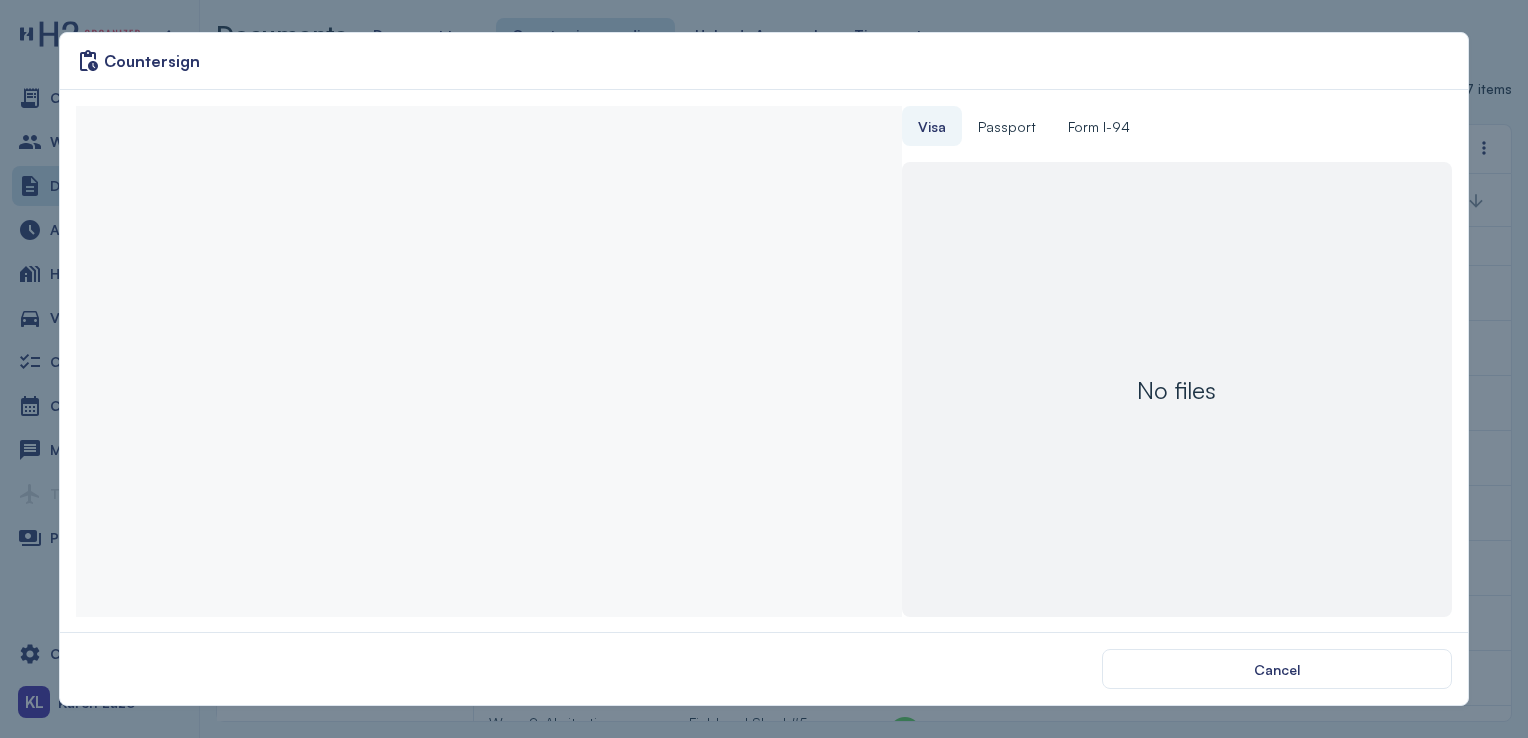 click at bounding box center (488, 361) 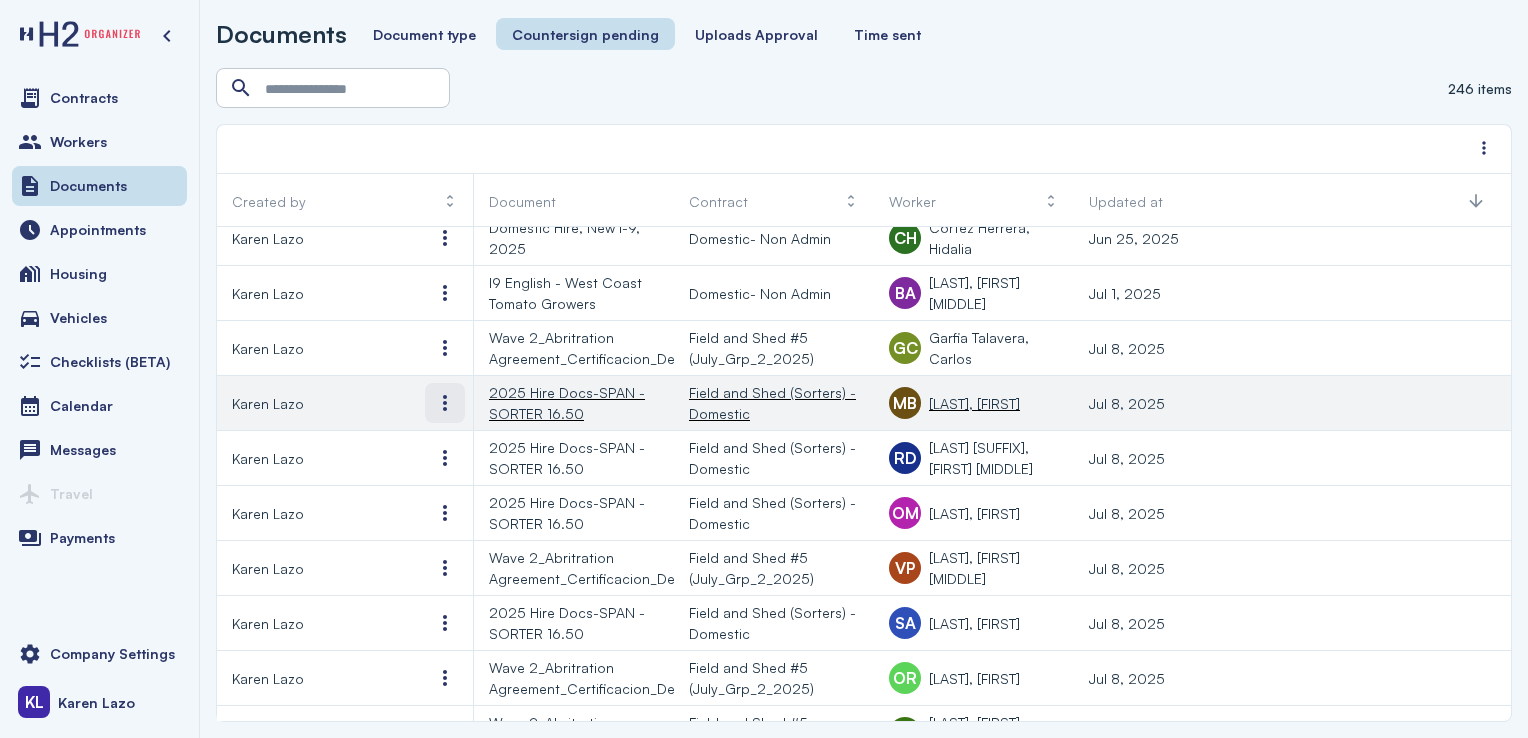 click at bounding box center [445, 403] 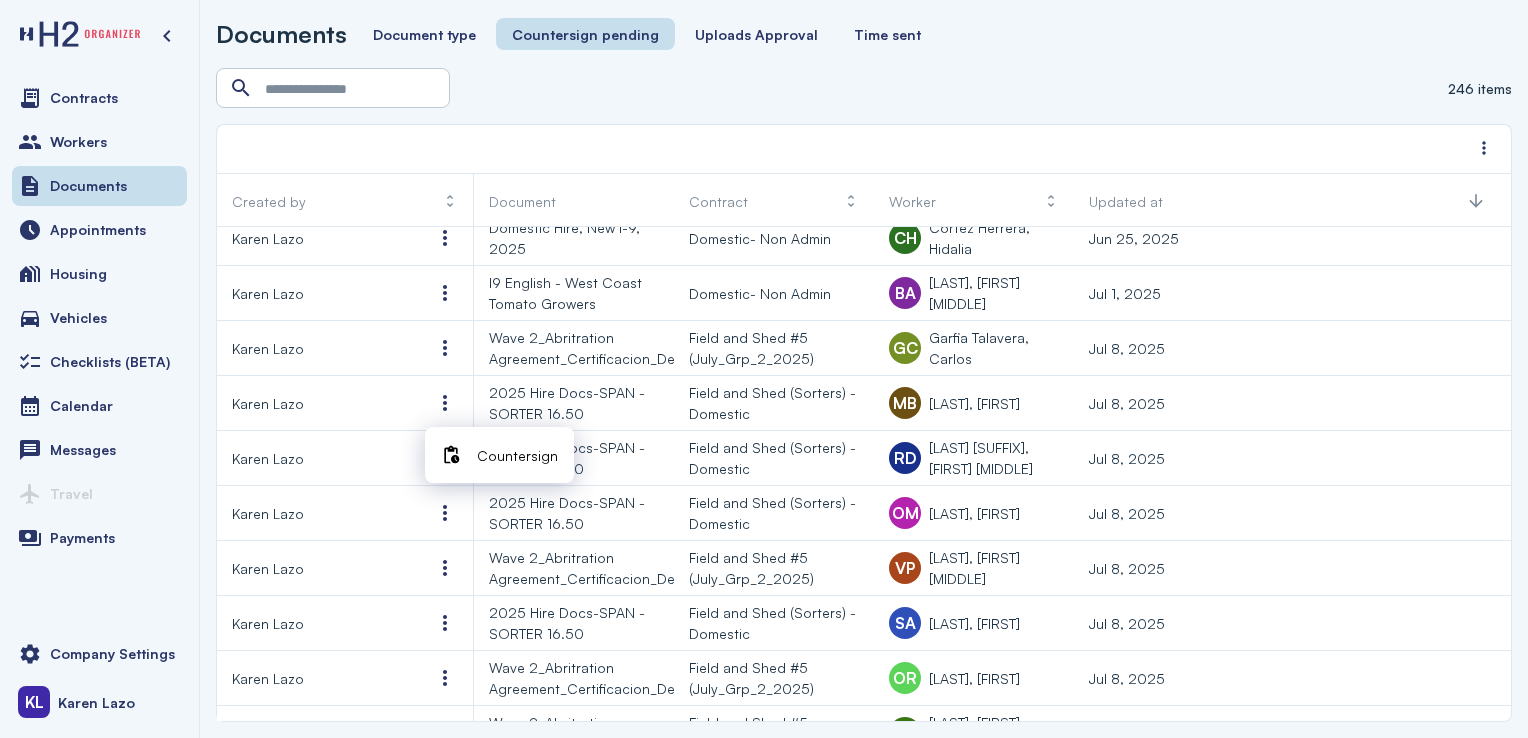 click at bounding box center (451, 455) 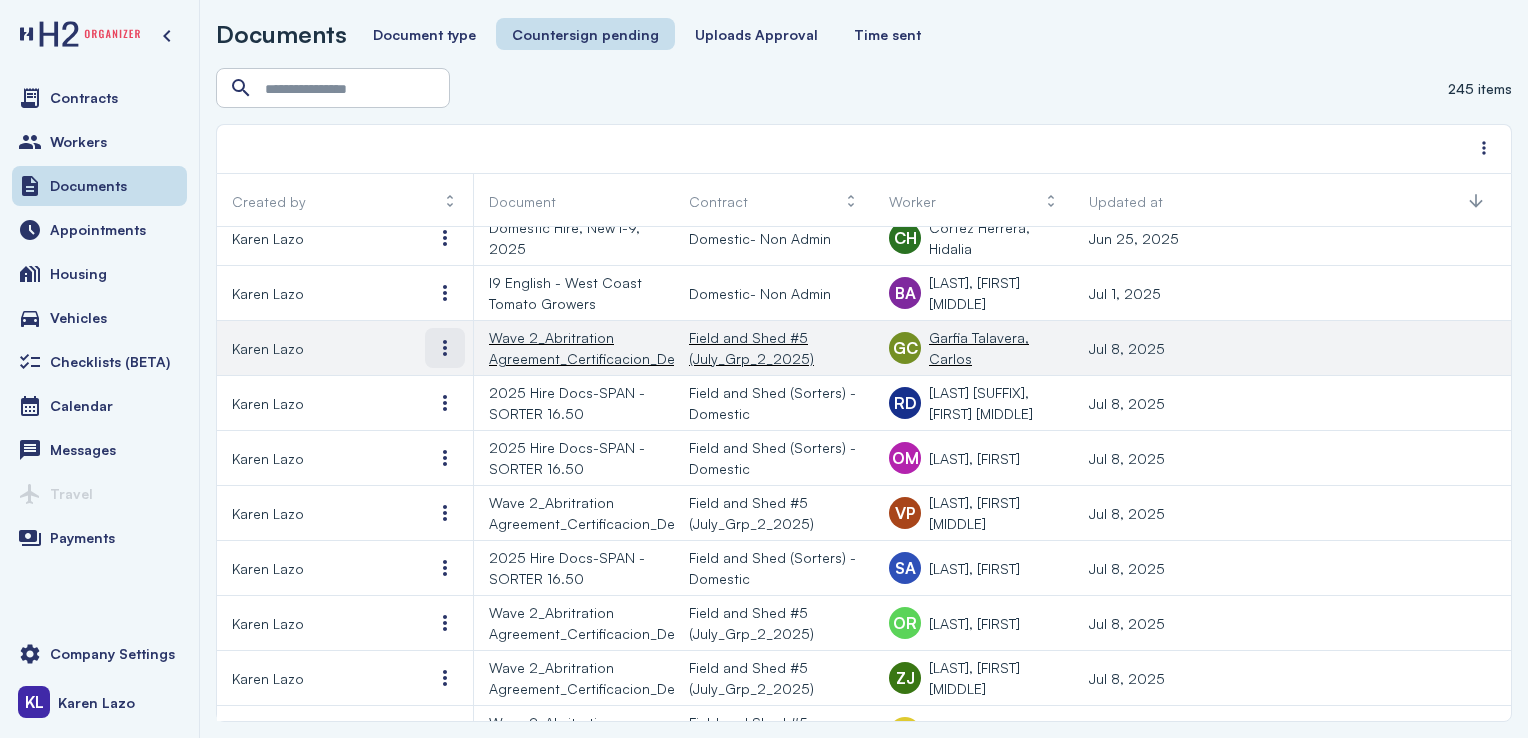 click at bounding box center (445, 348) 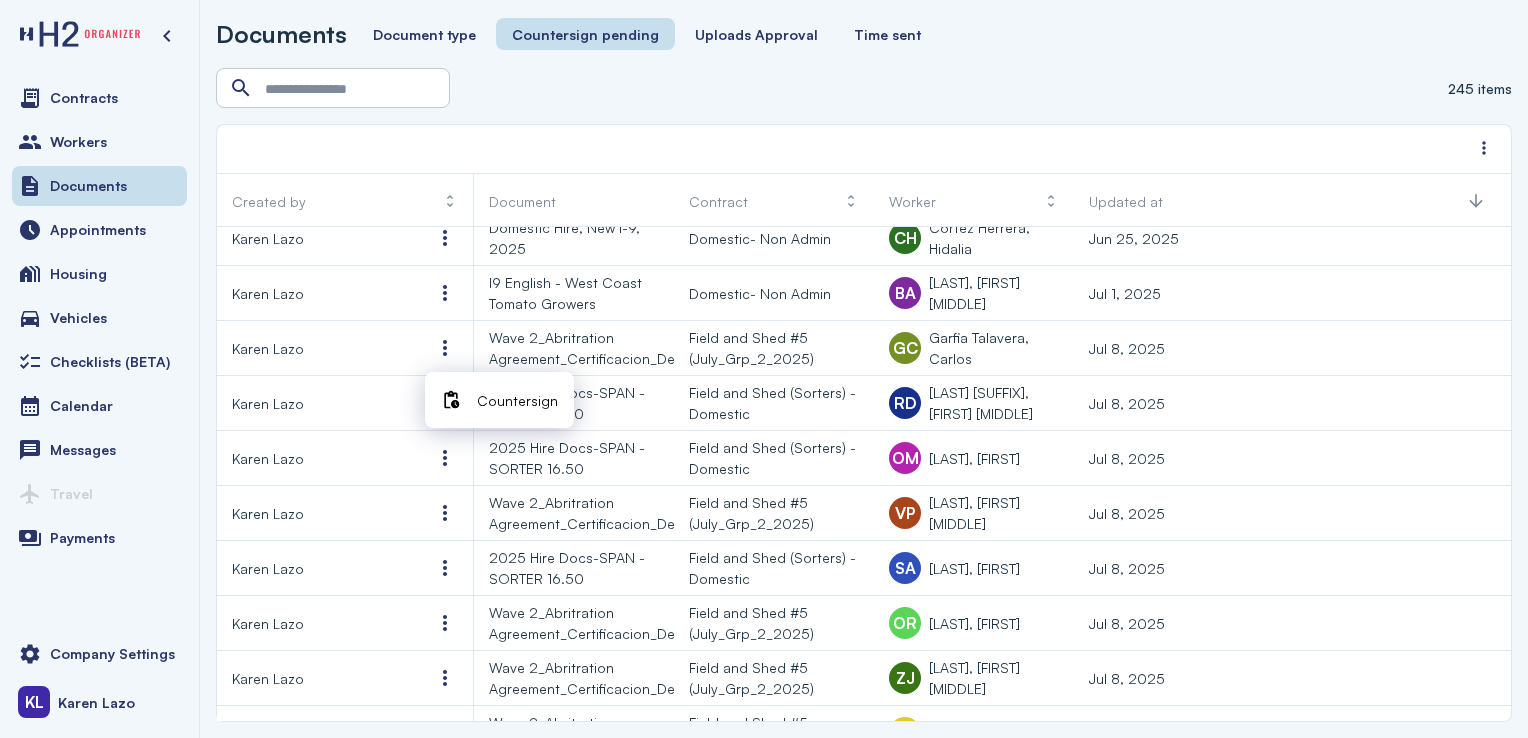 click at bounding box center (451, 400) 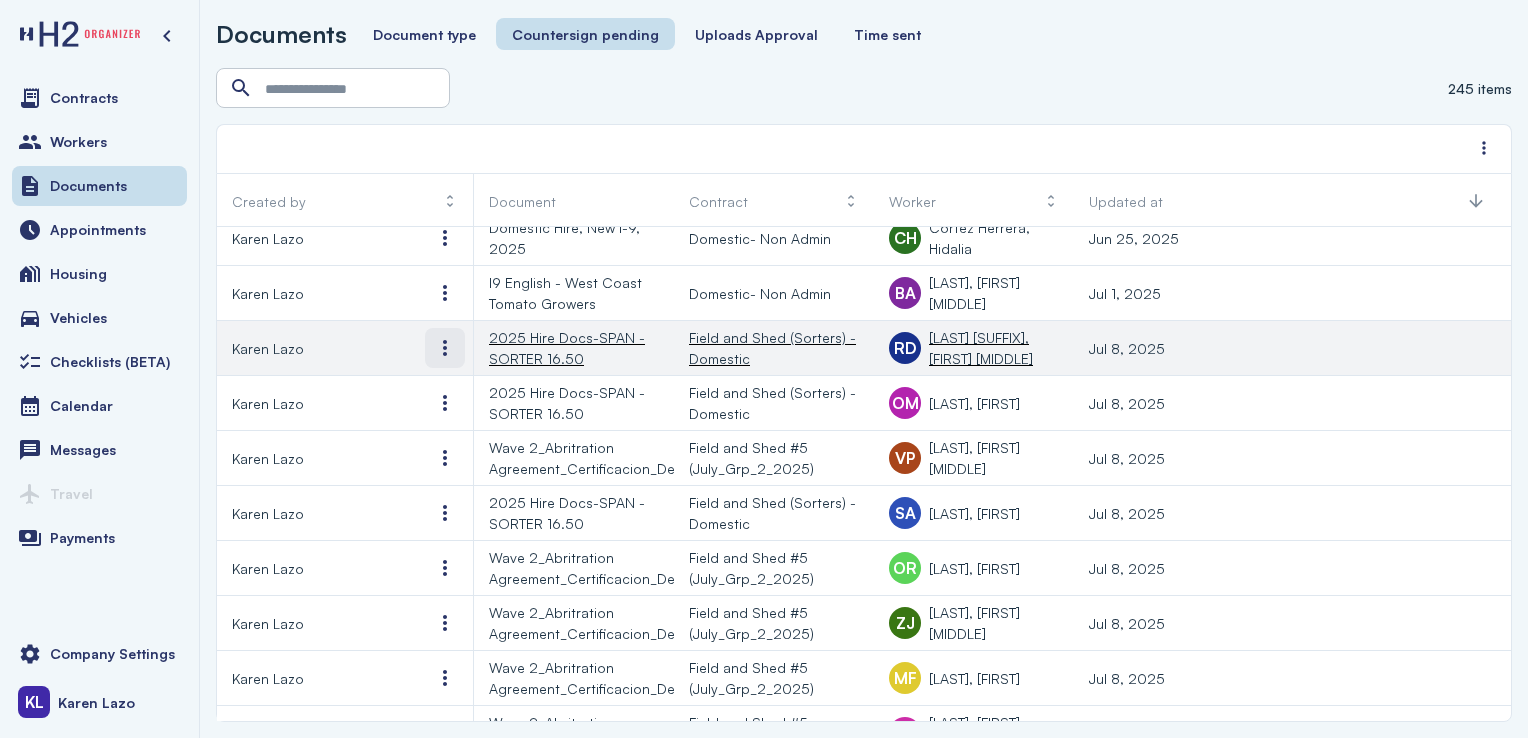 click at bounding box center (445, 348) 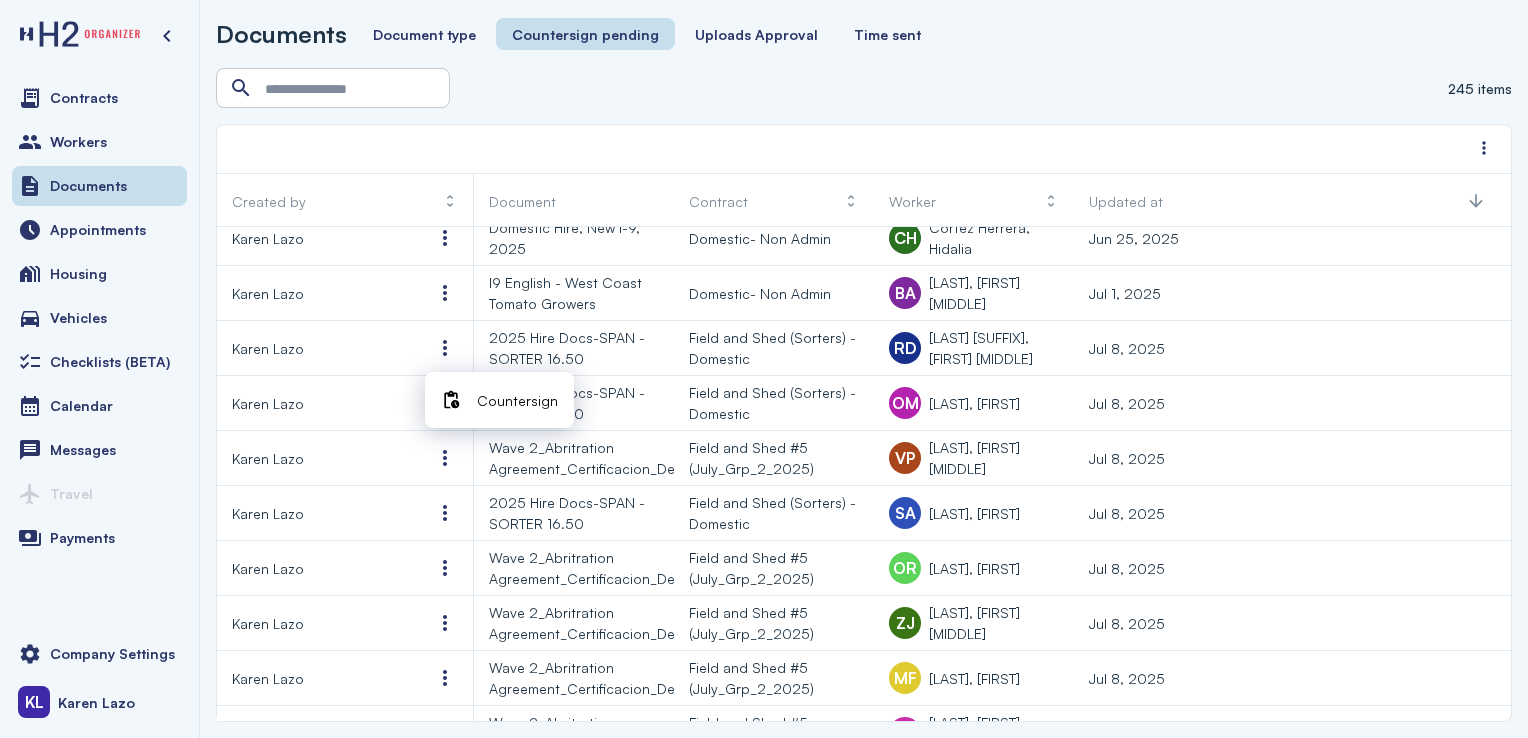 click at bounding box center [451, 400] 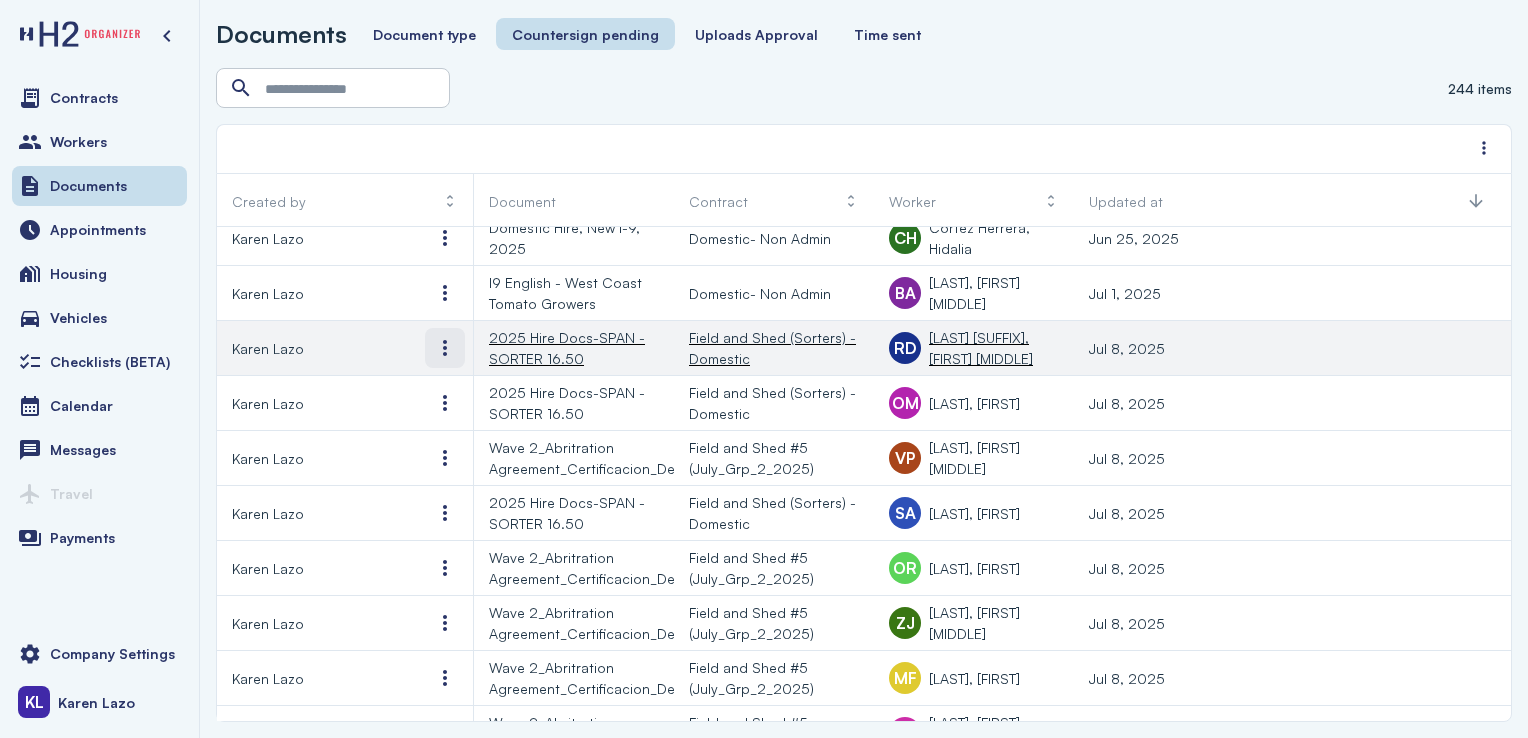 click at bounding box center (445, 348) 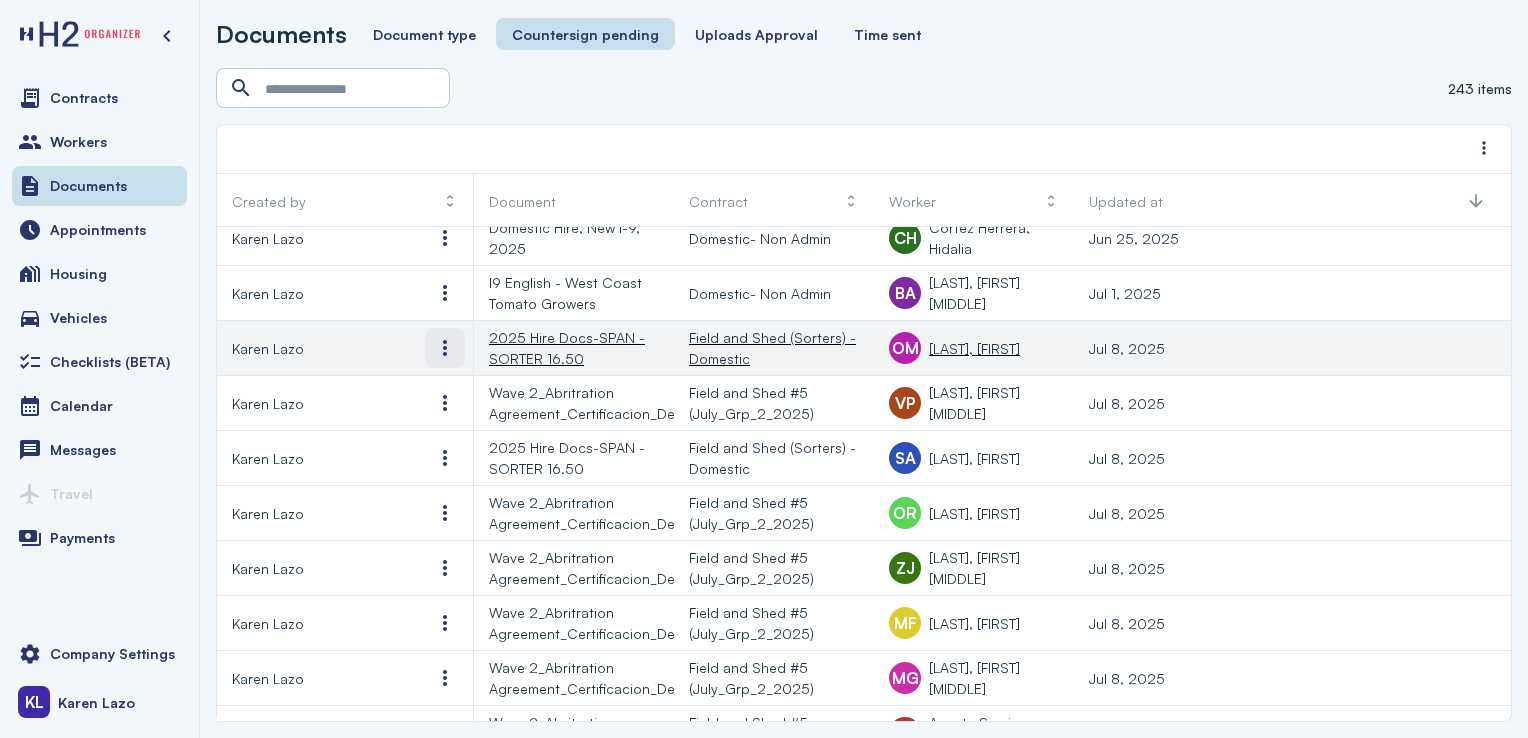 click at bounding box center (445, 348) 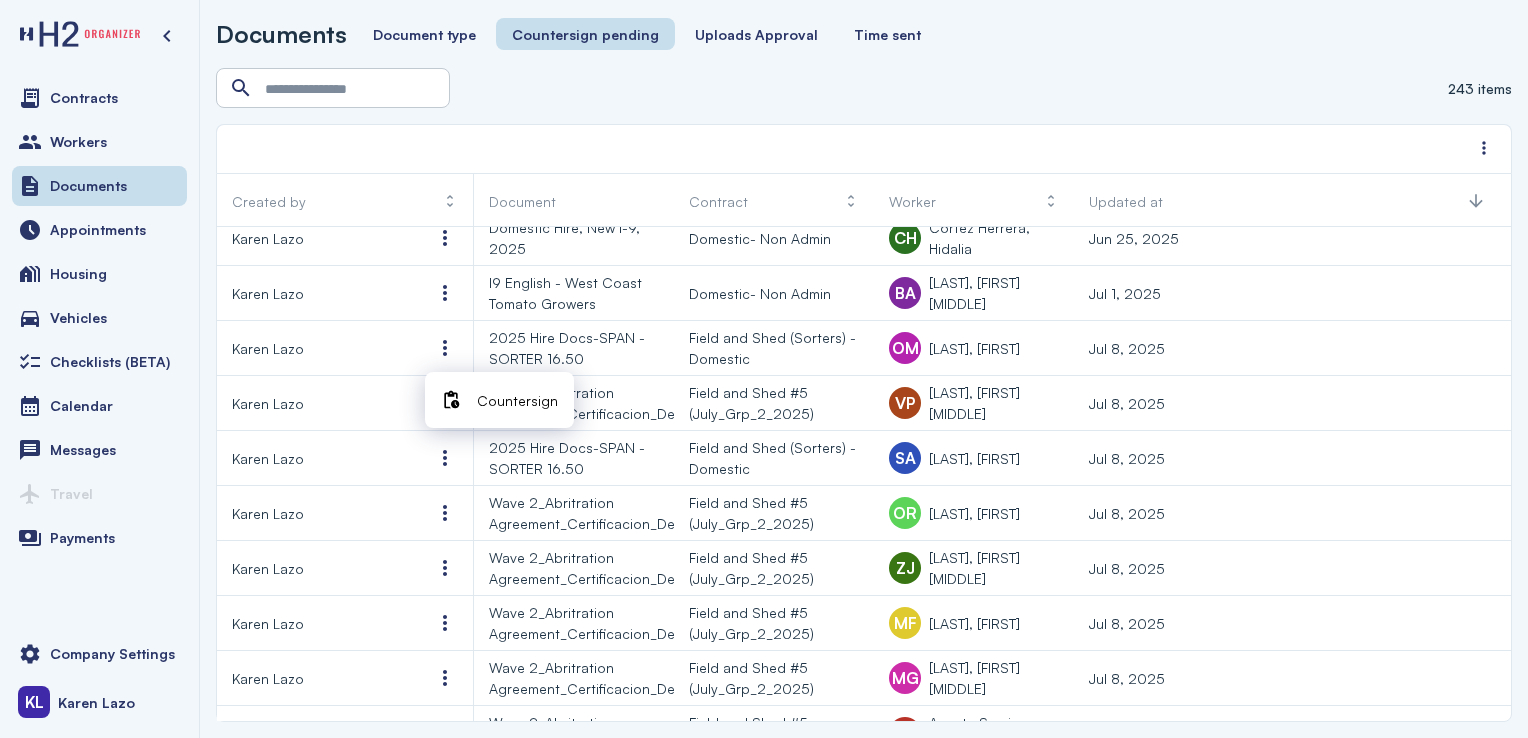 click on "Countersign" at bounding box center [517, 400] 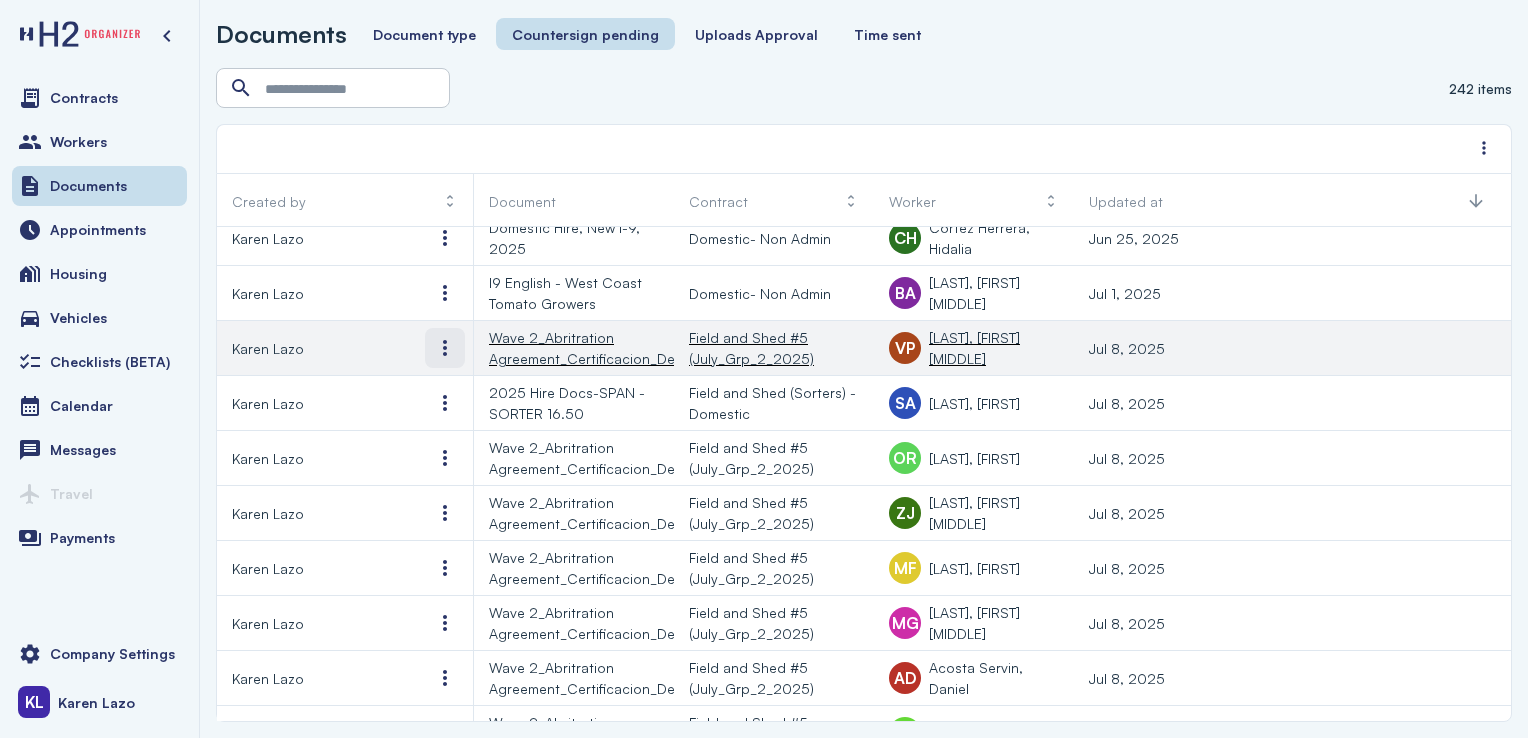 click at bounding box center (445, 348) 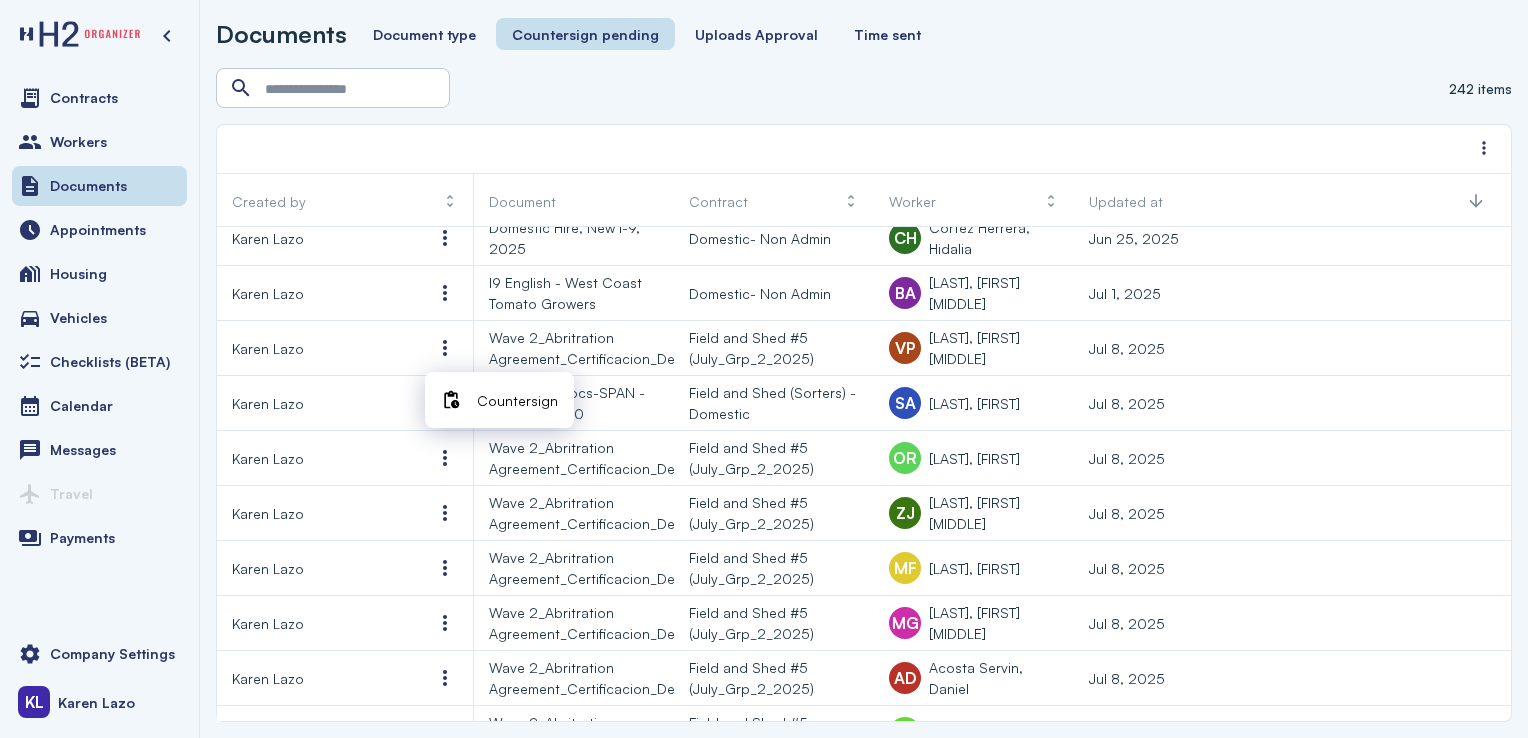 click at bounding box center (451, 400) 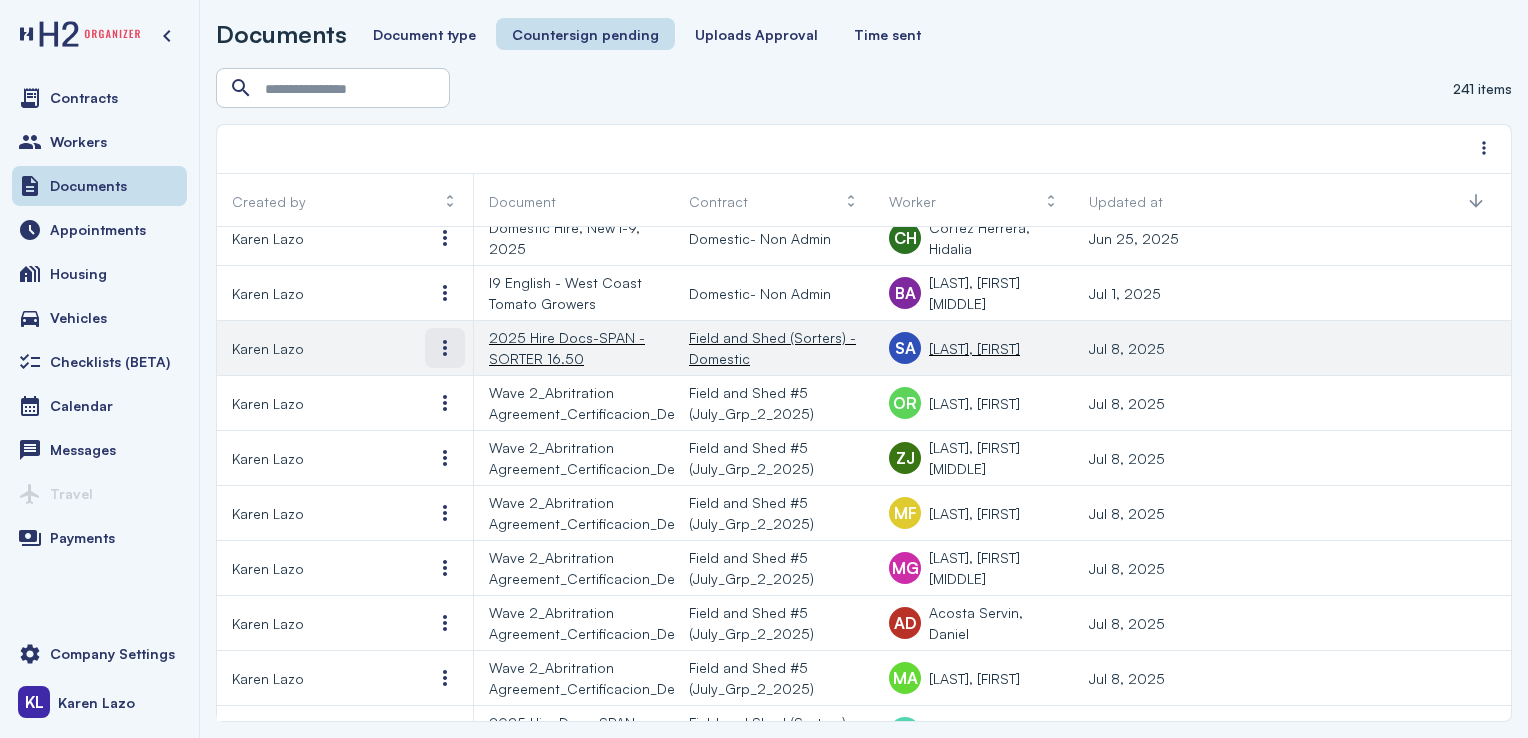click at bounding box center (445, 348) 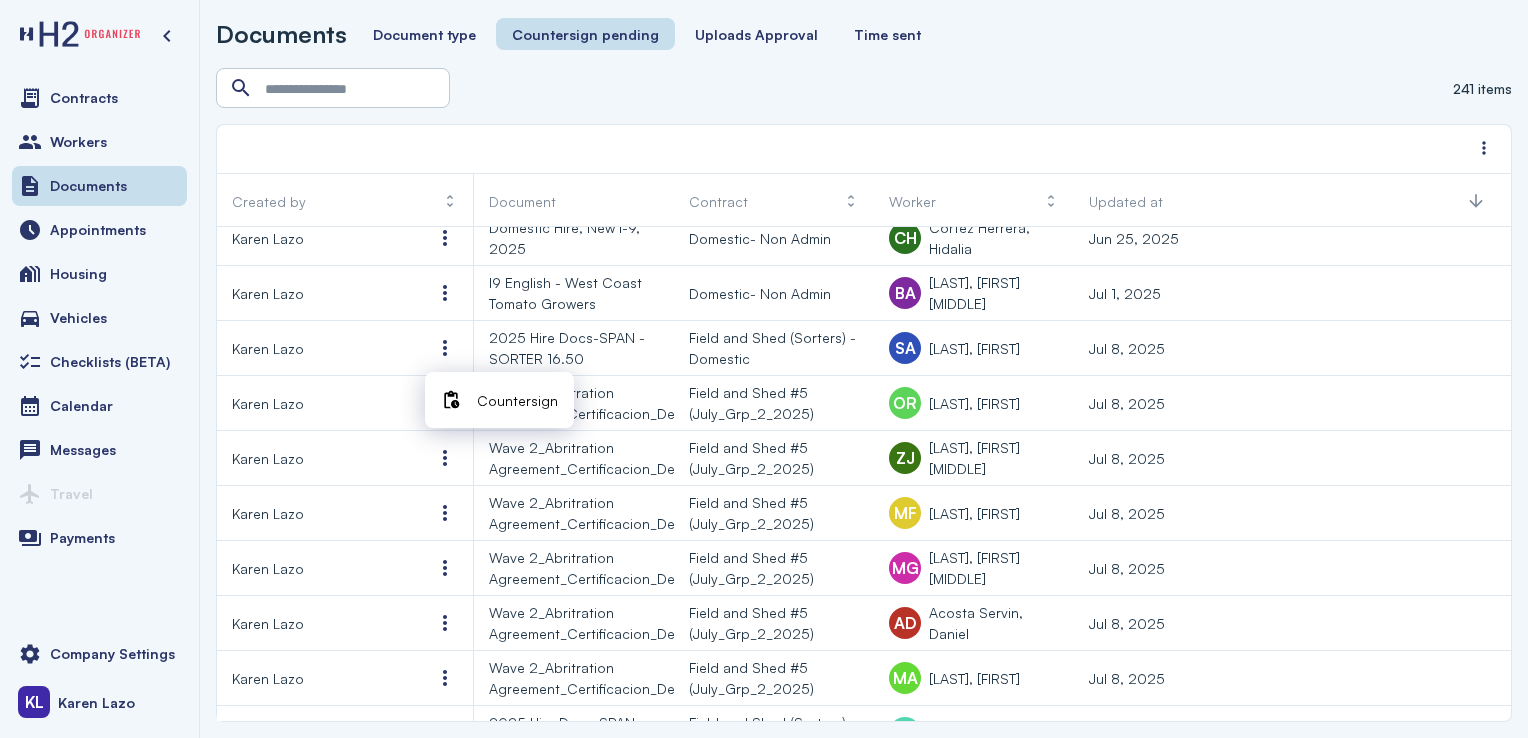 click at bounding box center (451, 400) 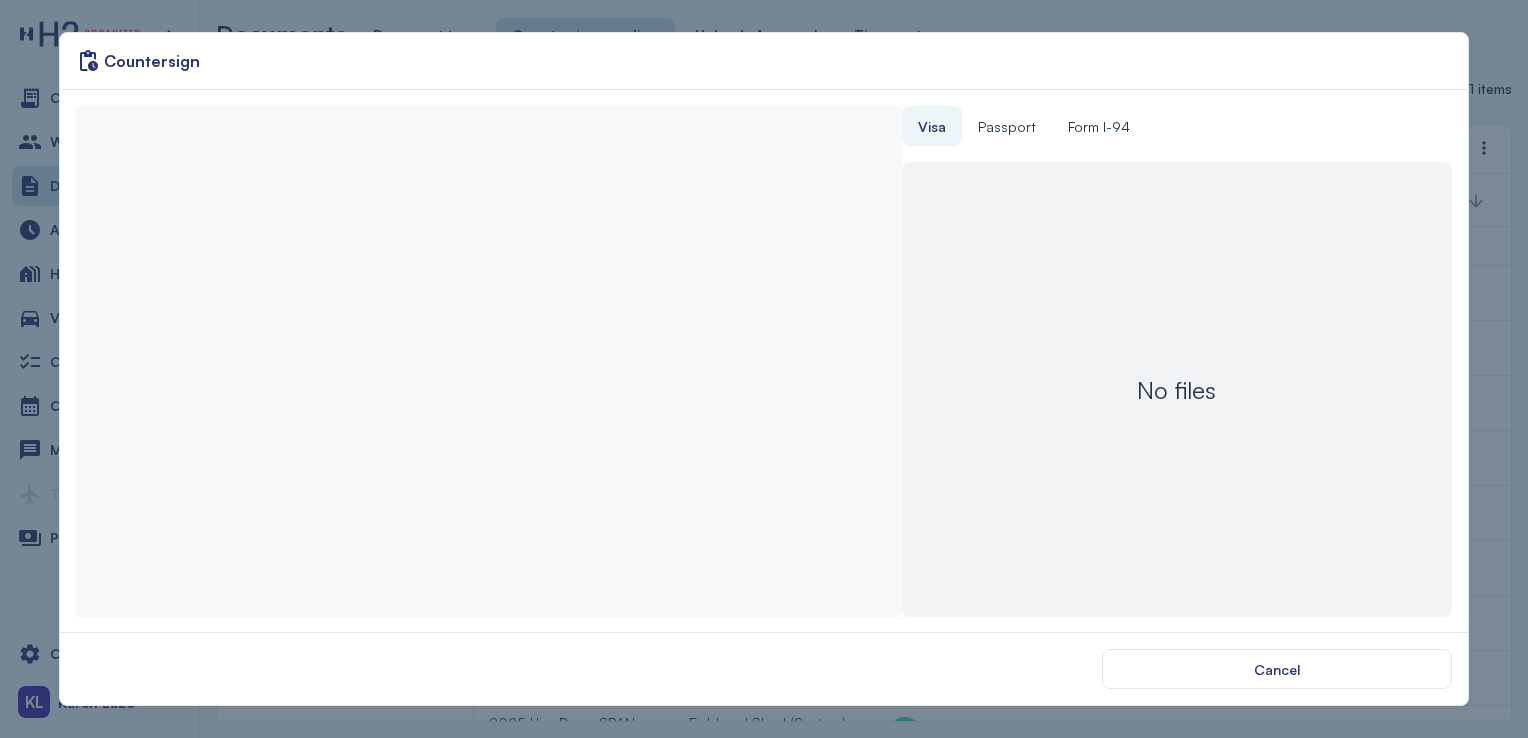 click at bounding box center [488, 361] 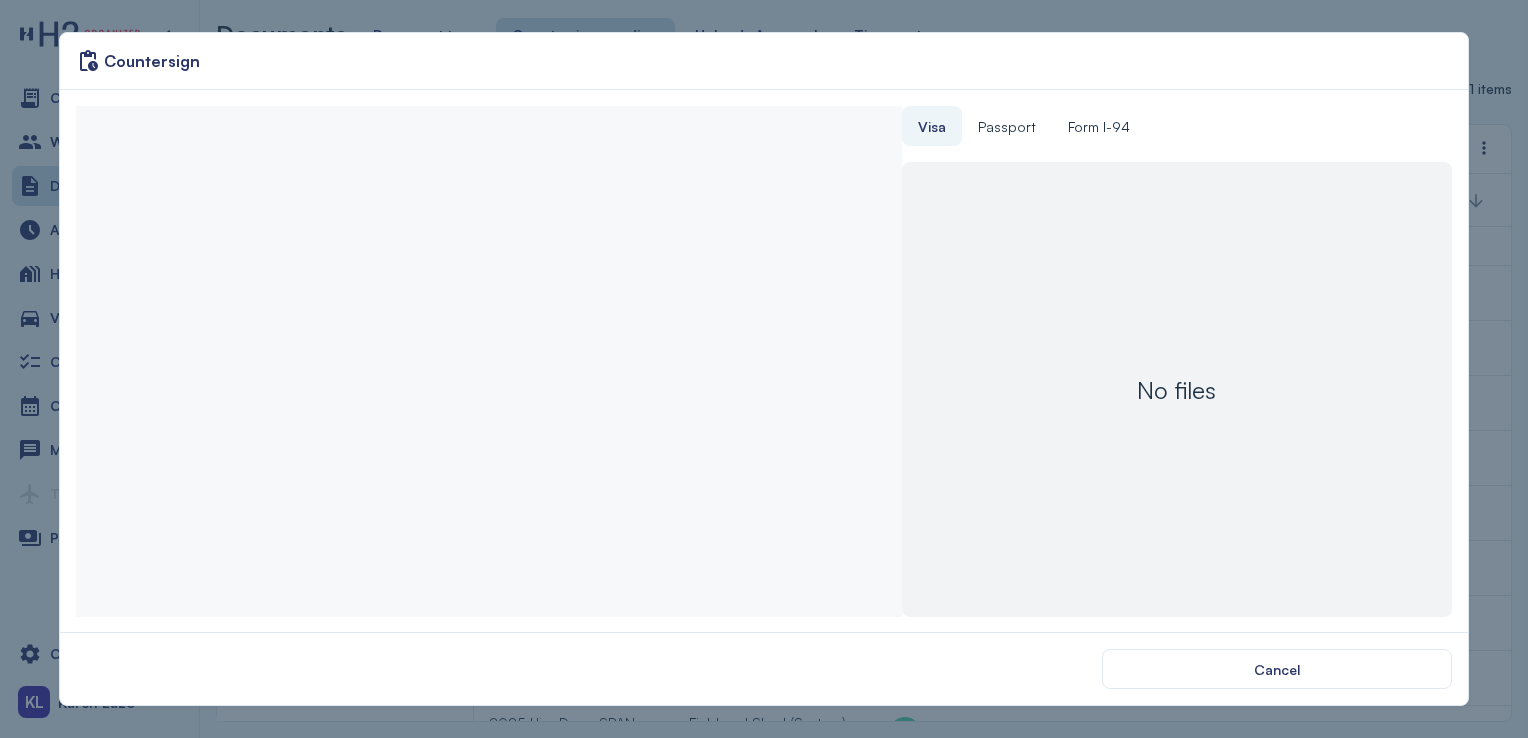 click at bounding box center [488, 361] 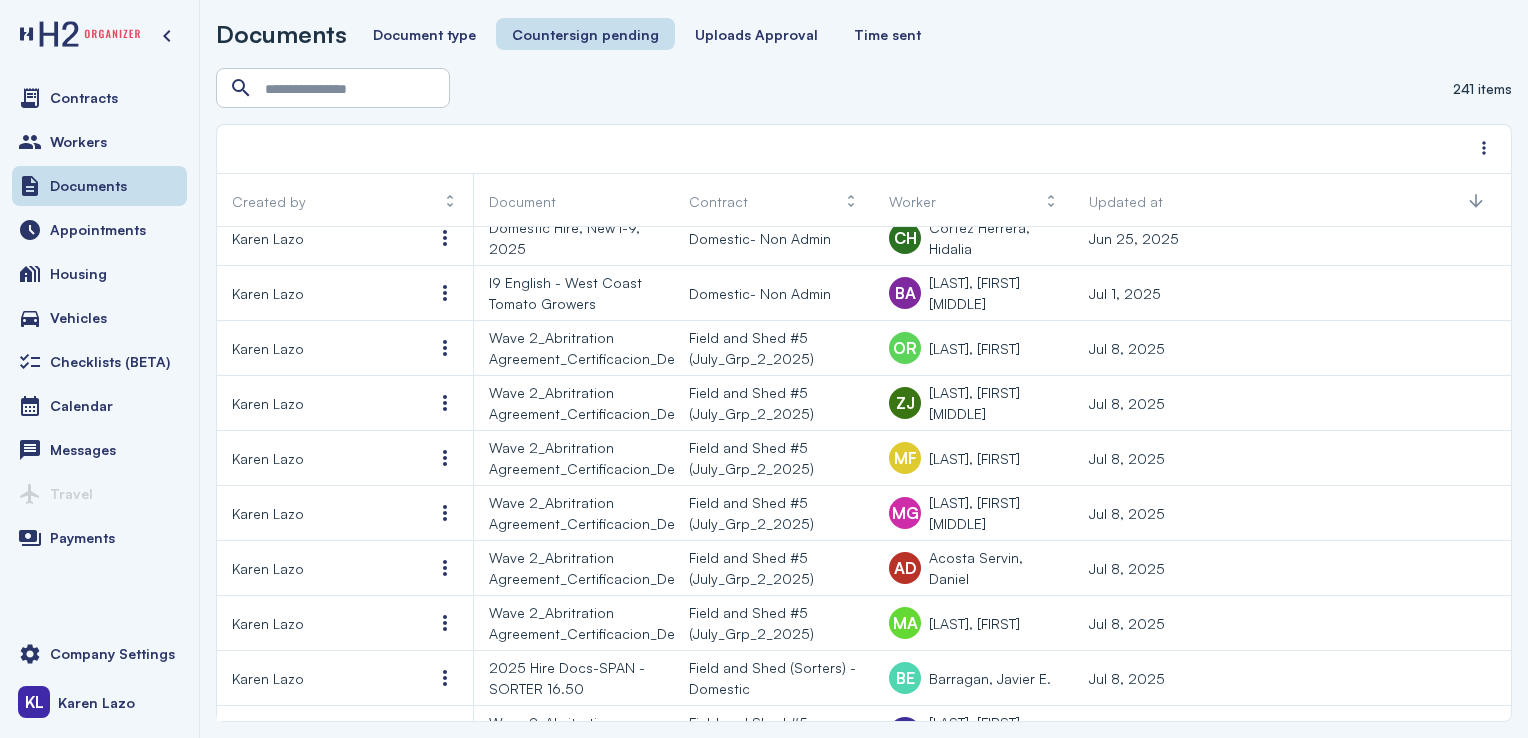 click at bounding box center [445, 348] 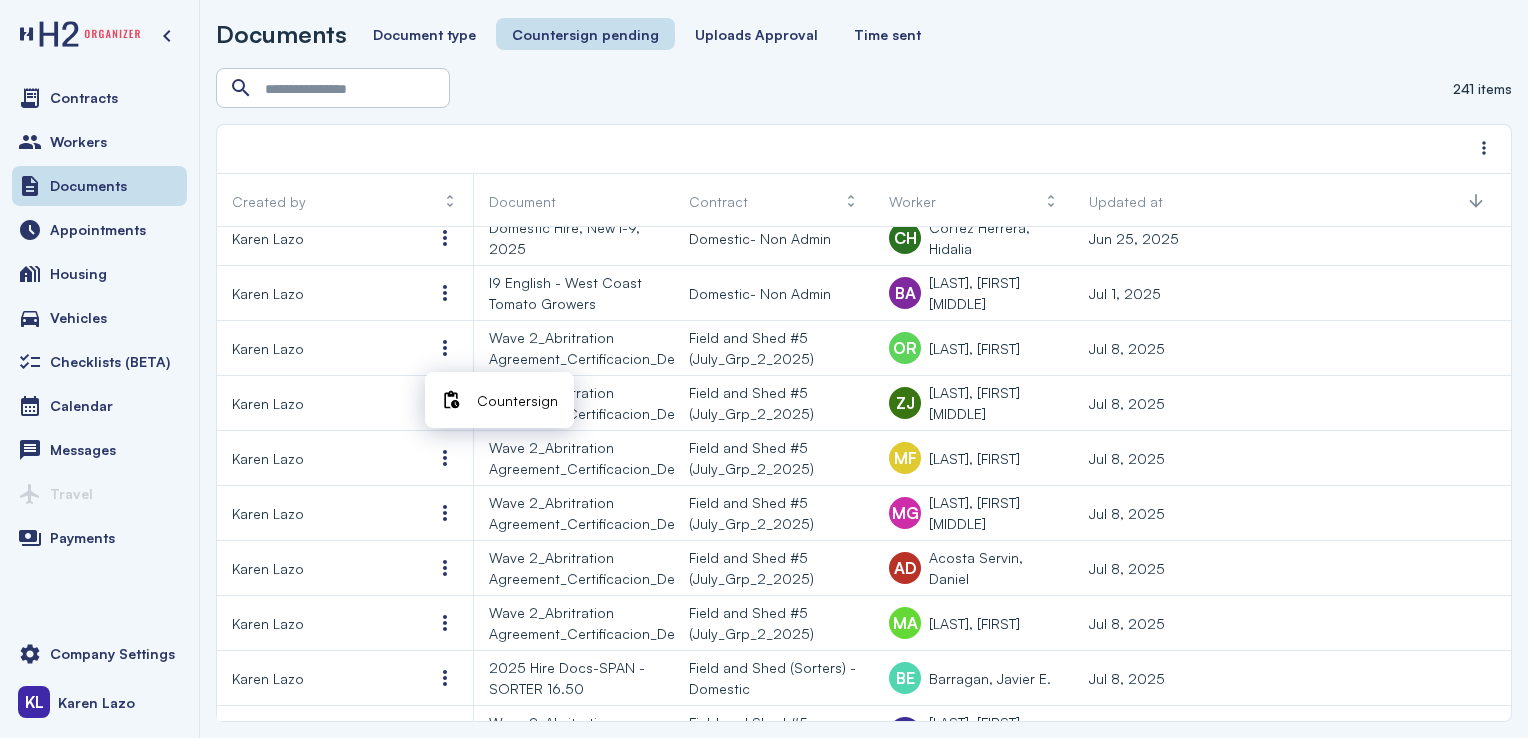 click at bounding box center (451, 400) 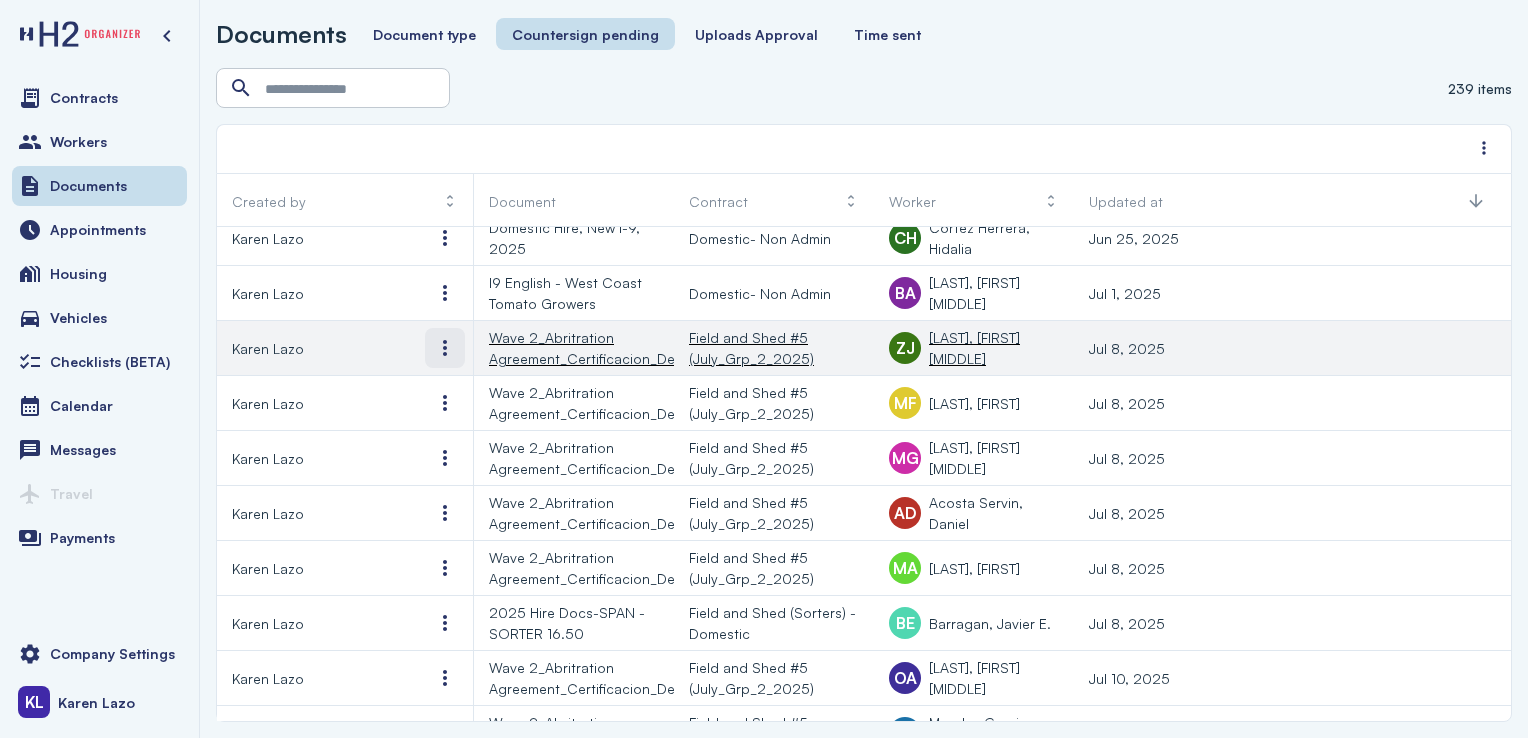 click at bounding box center (445, 348) 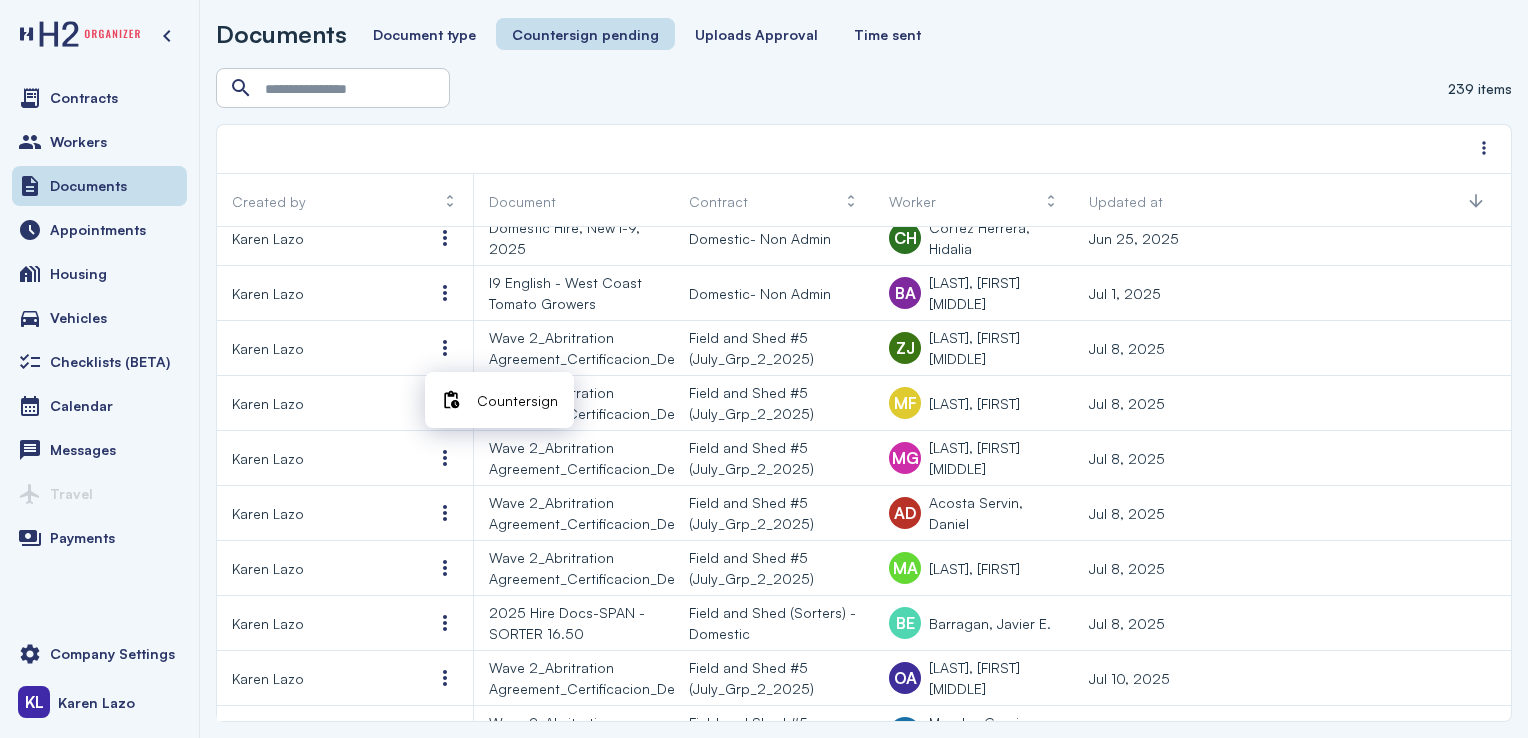 click on "Countersign" at bounding box center [517, 400] 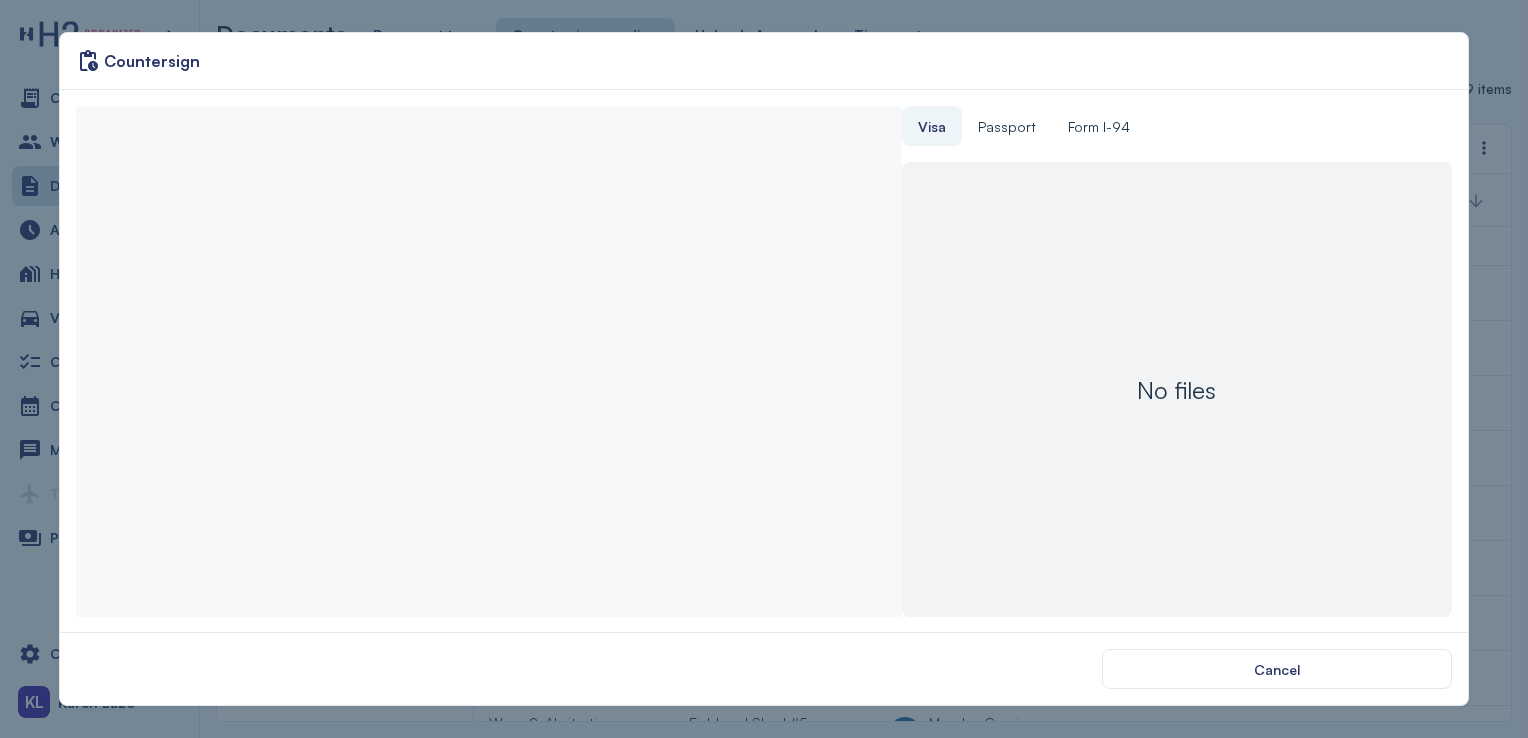 click on "Visa Passport Form I-94   No files No files No files" at bounding box center (763, 361) 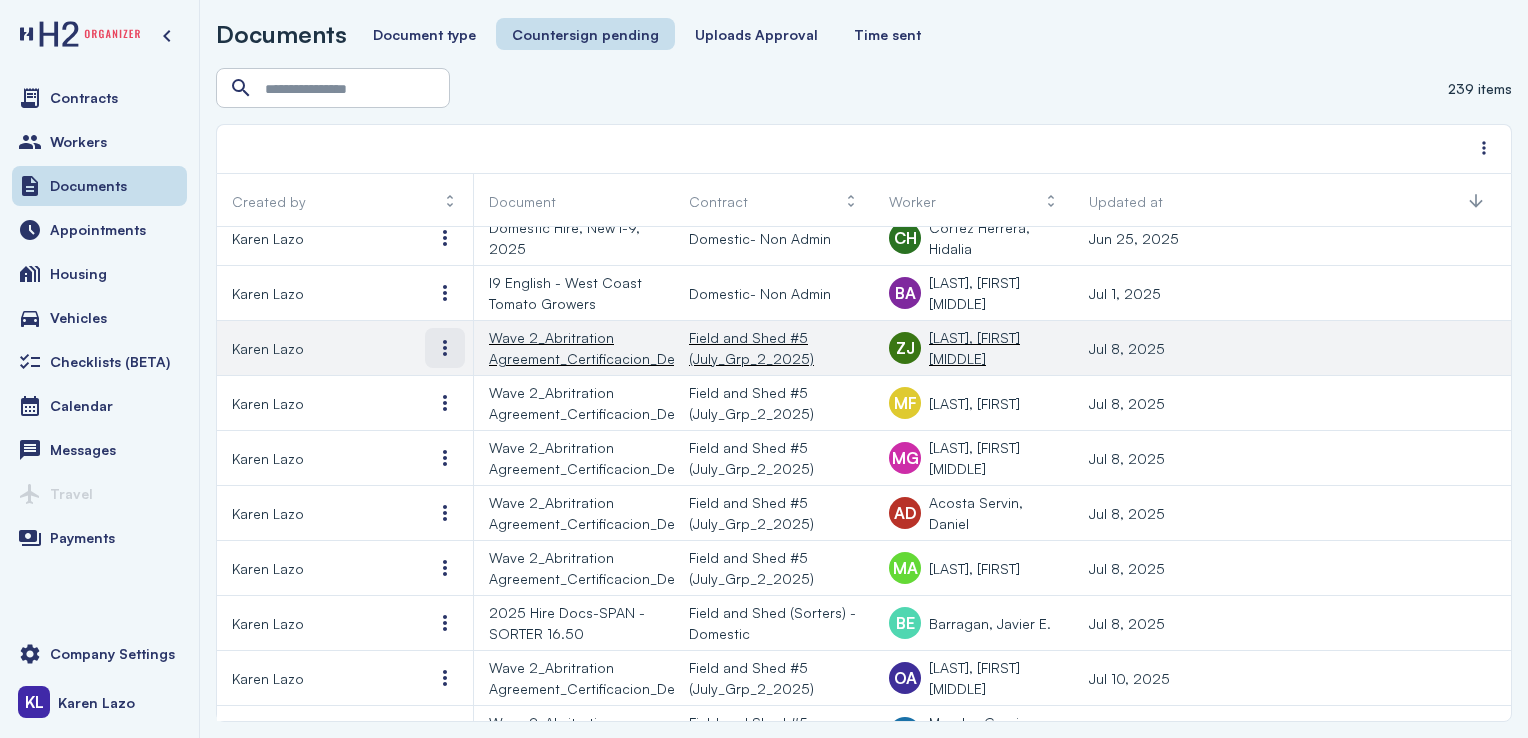click at bounding box center (445, 348) 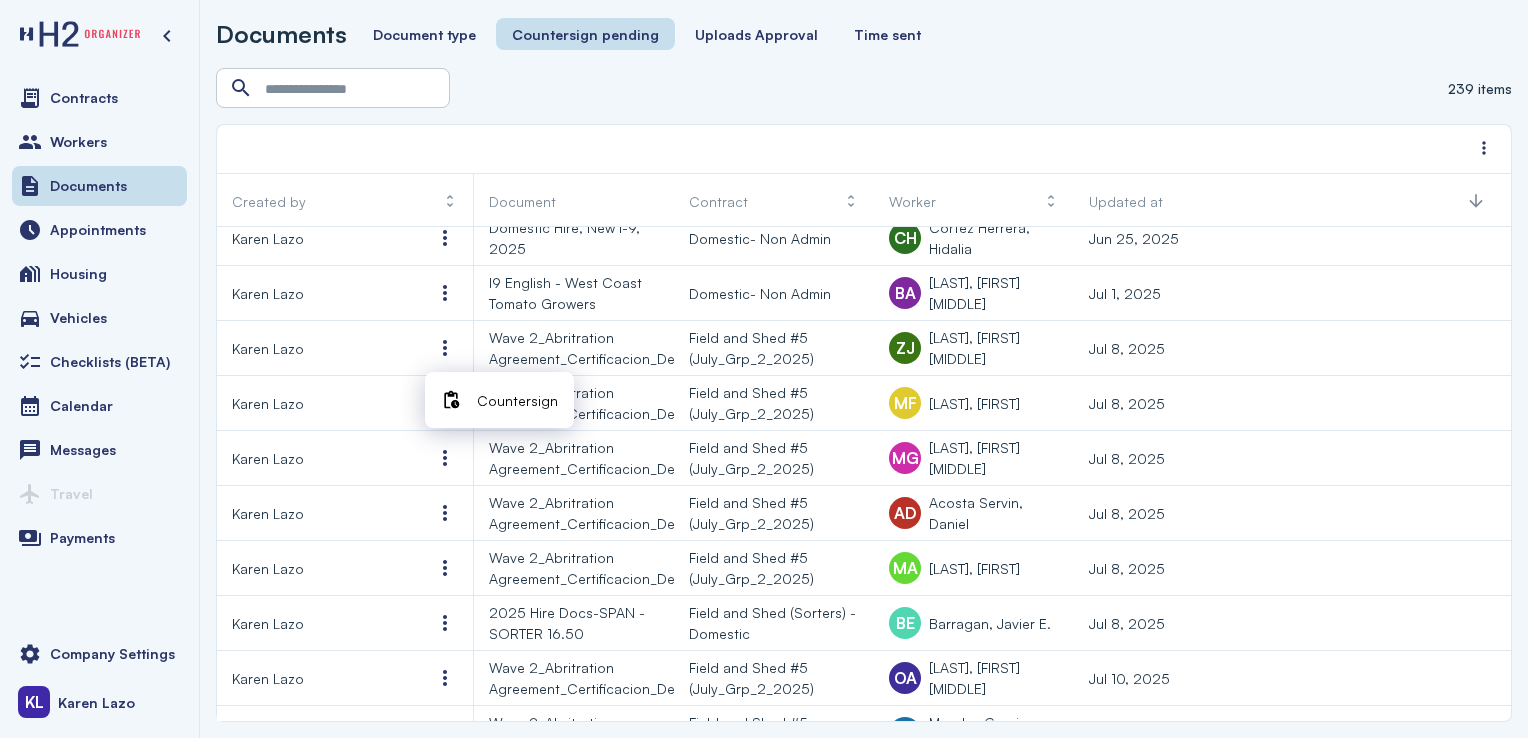 click at bounding box center [451, 400] 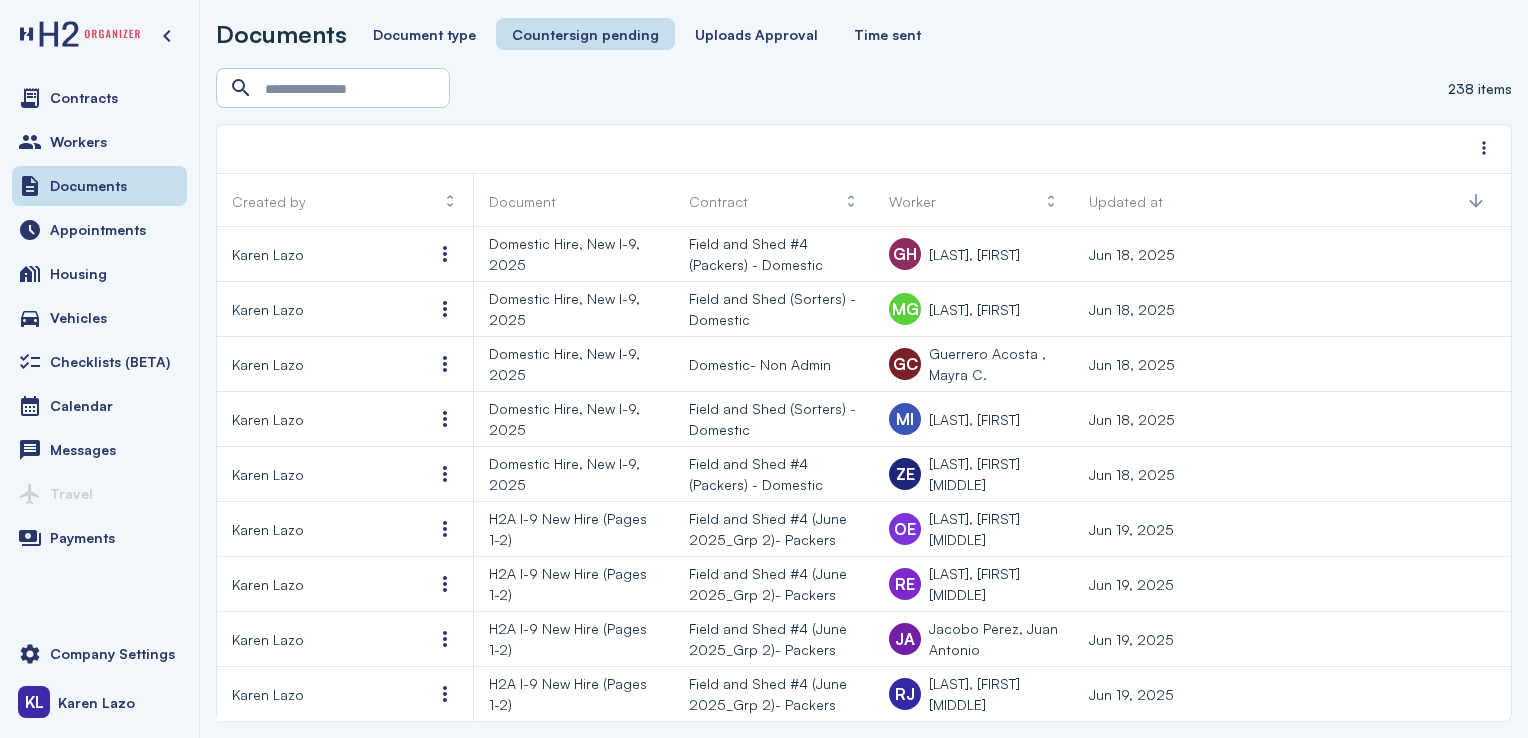 scroll, scrollTop: 0, scrollLeft: 0, axis: both 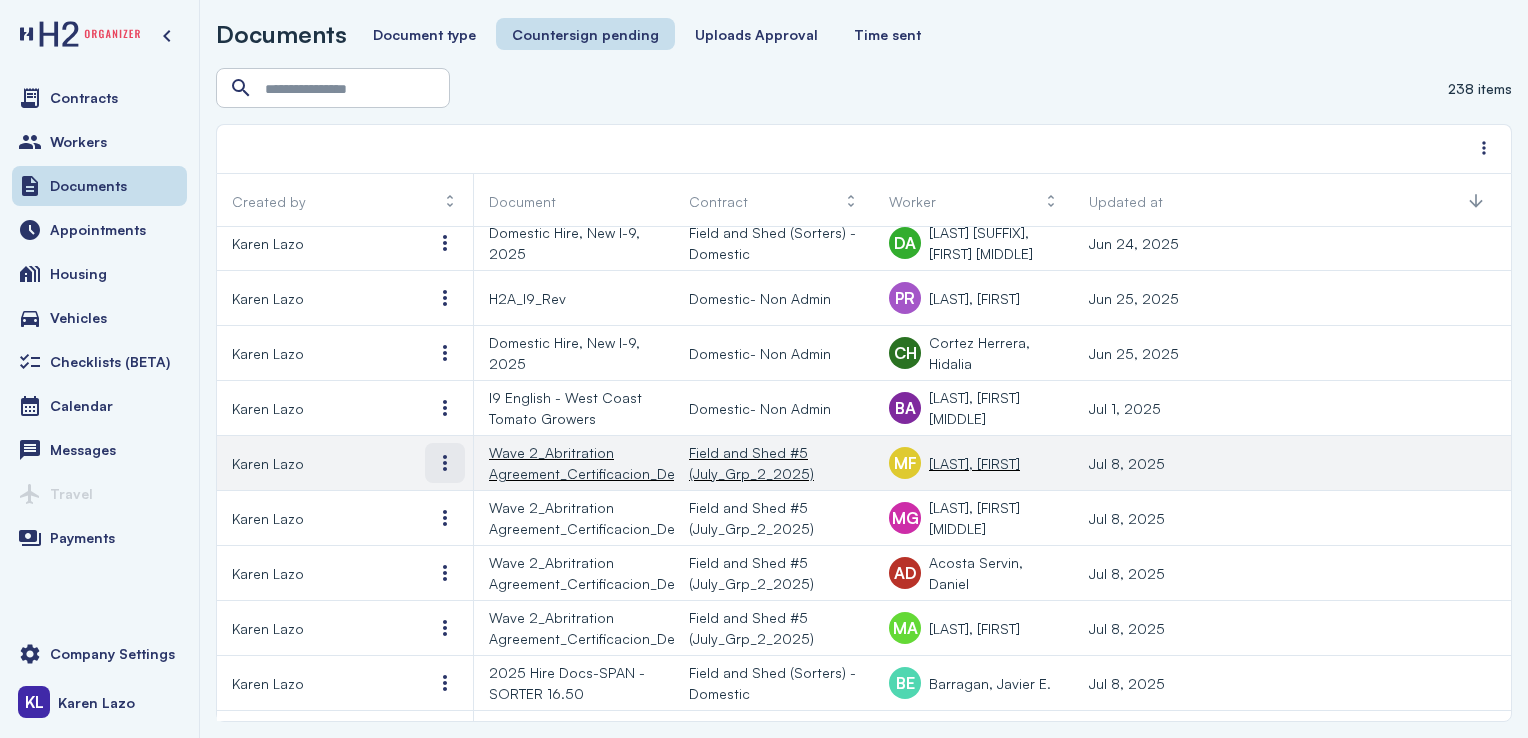 click at bounding box center [445, 463] 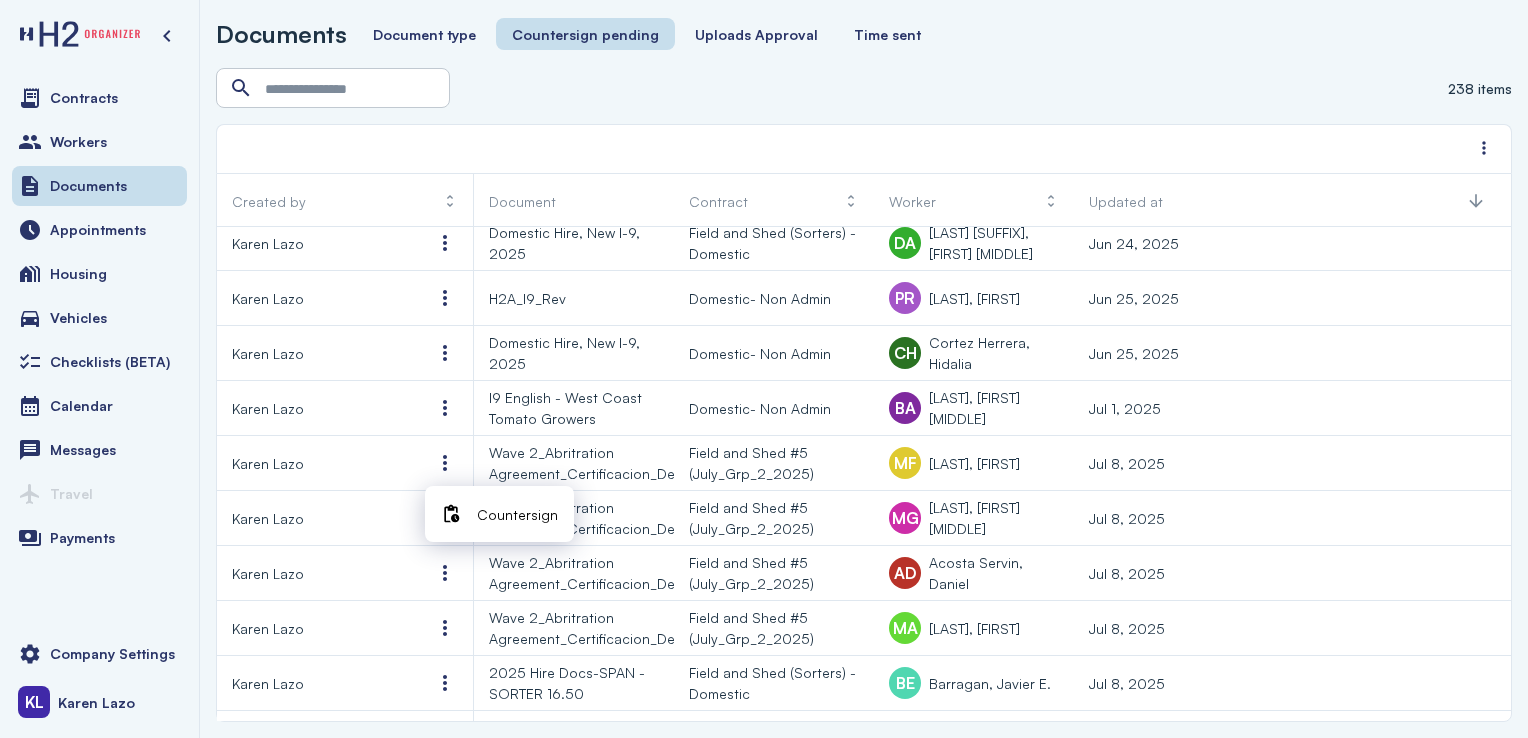 click on "Countersign" at bounding box center [517, 514] 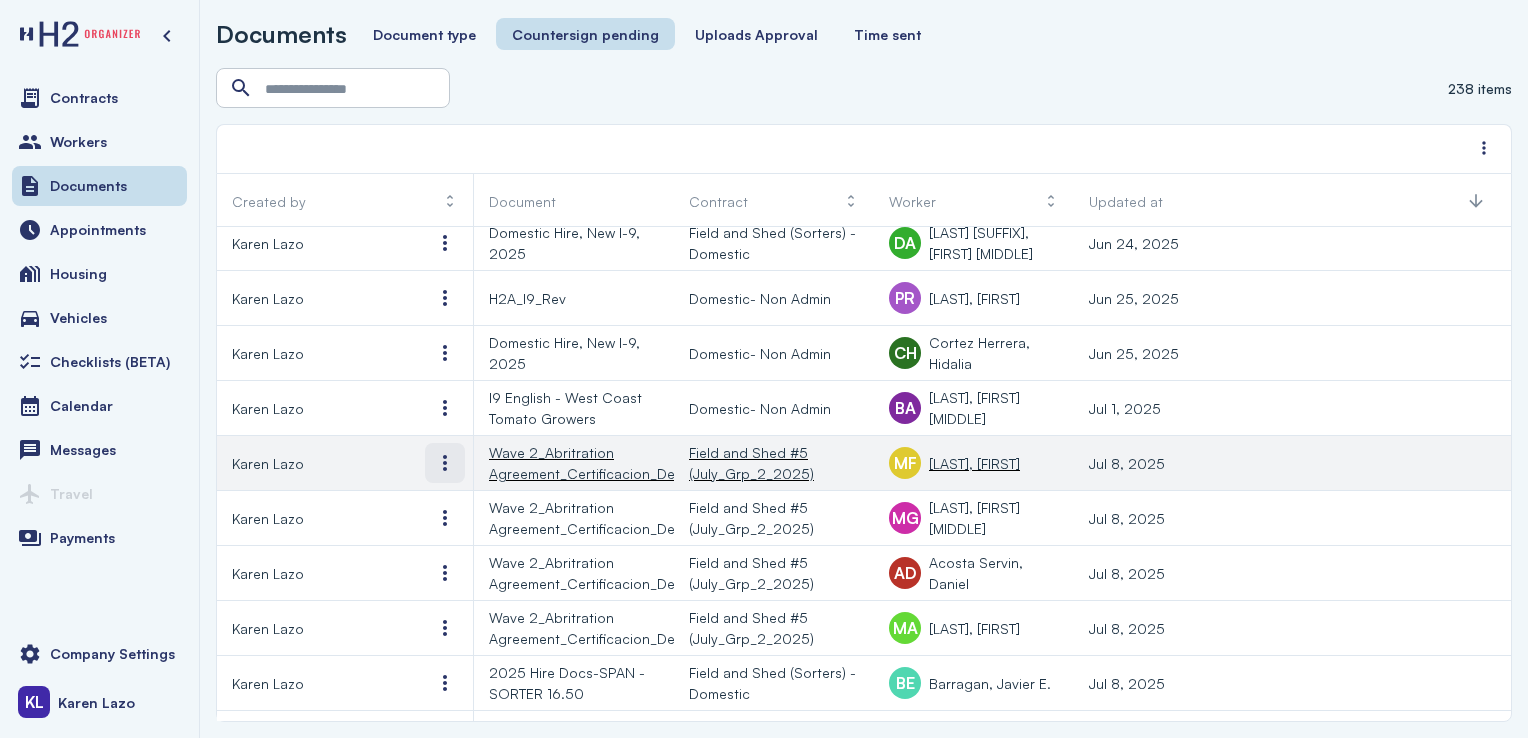 click at bounding box center [445, 463] 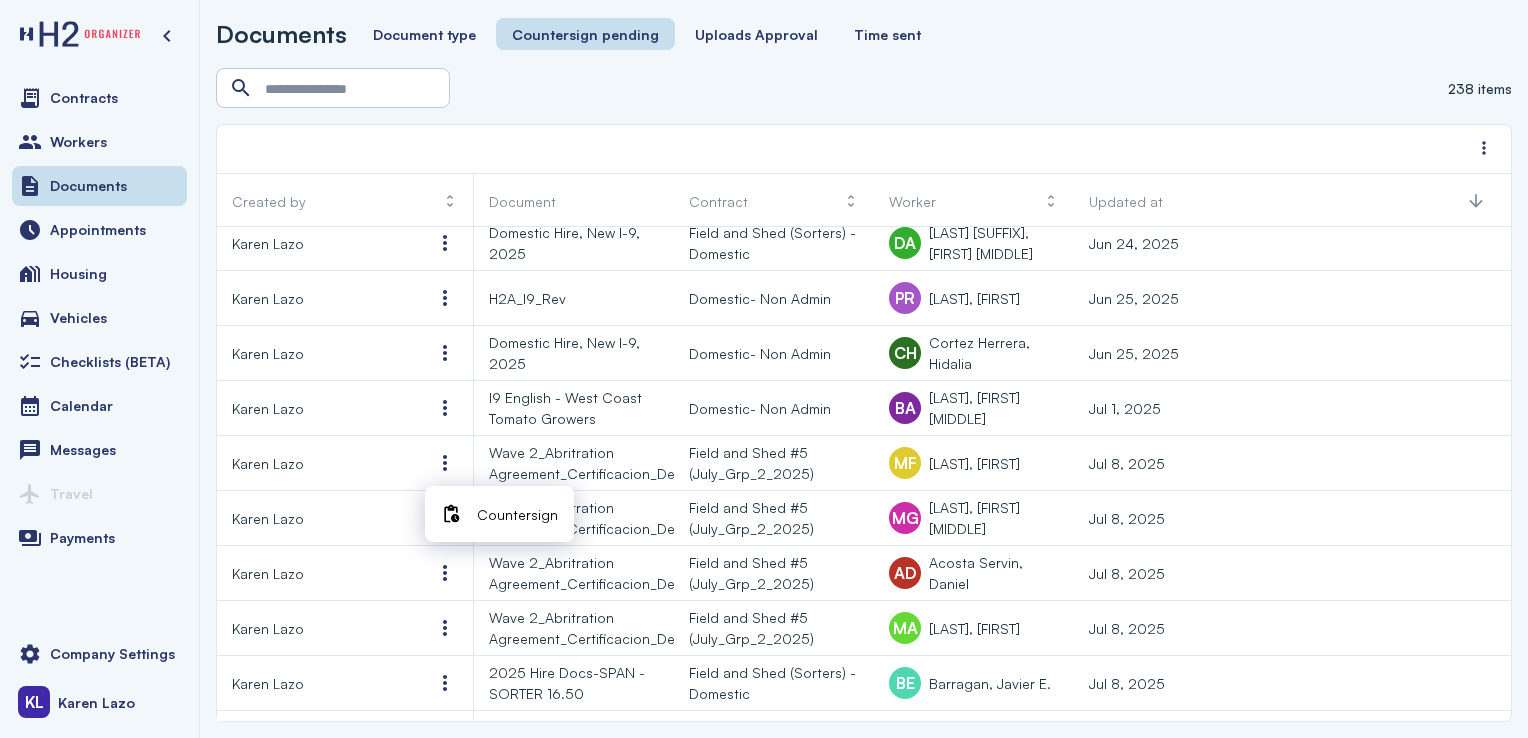 click at bounding box center (451, 514) 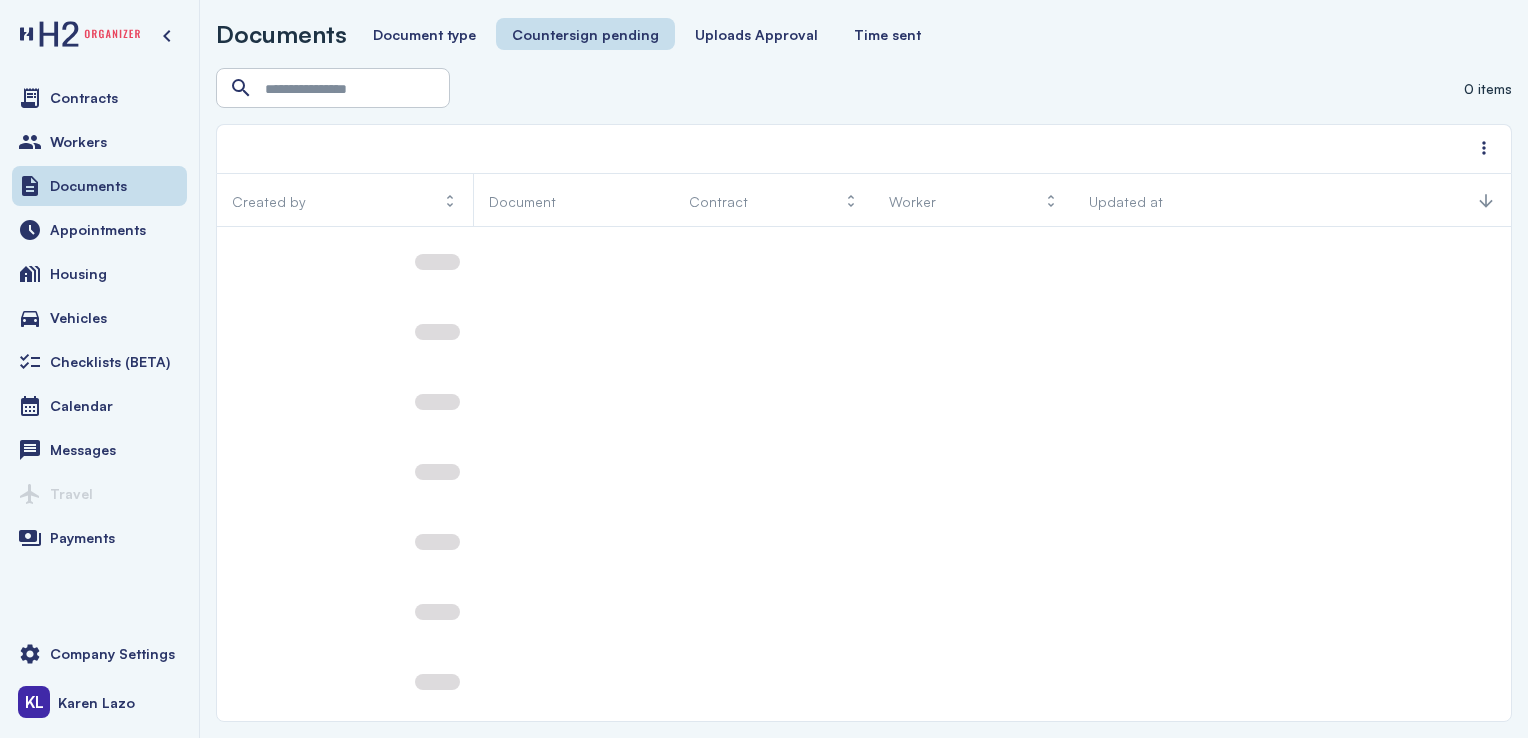 scroll, scrollTop: 0, scrollLeft: 0, axis: both 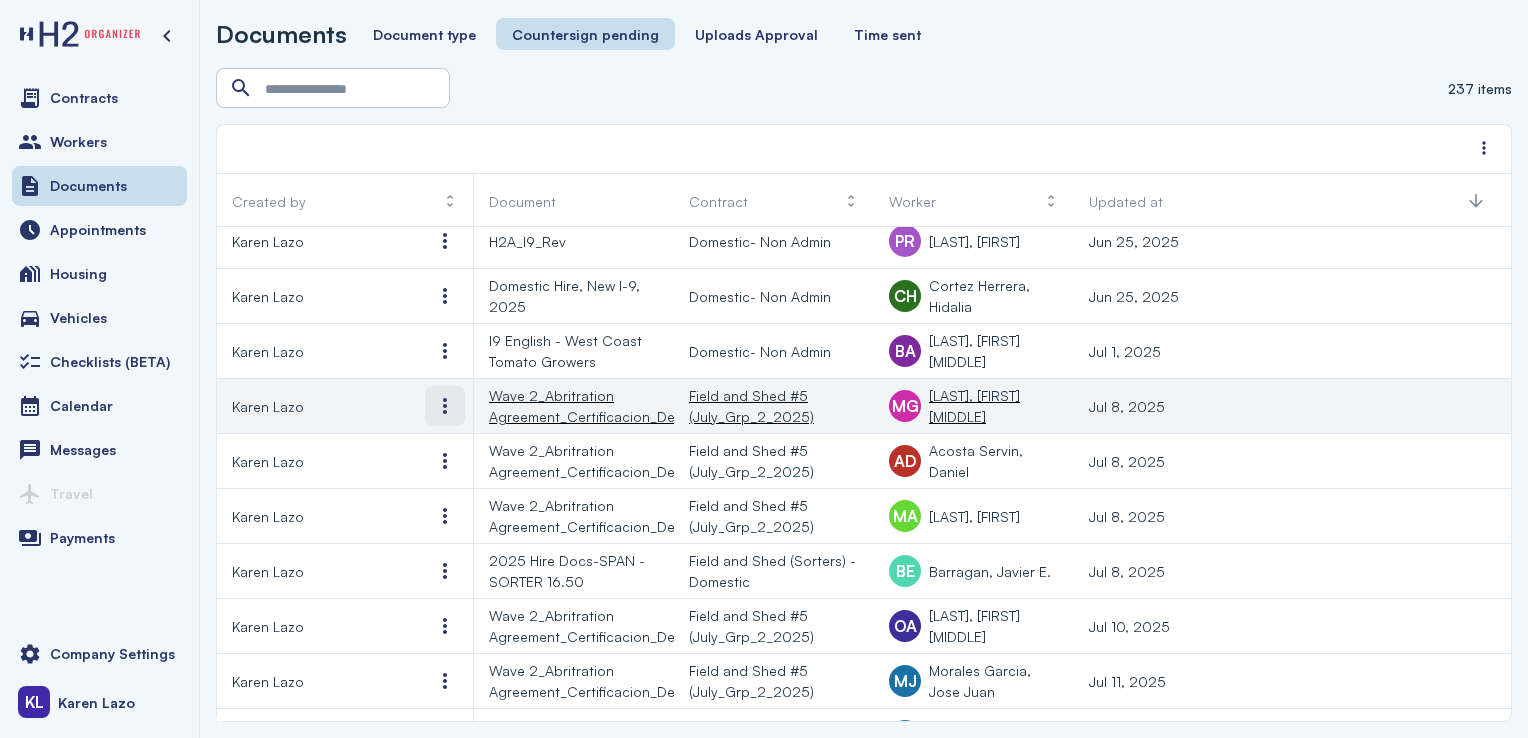 click at bounding box center [445, 406] 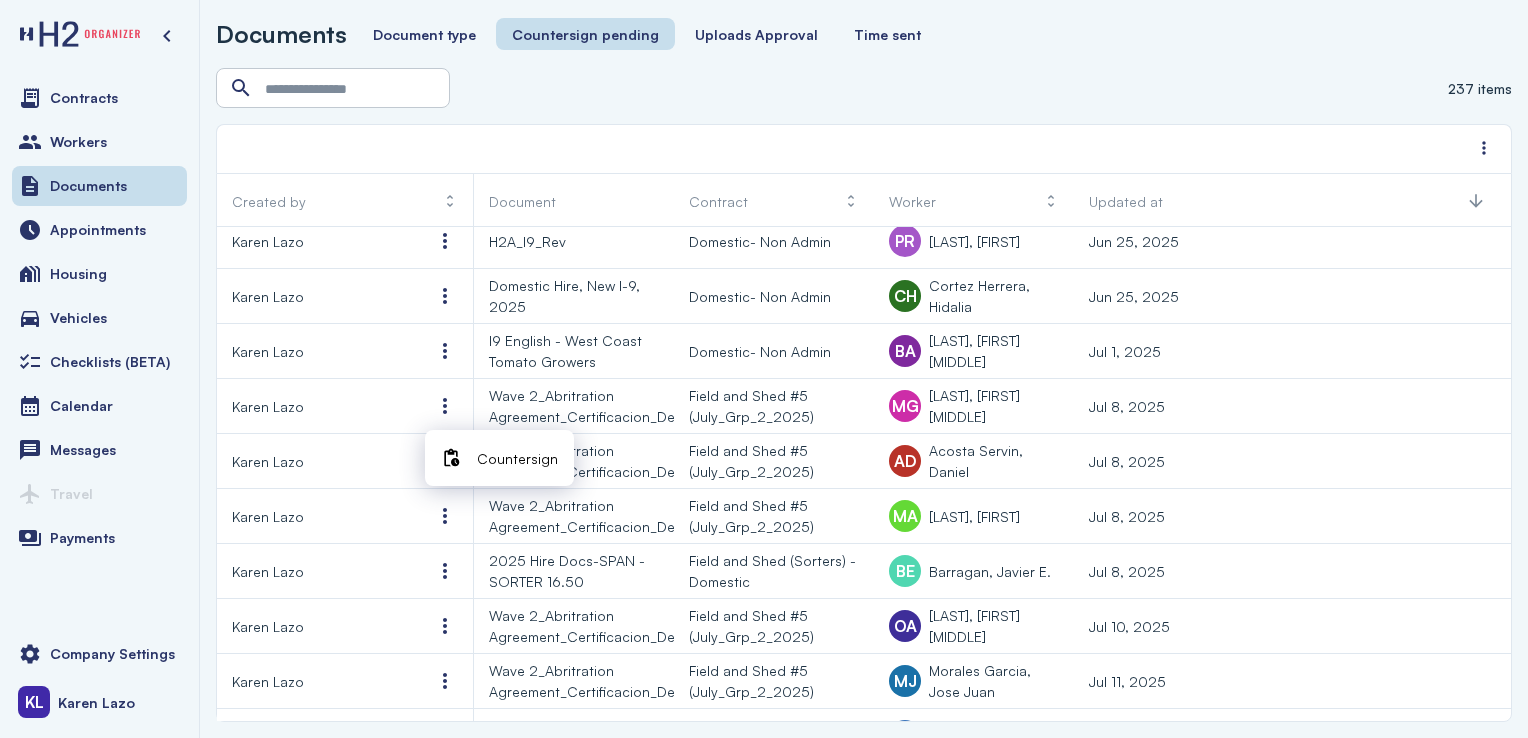 click on "Countersign" at bounding box center [517, 458] 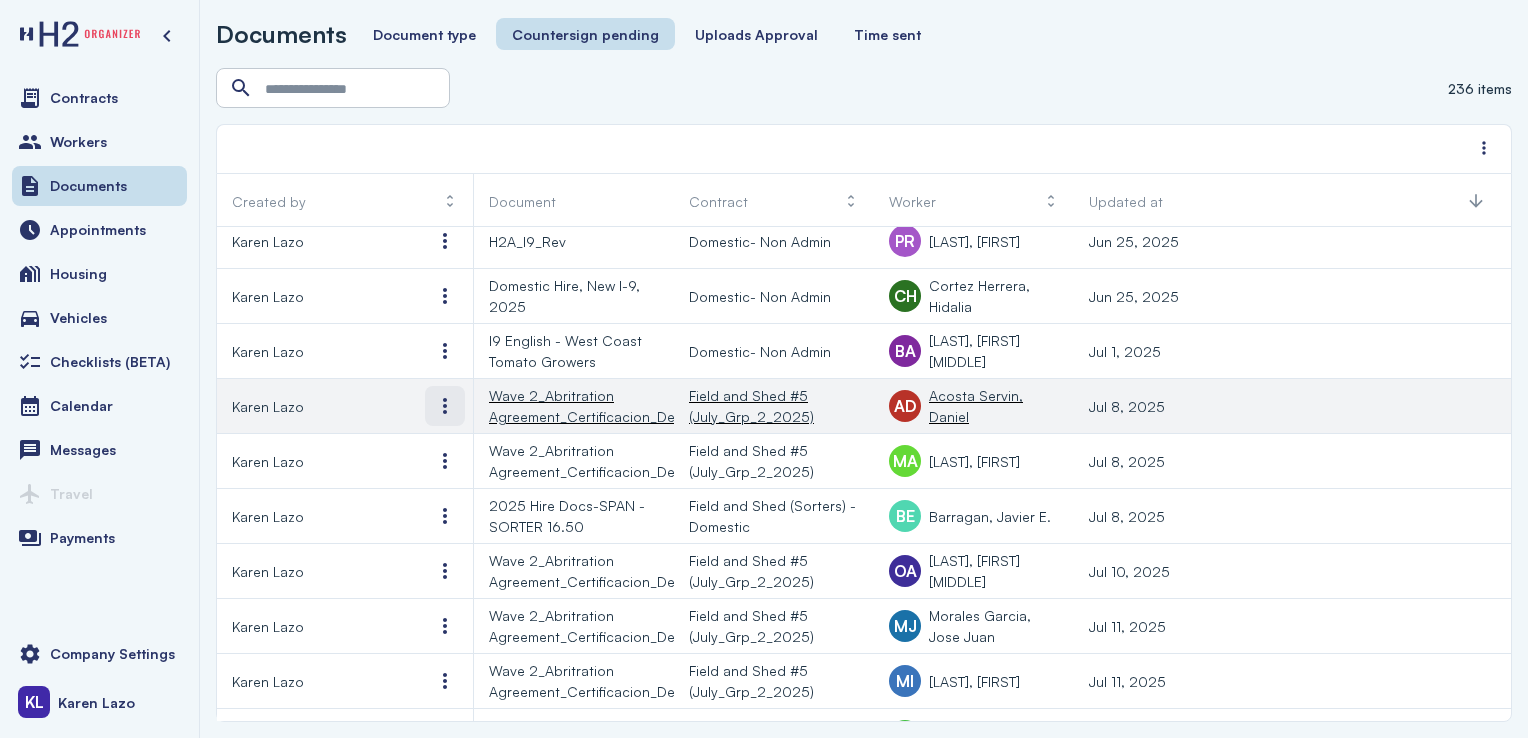 click at bounding box center [445, 406] 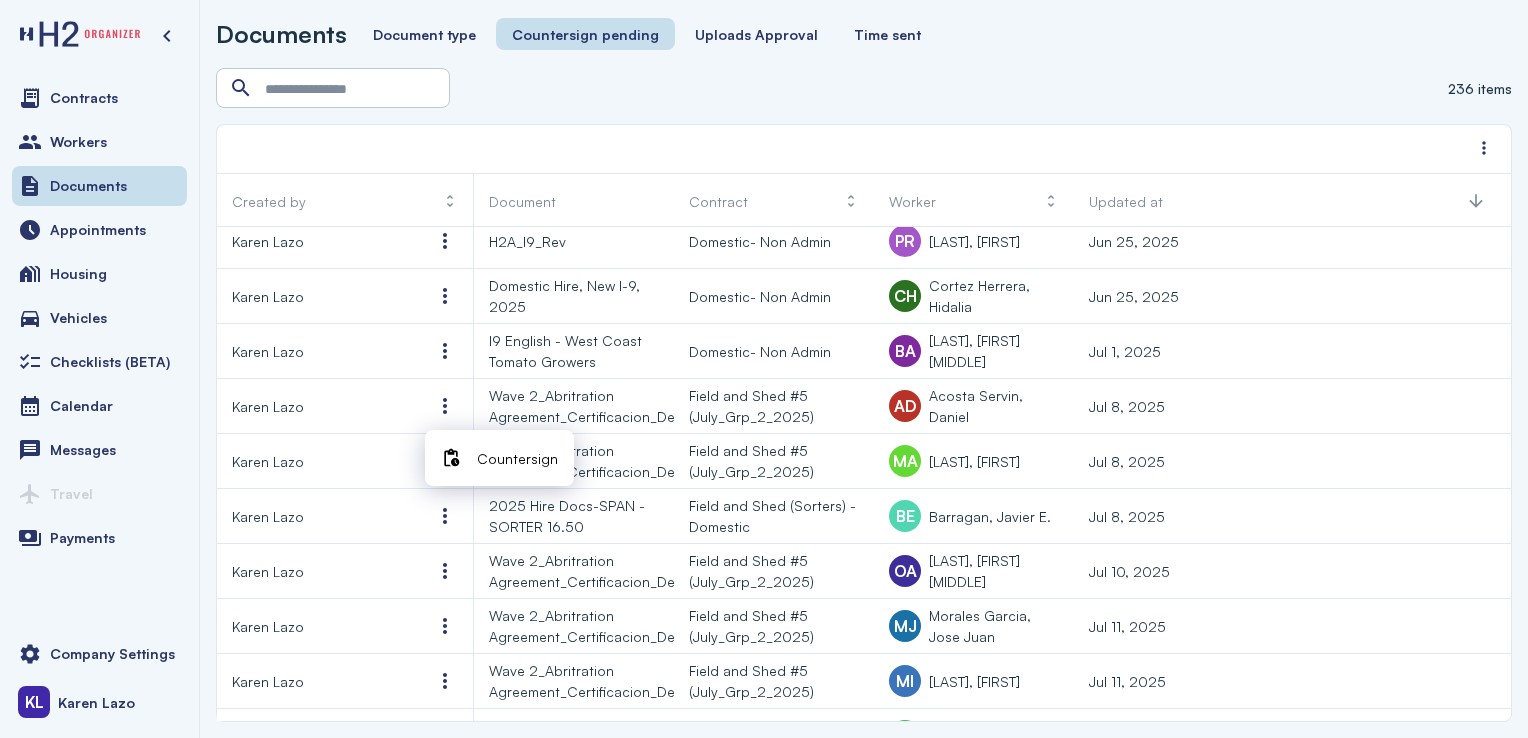 click at bounding box center (451, 458) 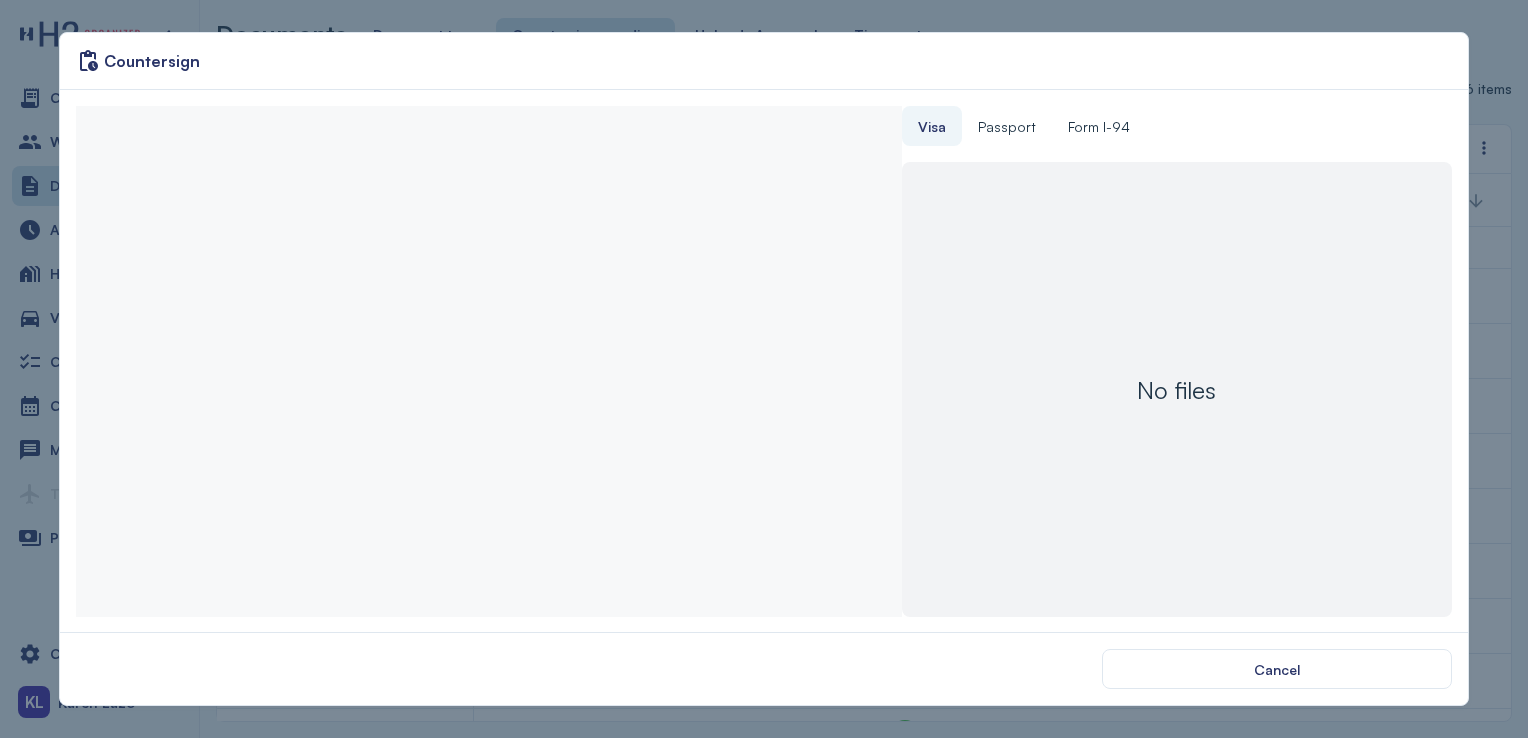 click at bounding box center [488, 361] 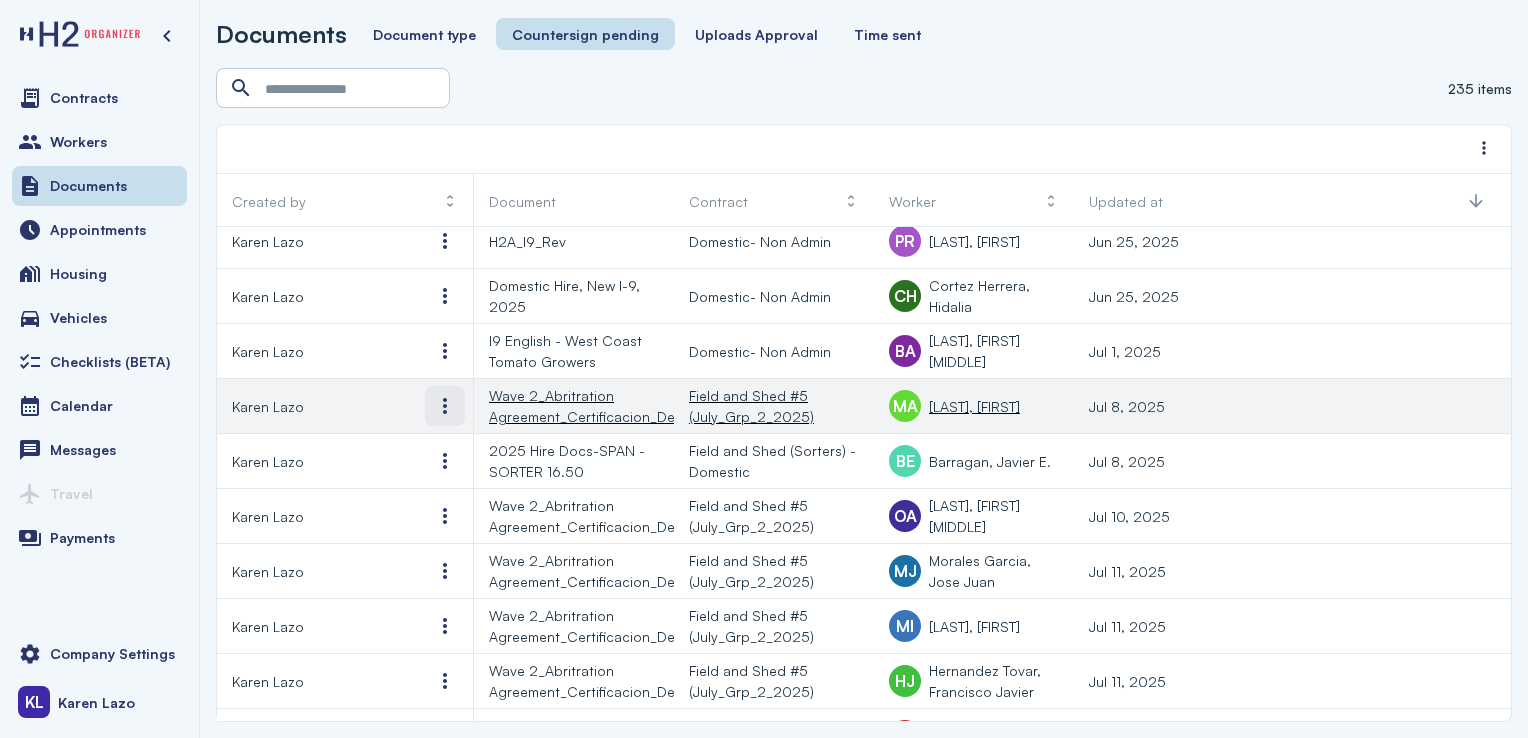 click at bounding box center (445, 406) 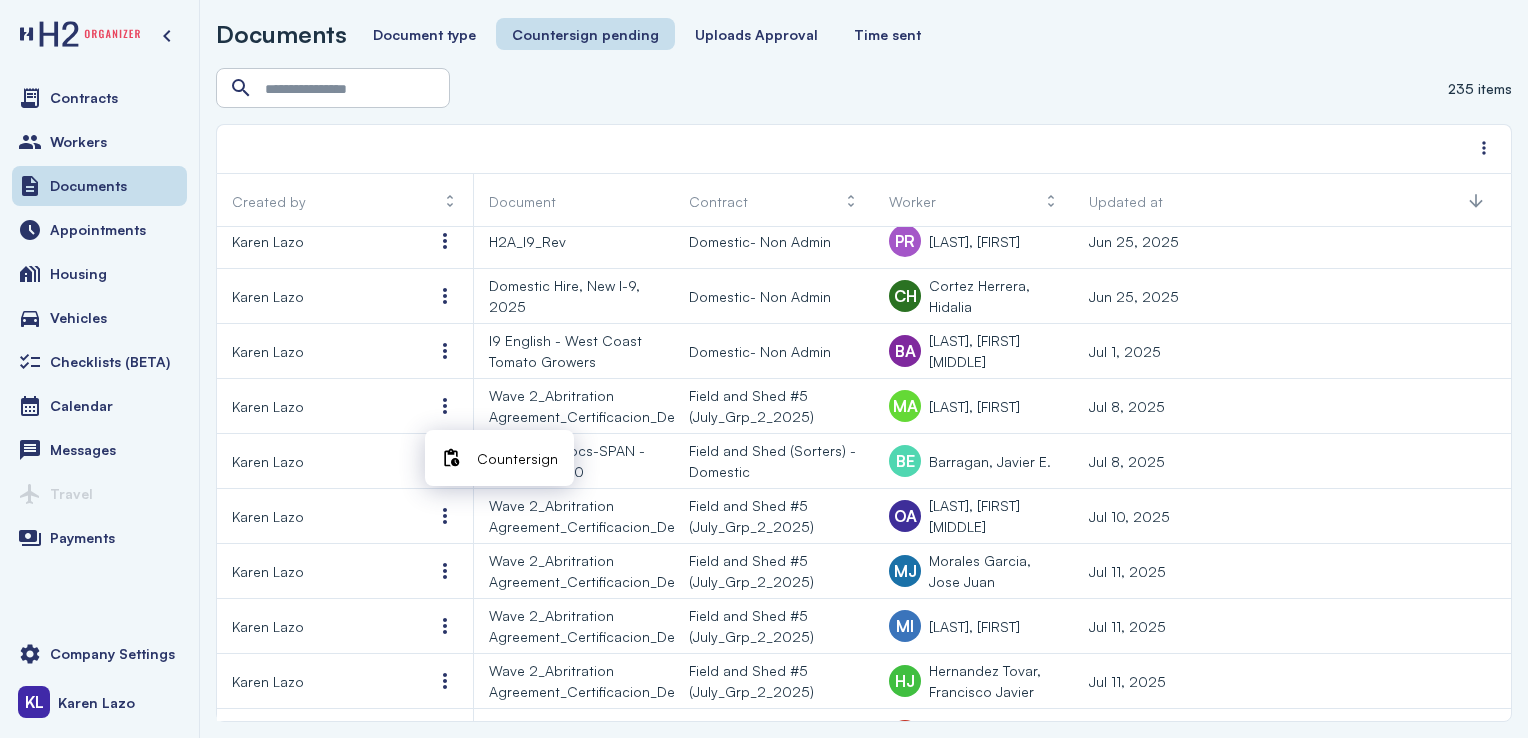 click at bounding box center [451, 458] 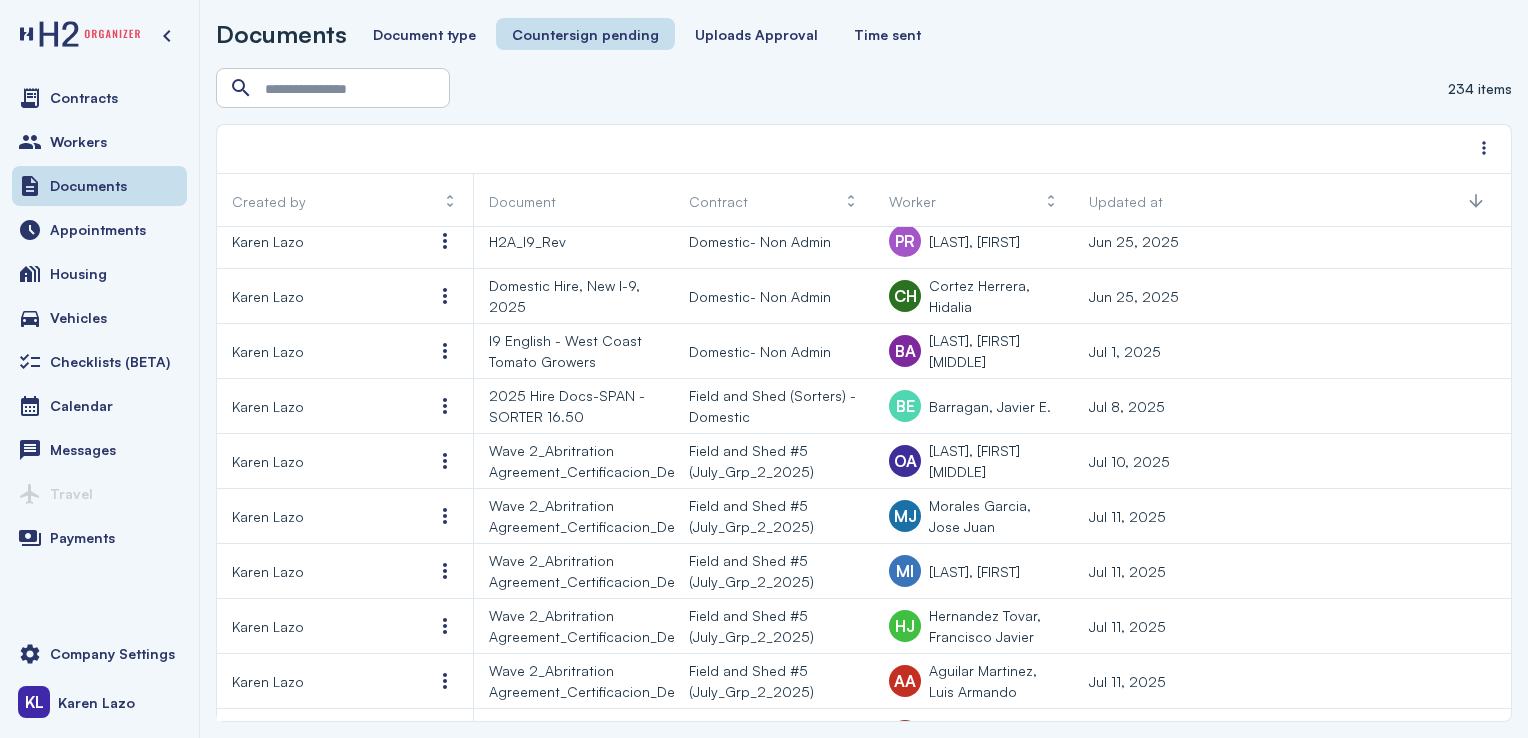 click at bounding box center [445, 406] 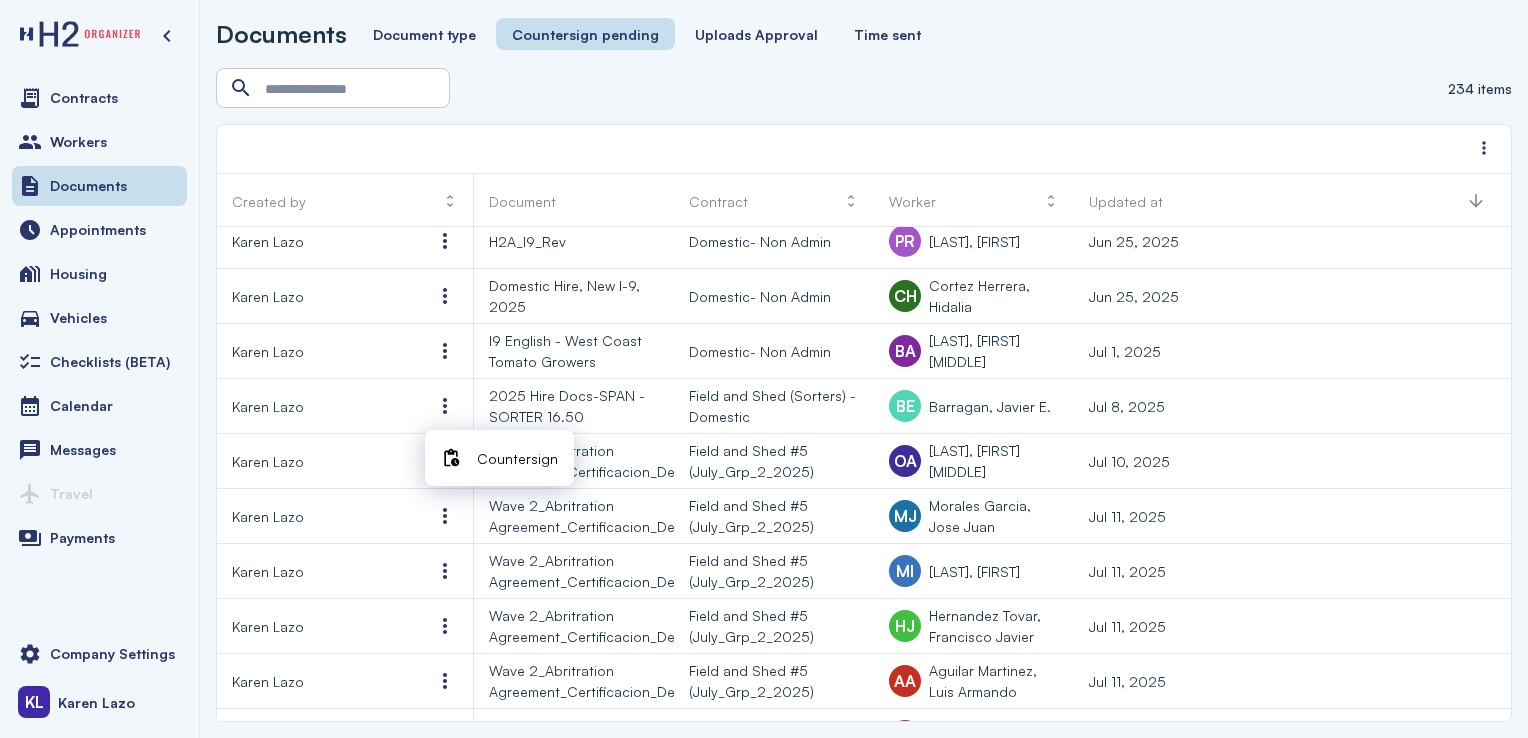 click on "Countersign" at bounding box center (517, 458) 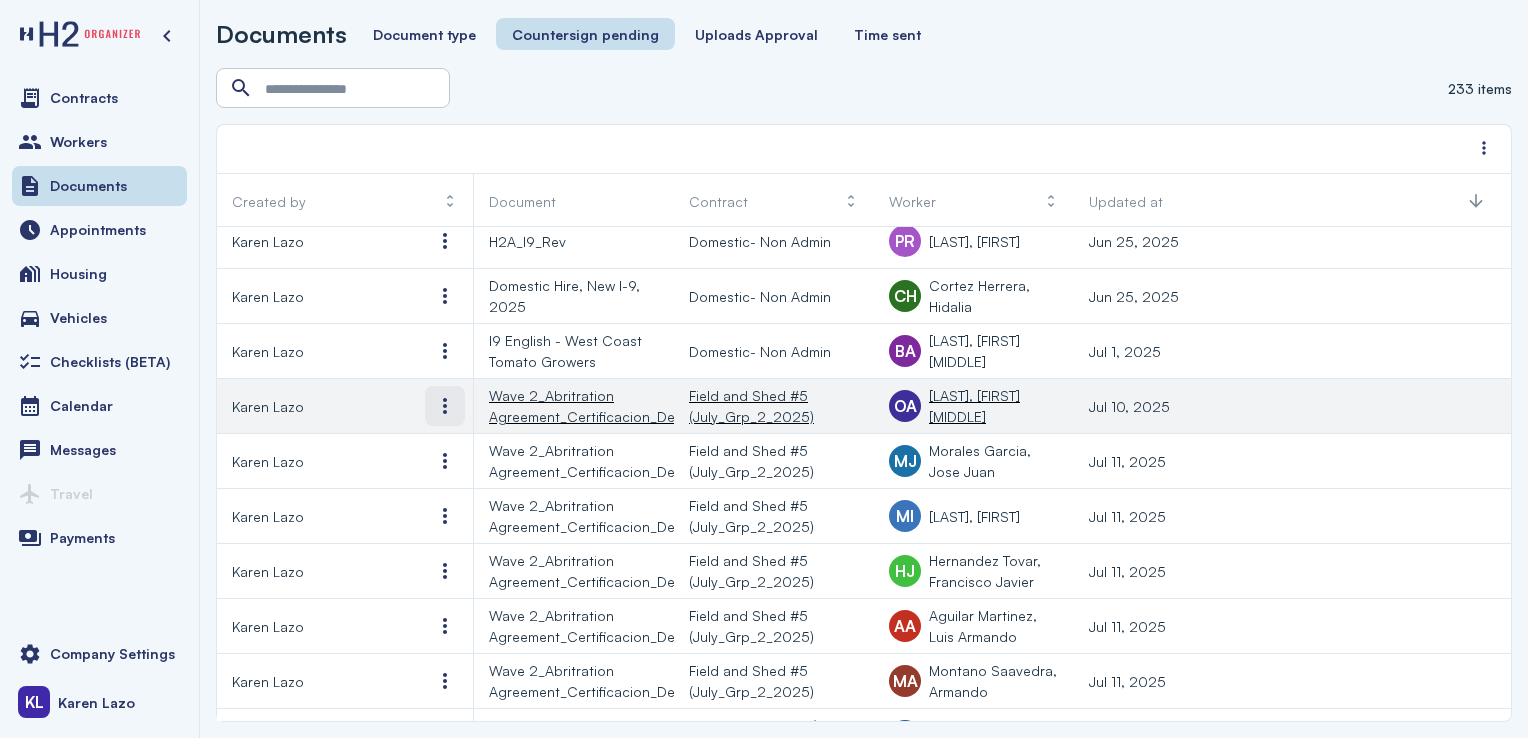 click at bounding box center (445, 406) 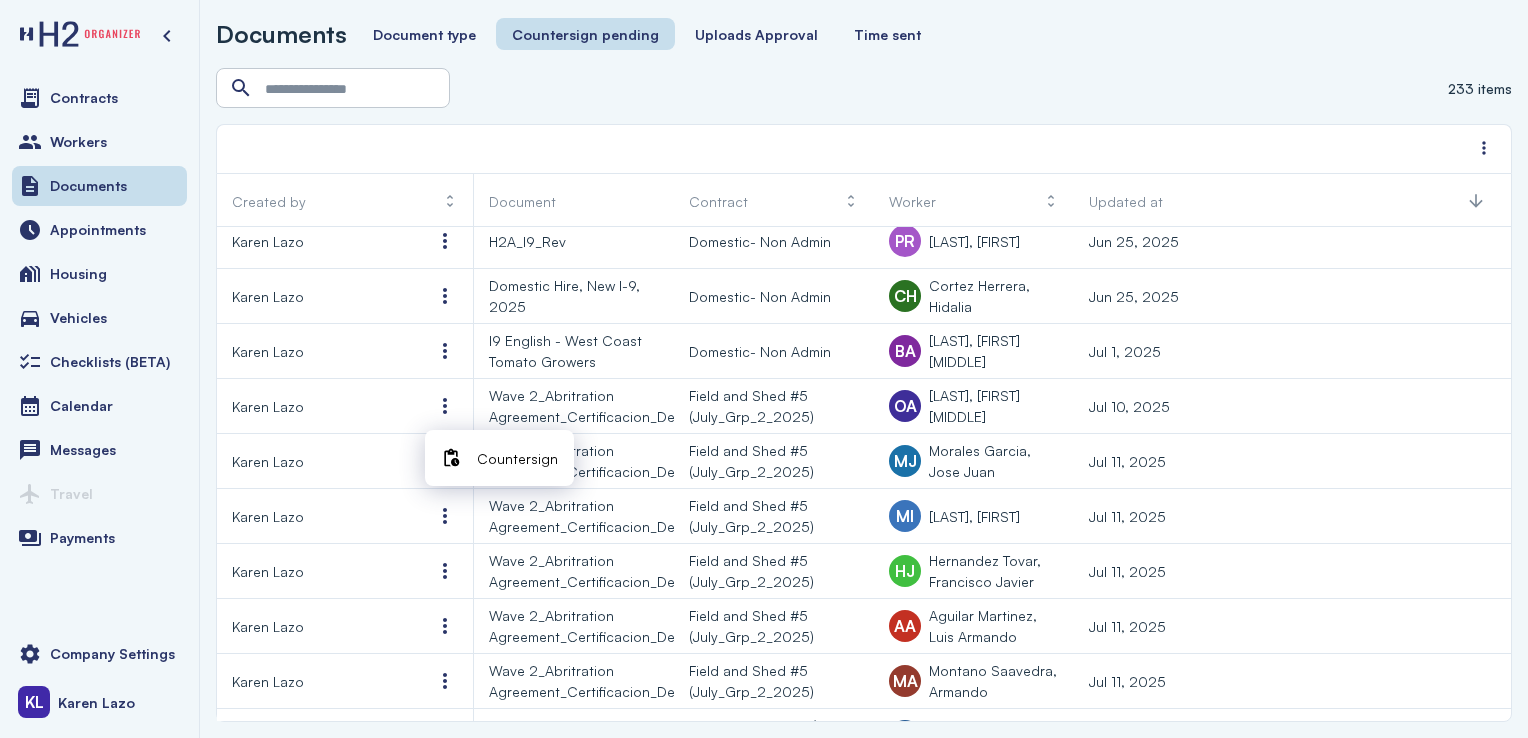 click on "Countersign" at bounding box center (517, 458) 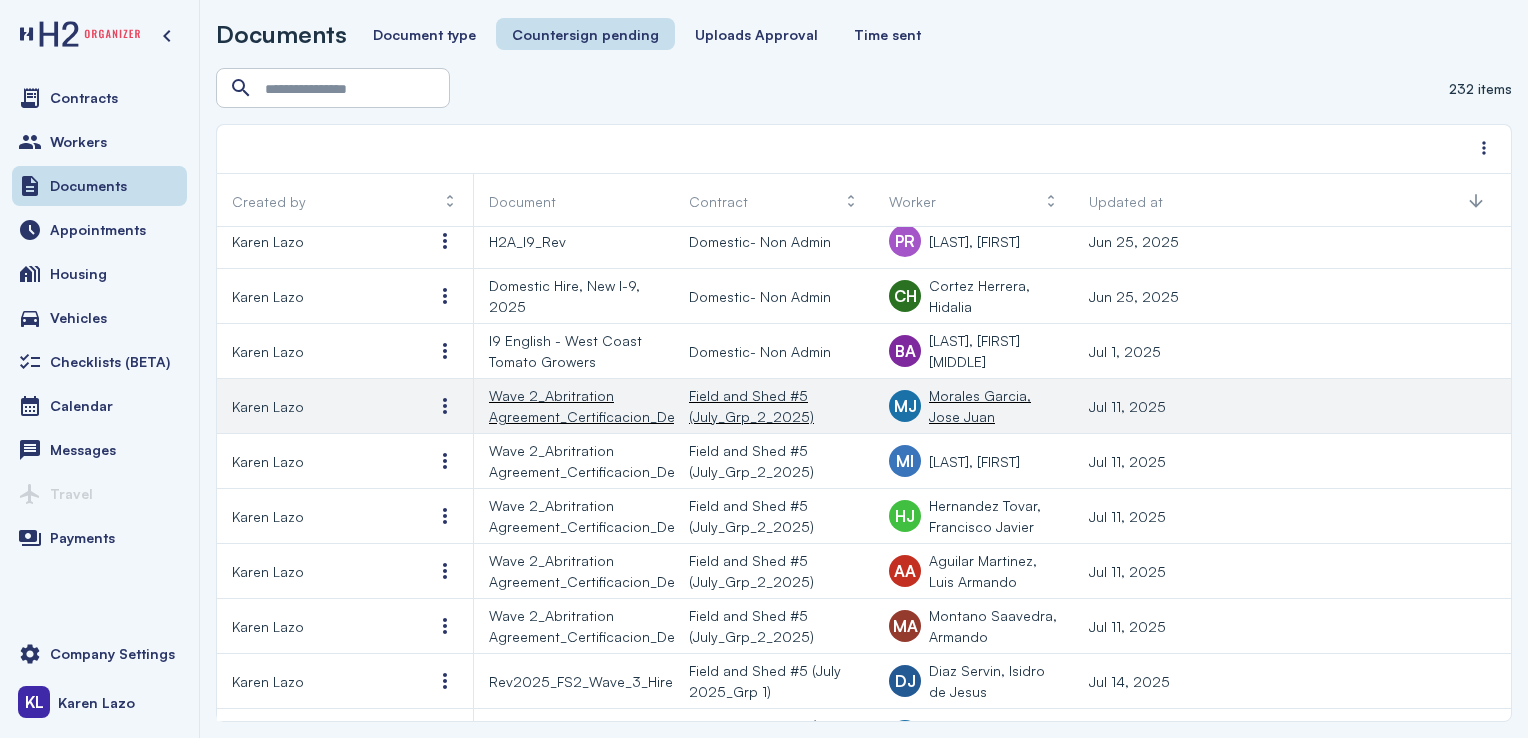 click on "Karen Lazo" at bounding box center [317, 406] 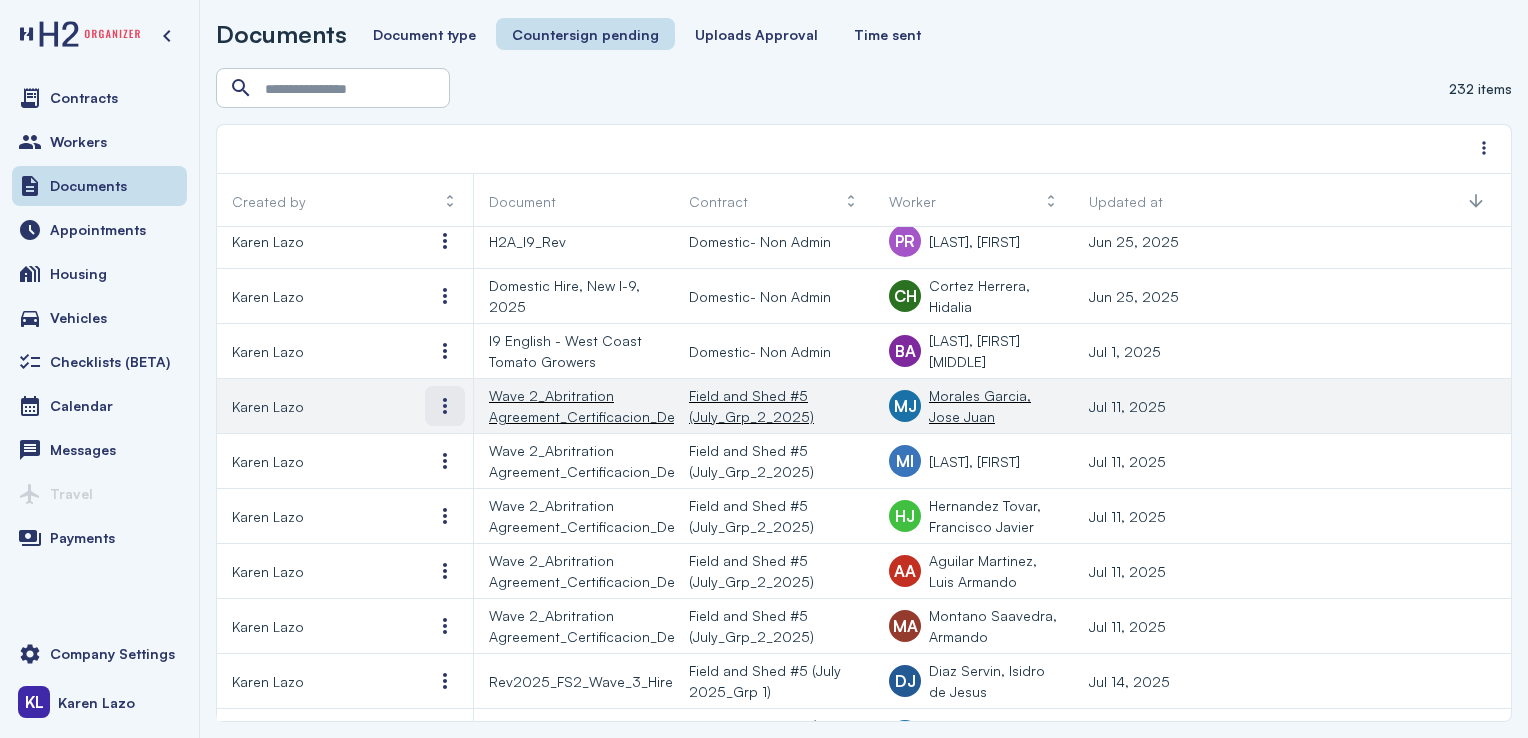click at bounding box center (445, 406) 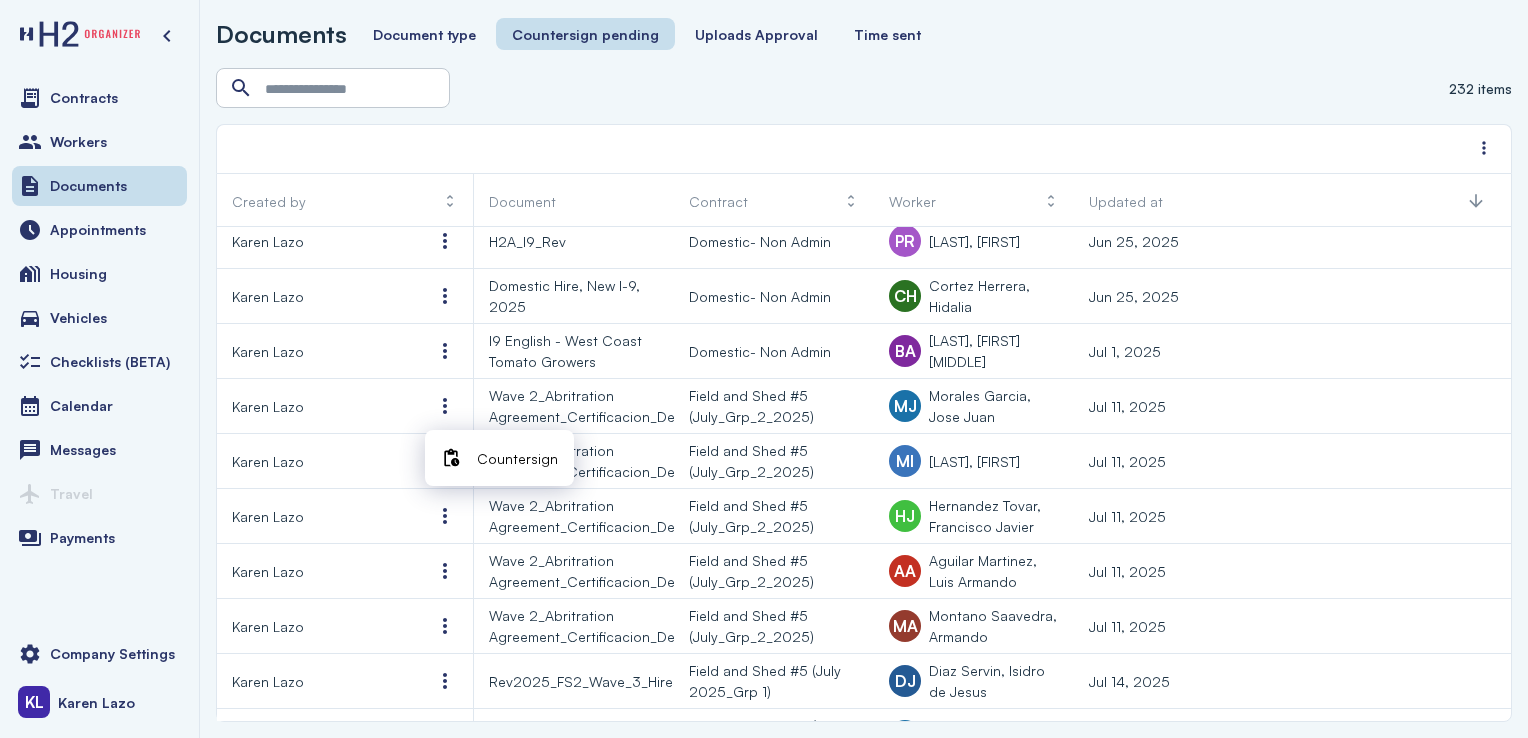 click on "Countersign" at bounding box center [517, 458] 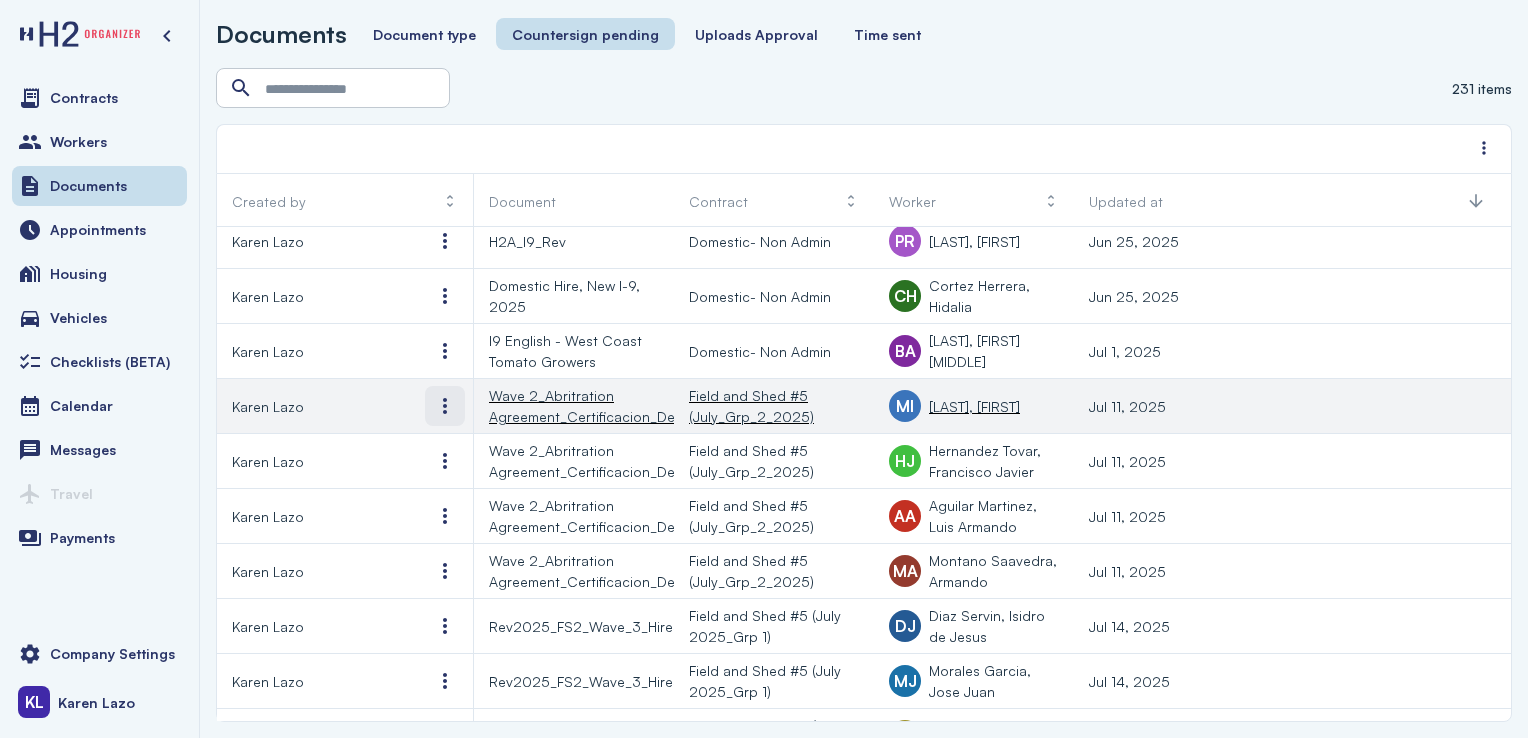 click at bounding box center [445, 406] 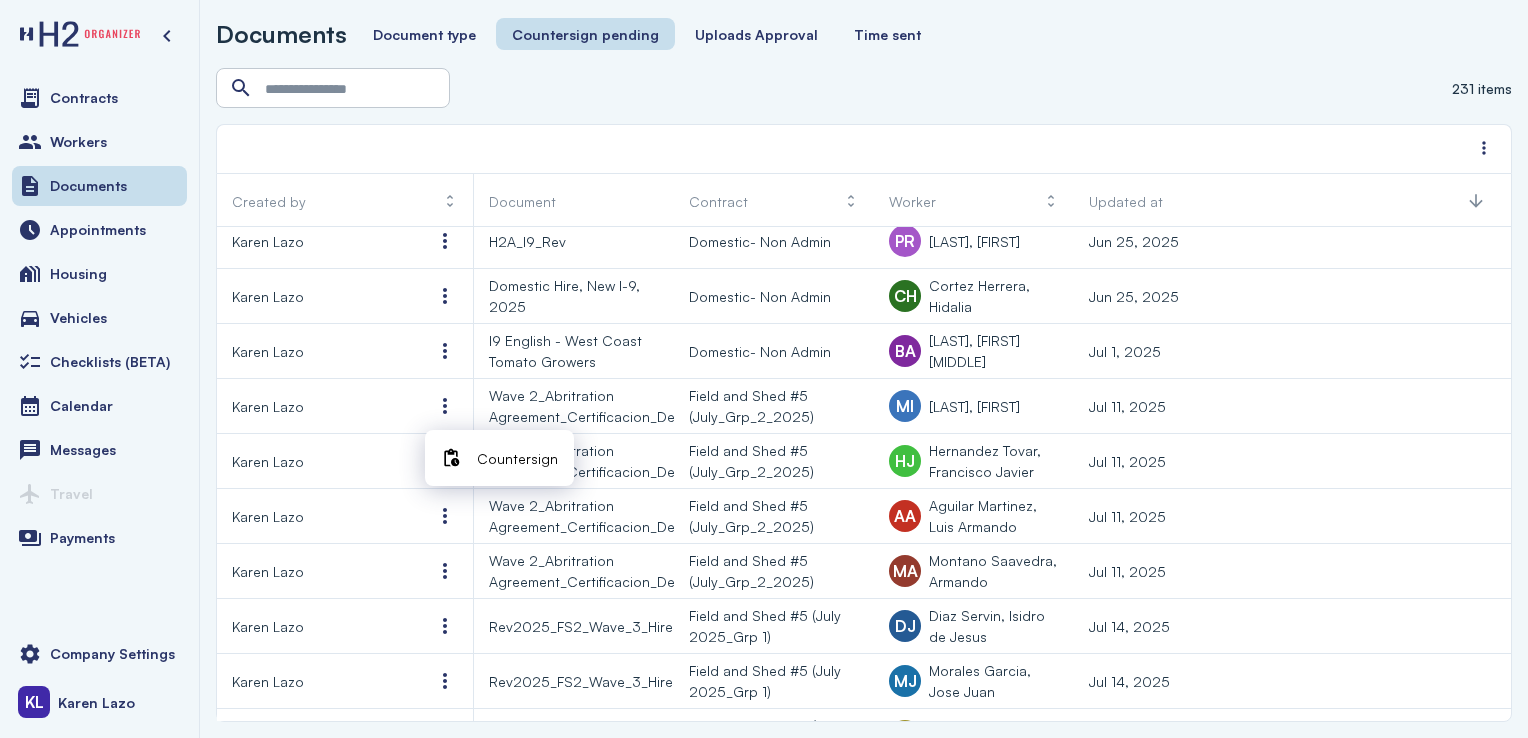 click on "Countersign" at bounding box center [517, 458] 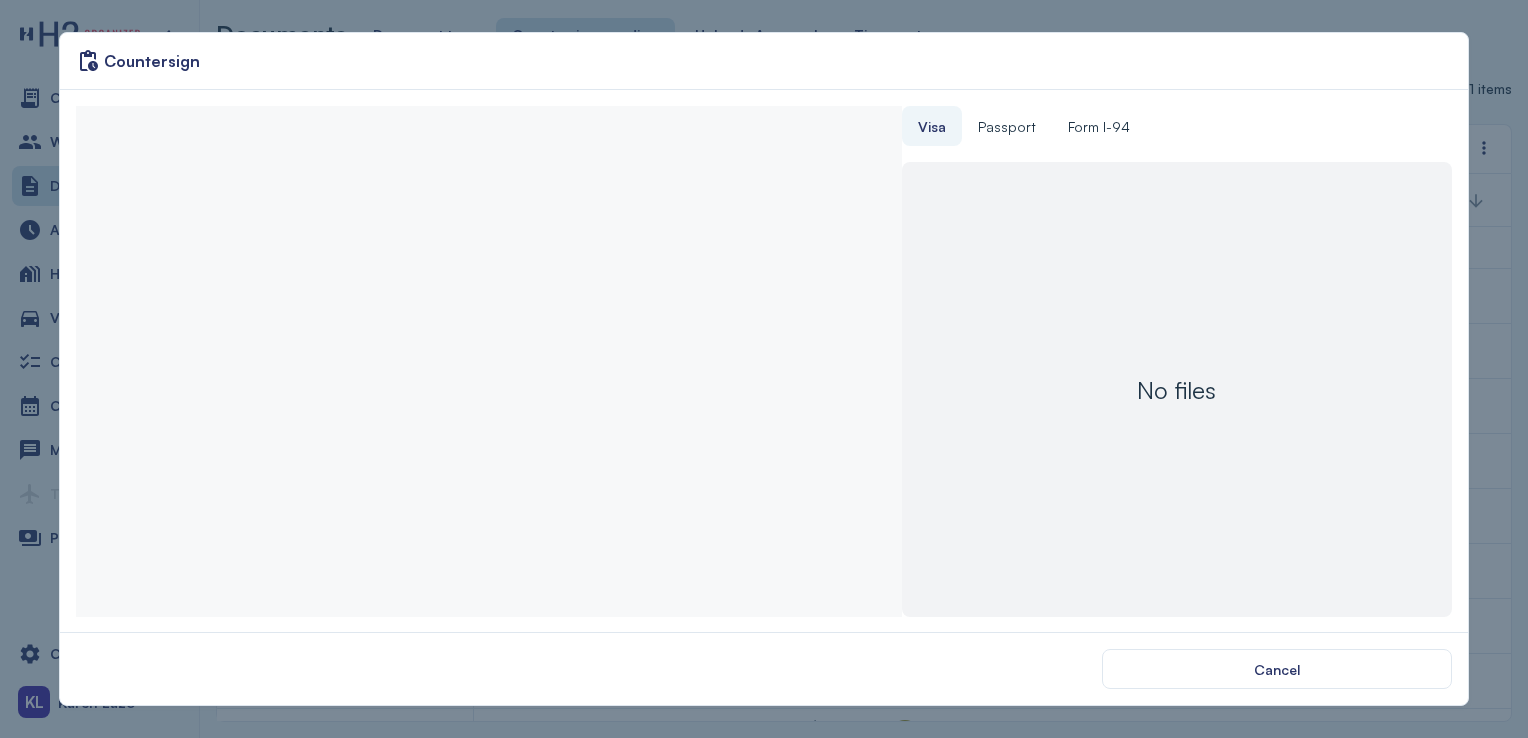 click on "Cancel" at bounding box center [763, 668] 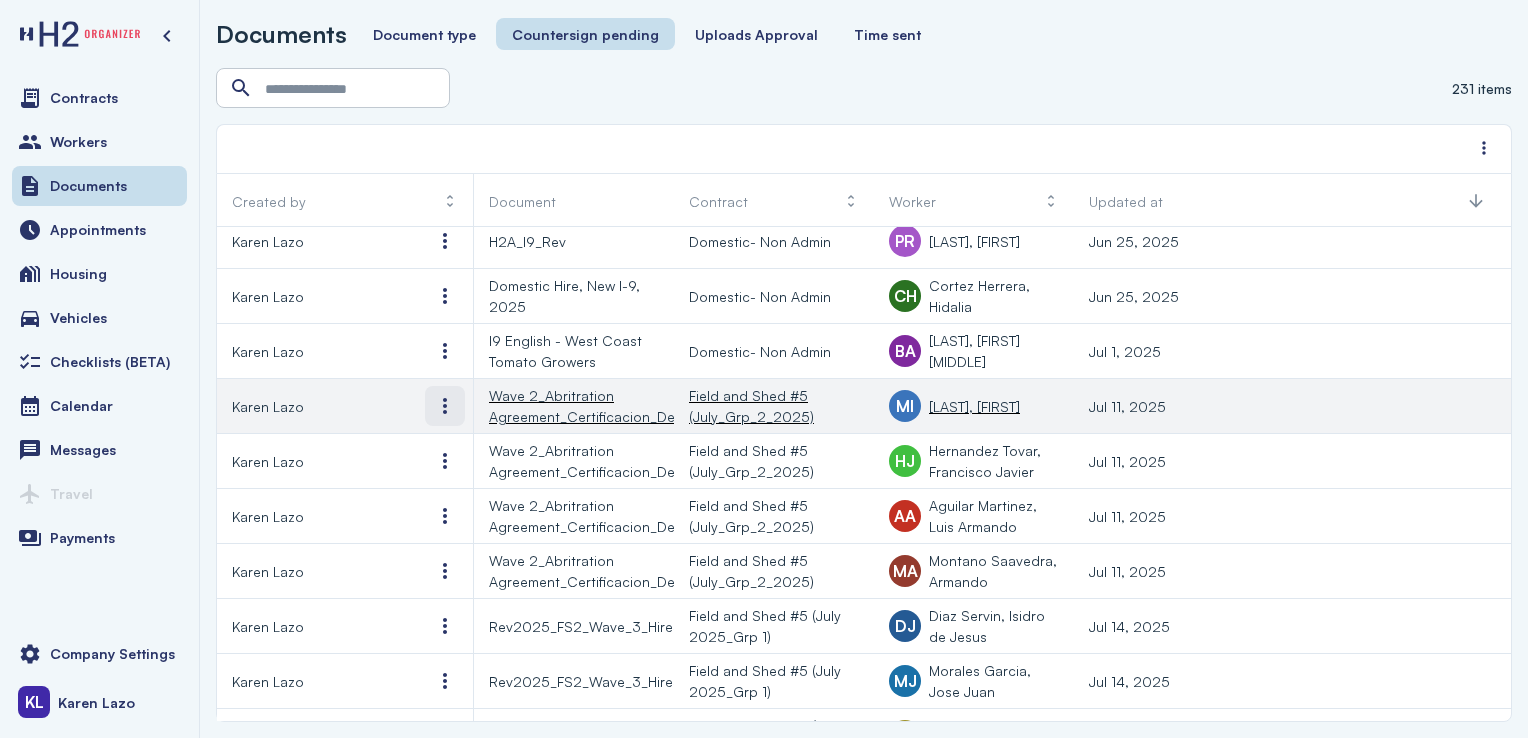 click at bounding box center [445, 406] 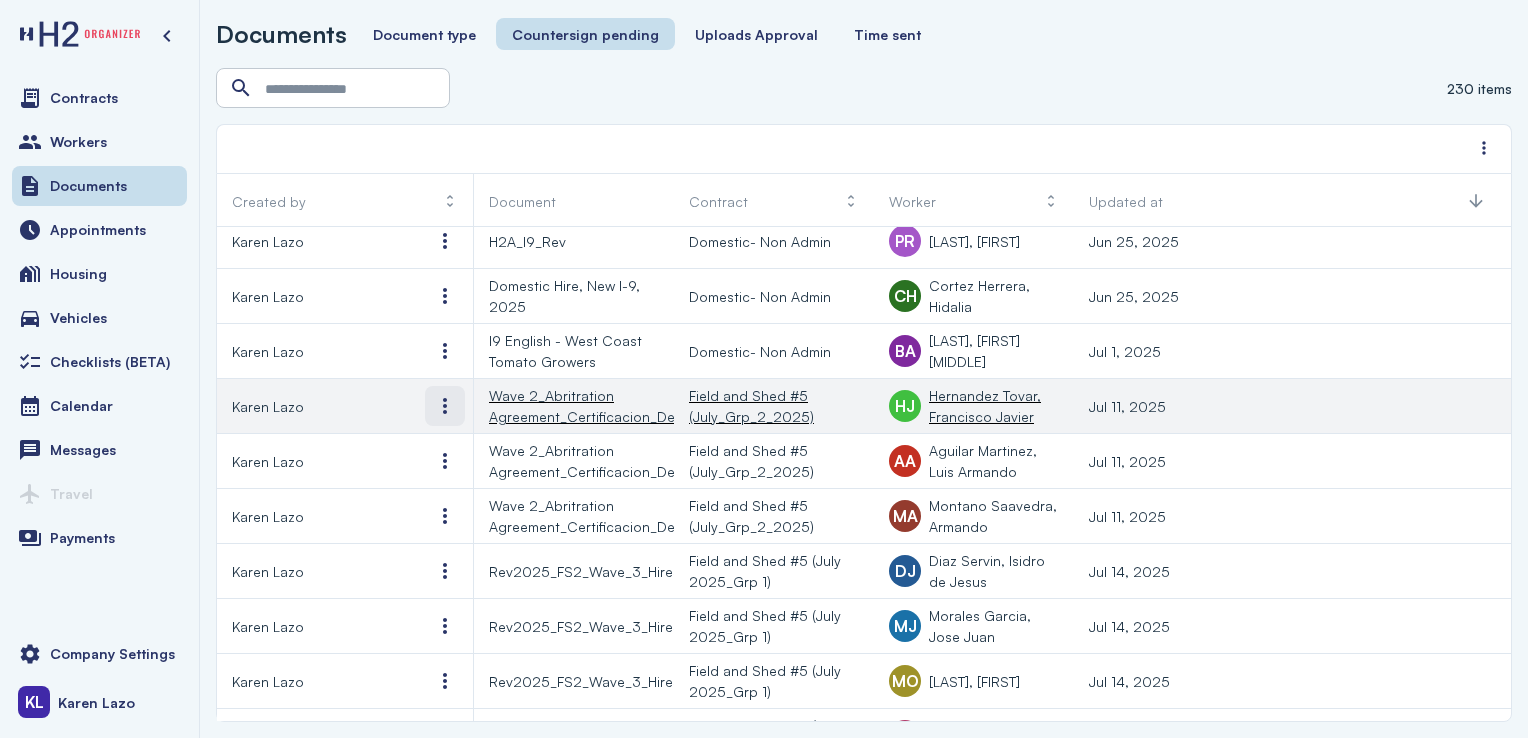 click at bounding box center [445, 406] 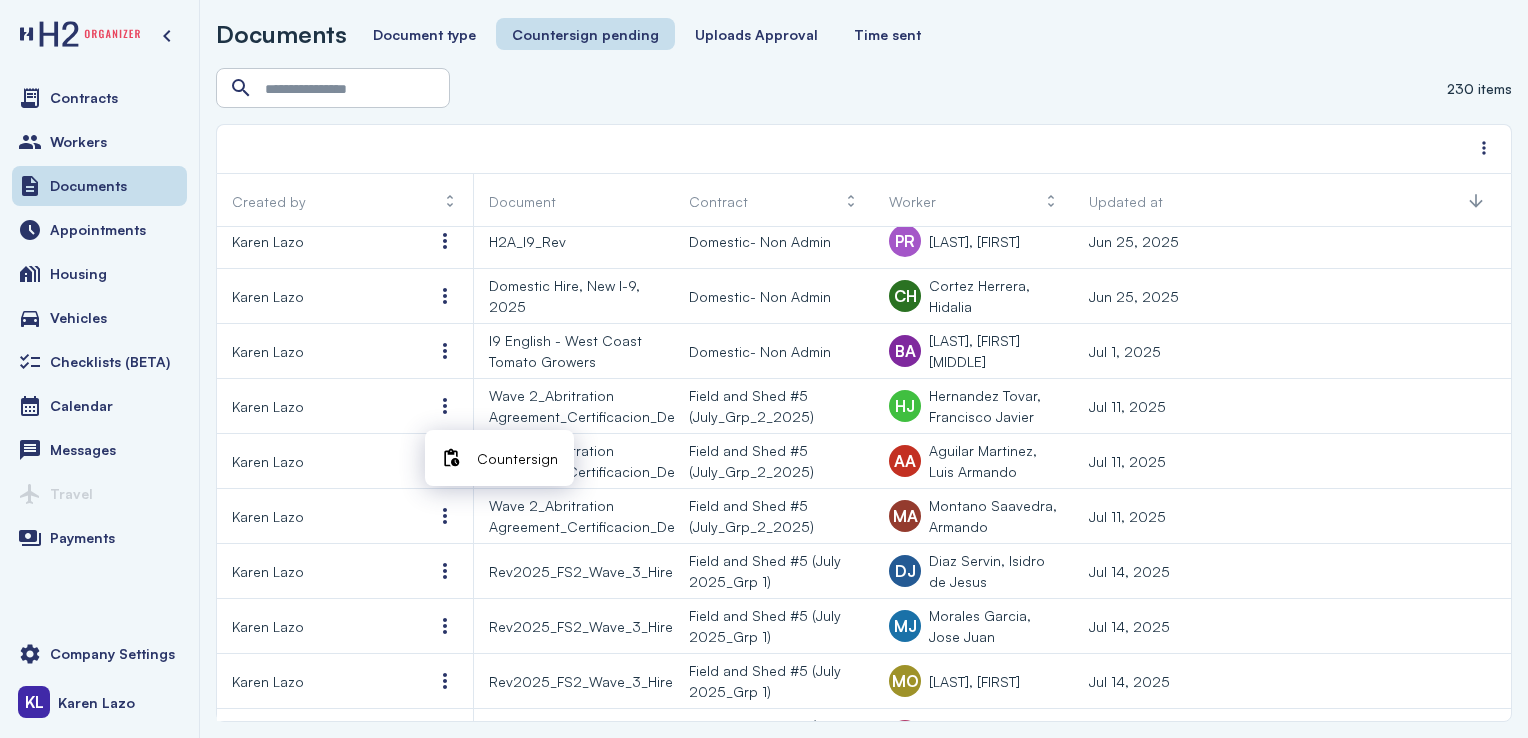 click on "Countersign" at bounding box center [517, 458] 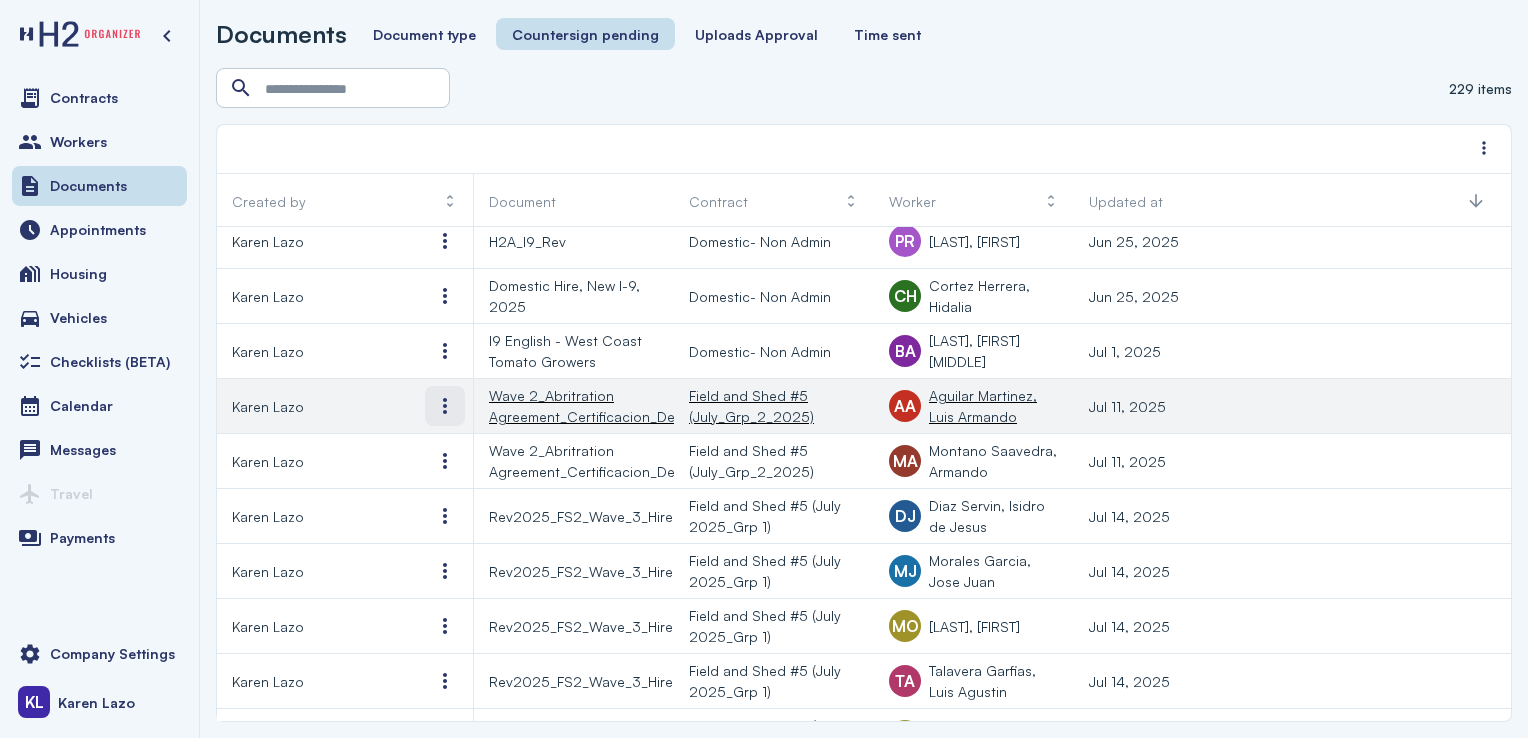 click at bounding box center [445, 406] 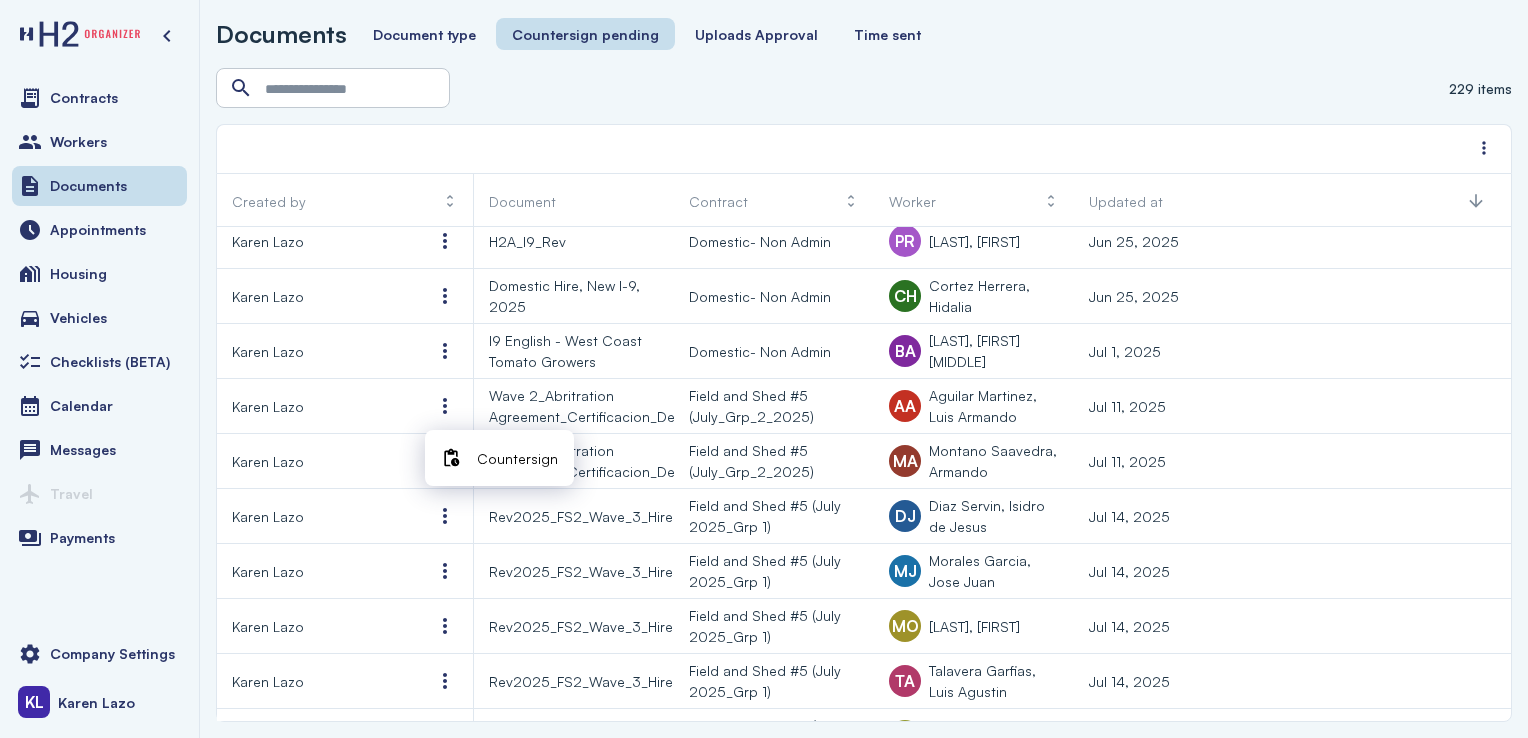 click on "Countersign" at bounding box center [517, 458] 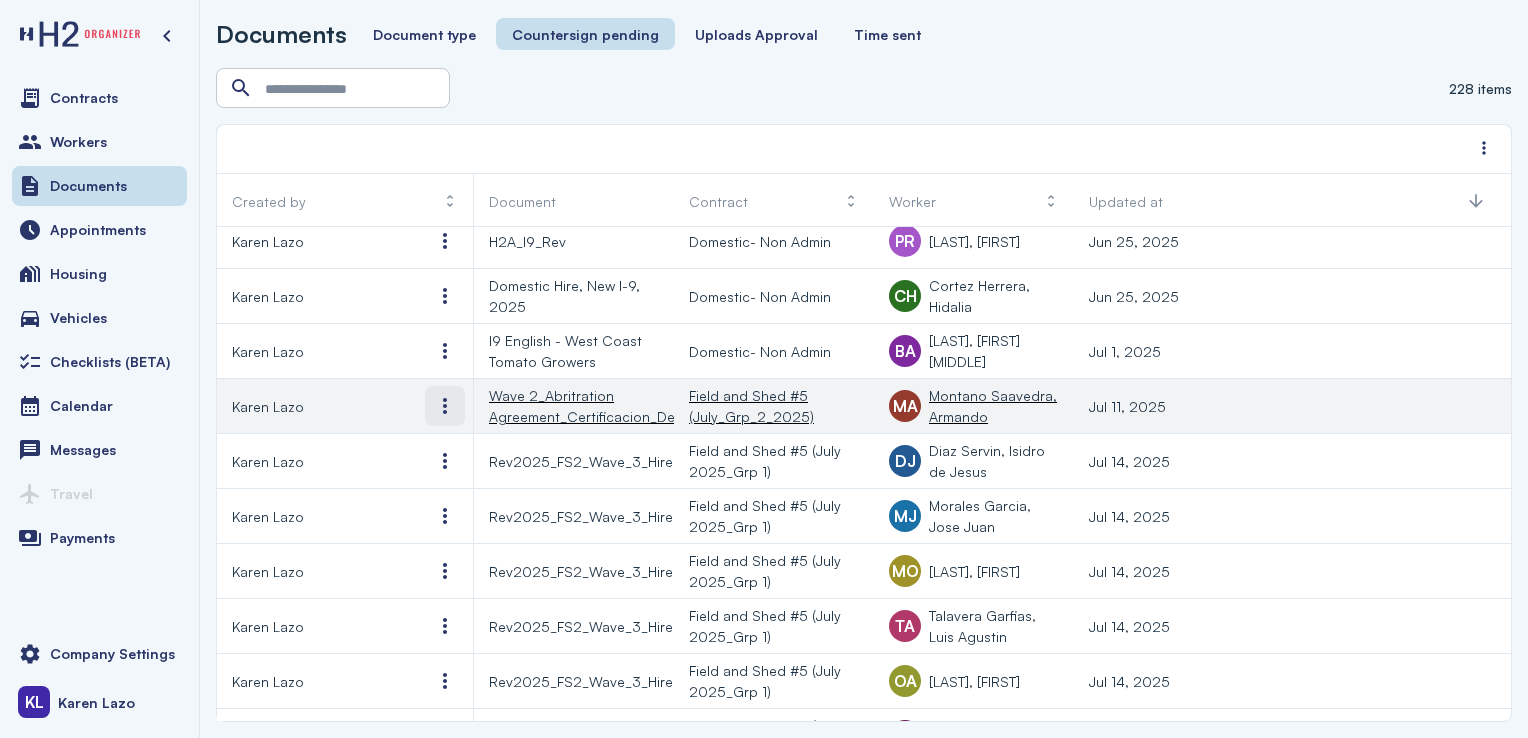 click at bounding box center (445, 406) 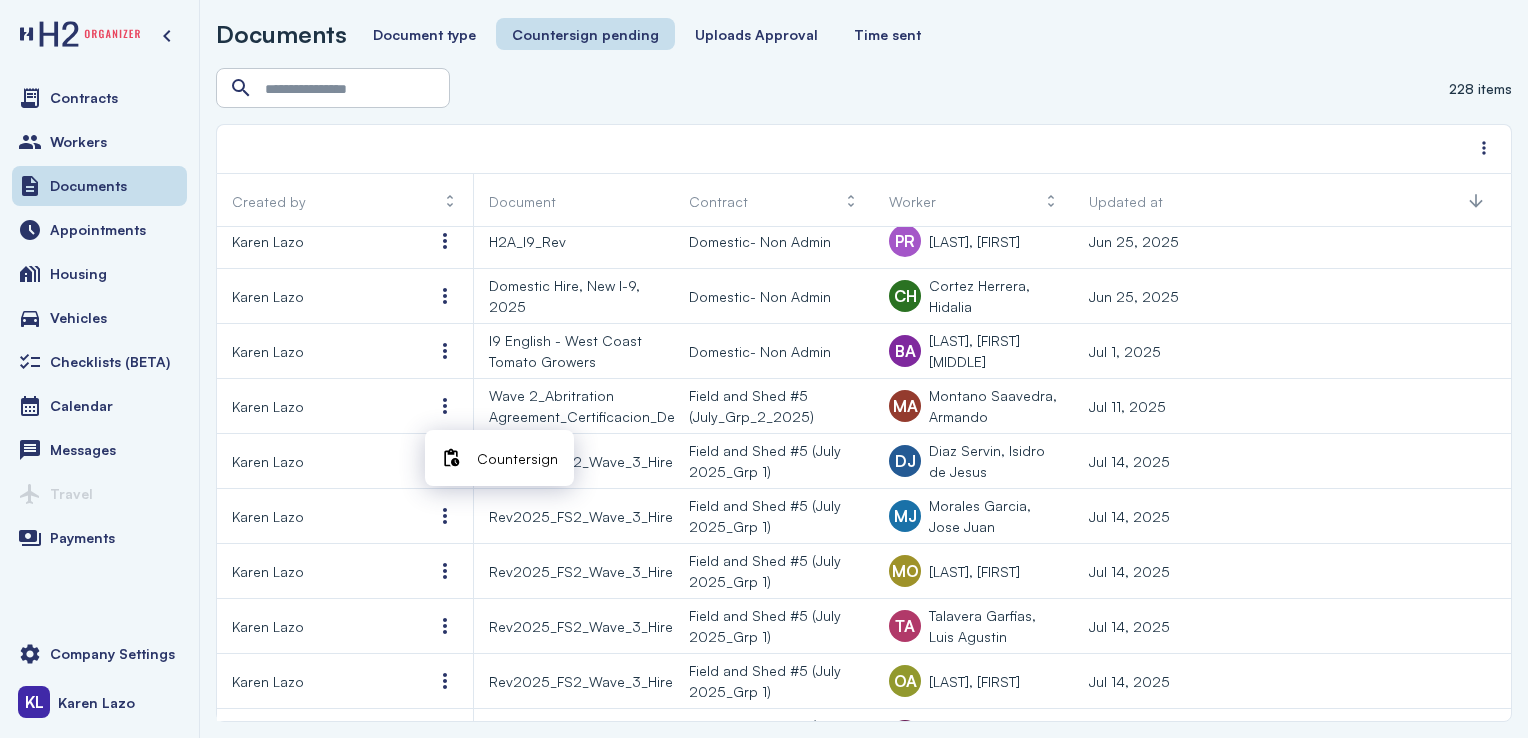 click on "Countersign" at bounding box center [517, 458] 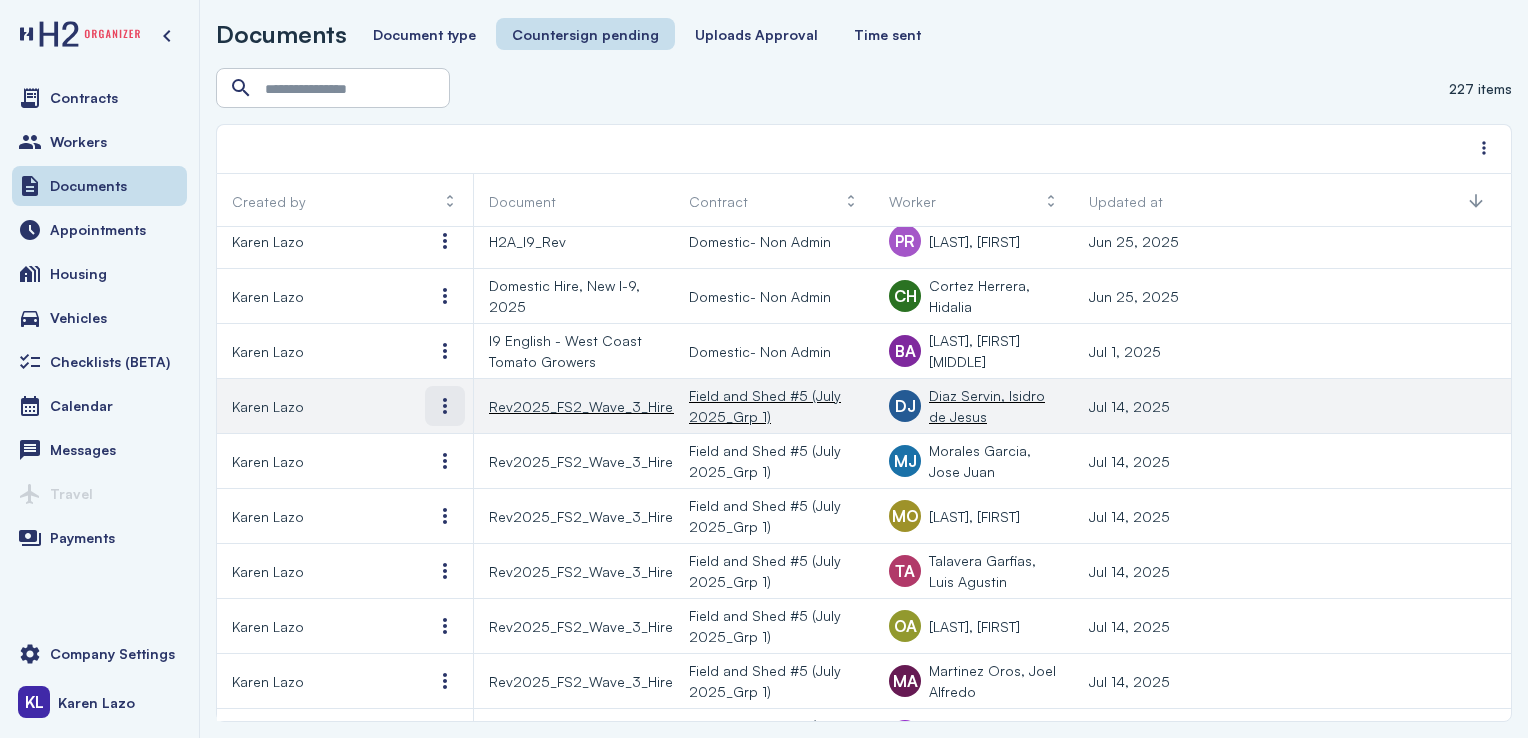 click at bounding box center (445, 406) 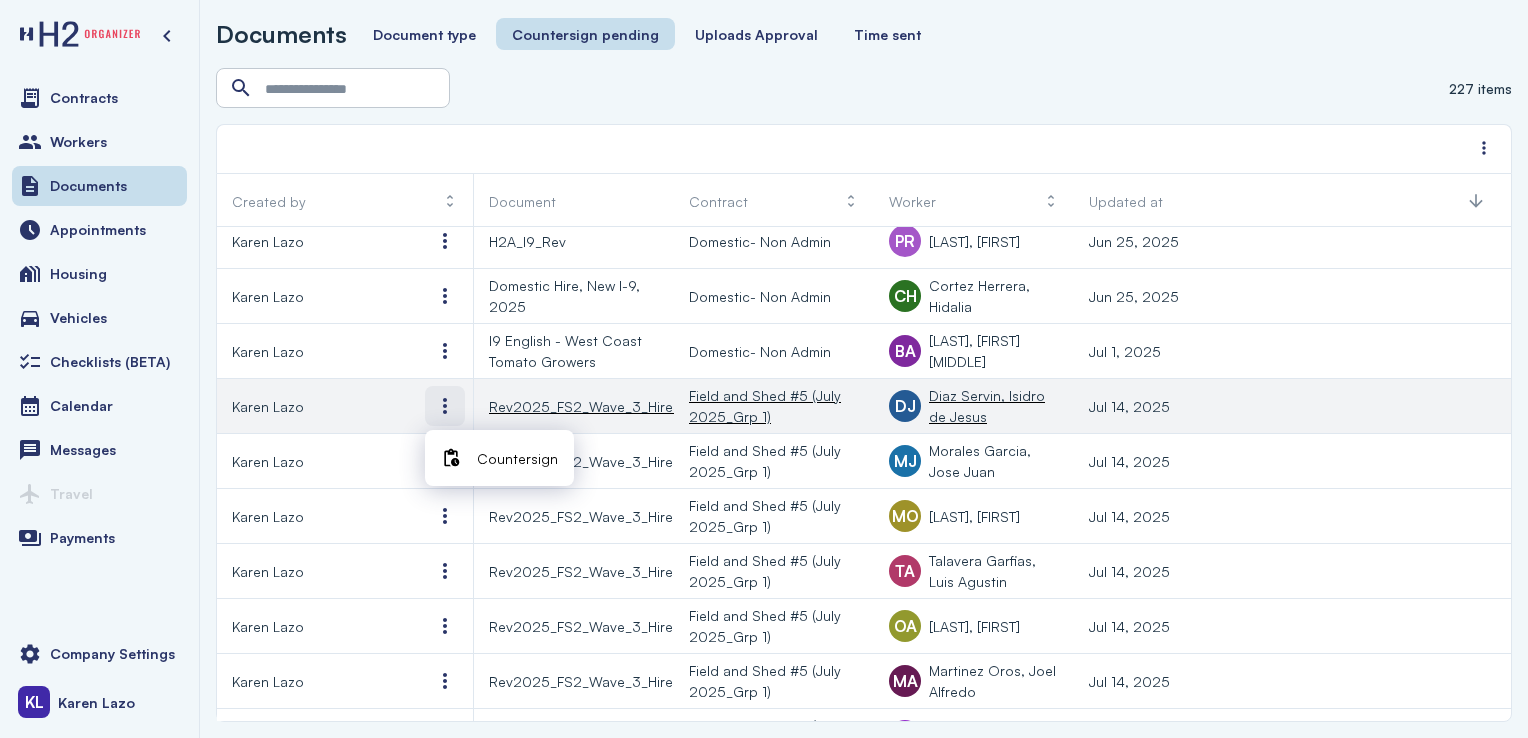 click on "Countersign" at bounding box center [517, 458] 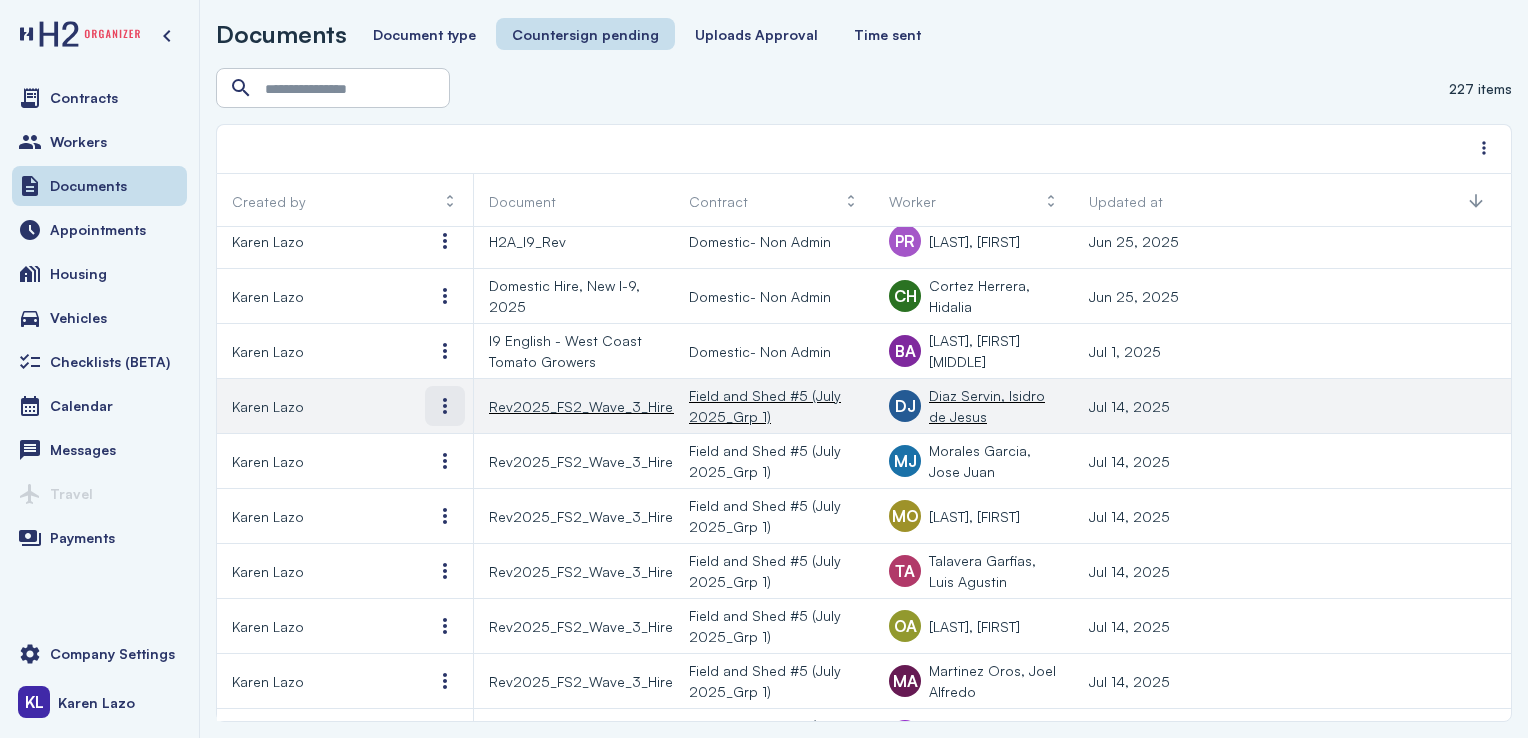 click at bounding box center [445, 406] 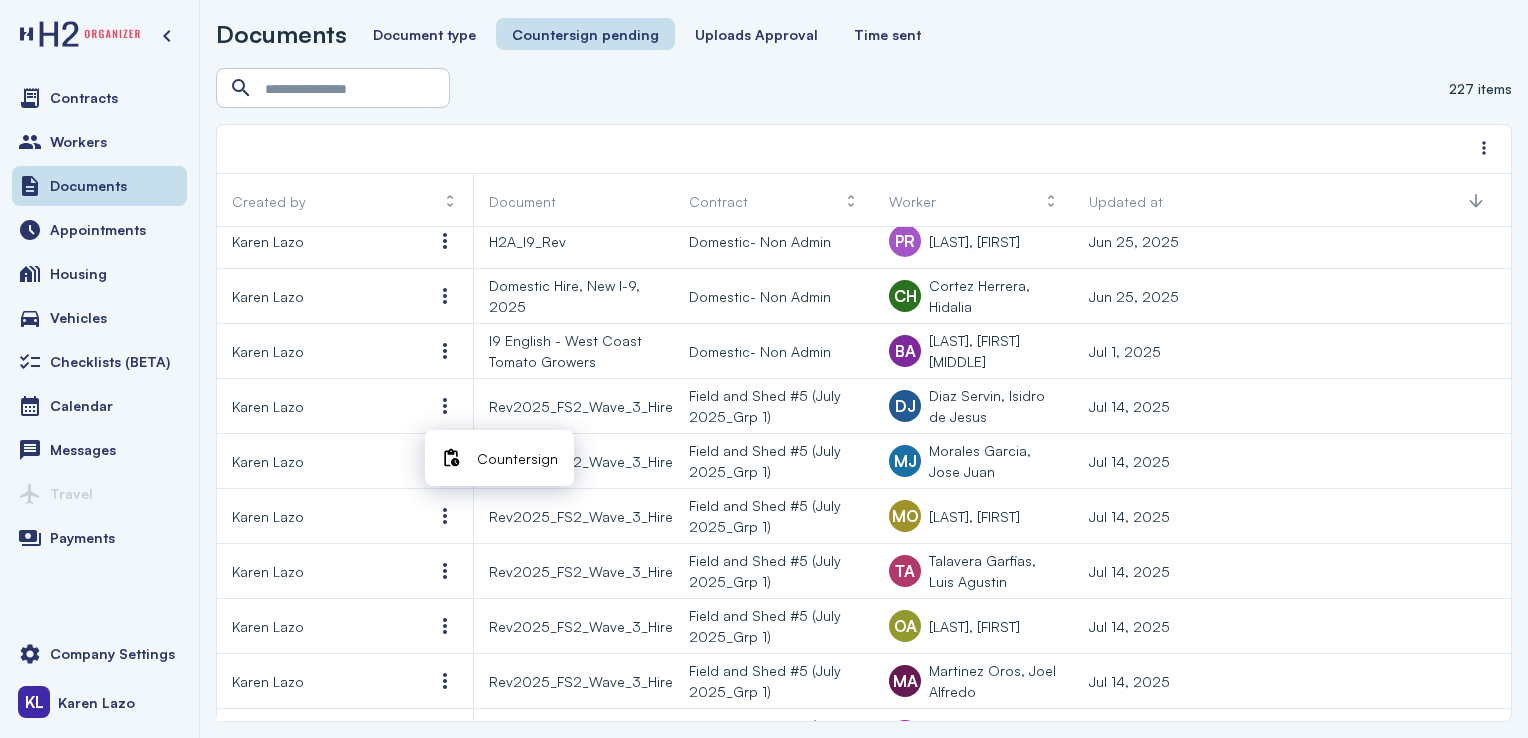 click on "Countersign" at bounding box center (517, 458) 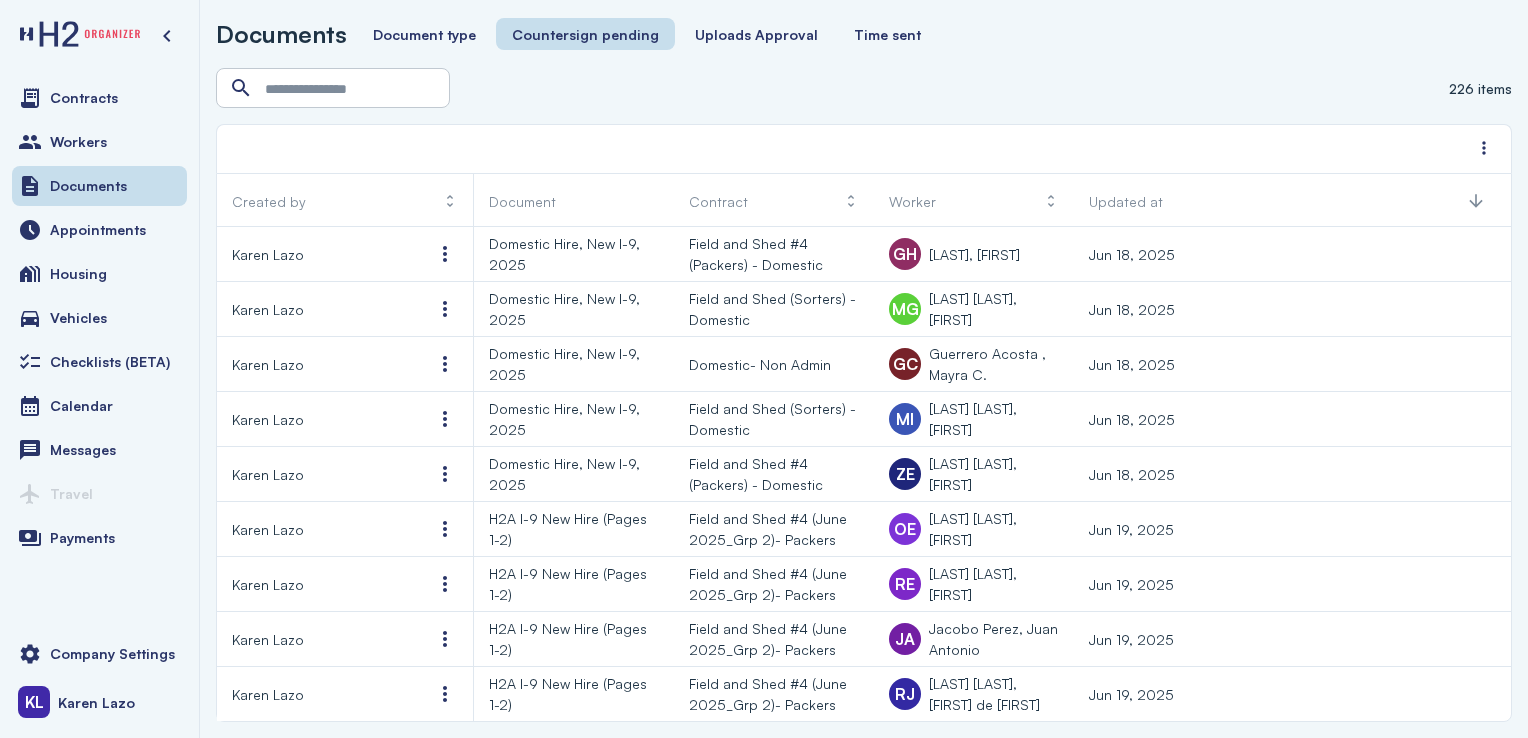 scroll, scrollTop: 0, scrollLeft: 0, axis: both 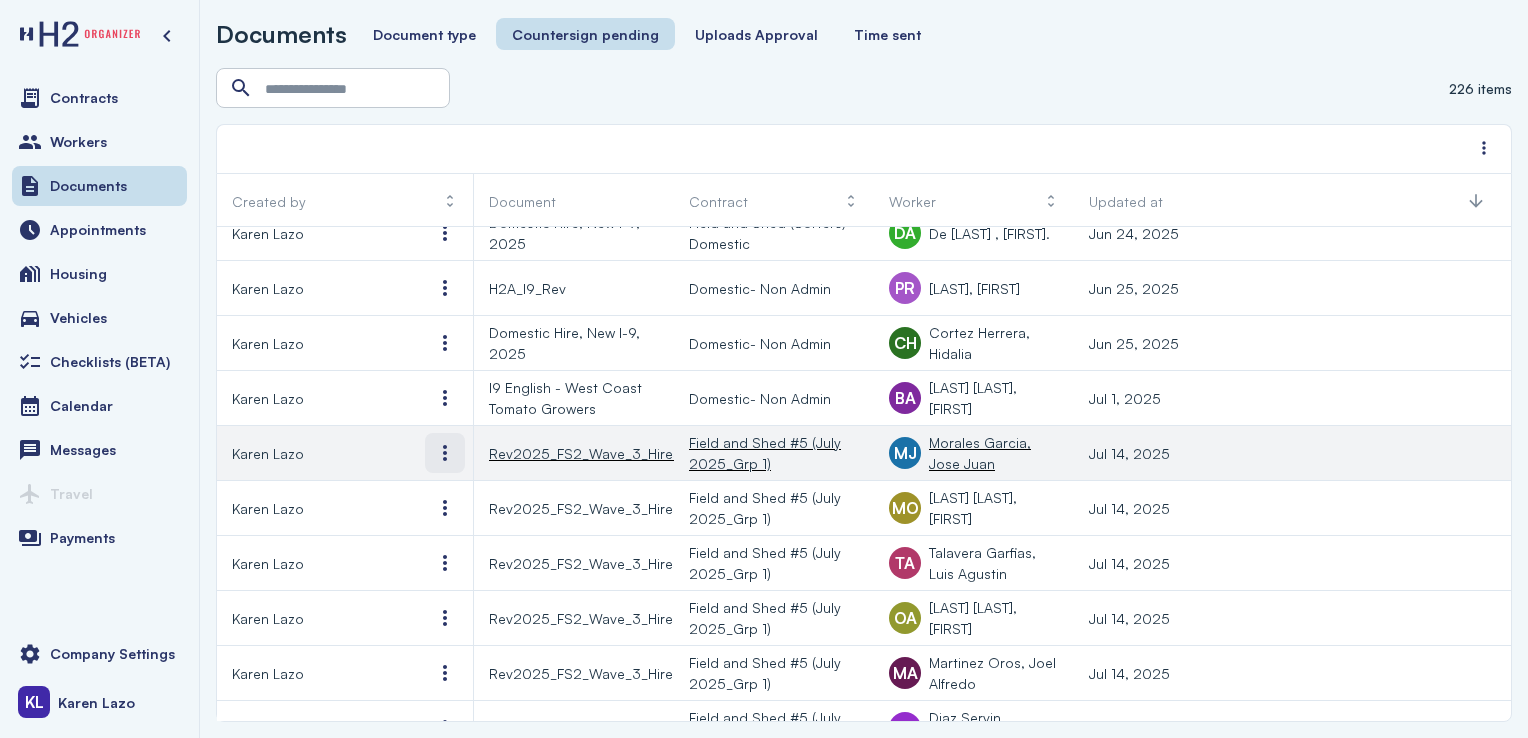 click at bounding box center (445, 453) 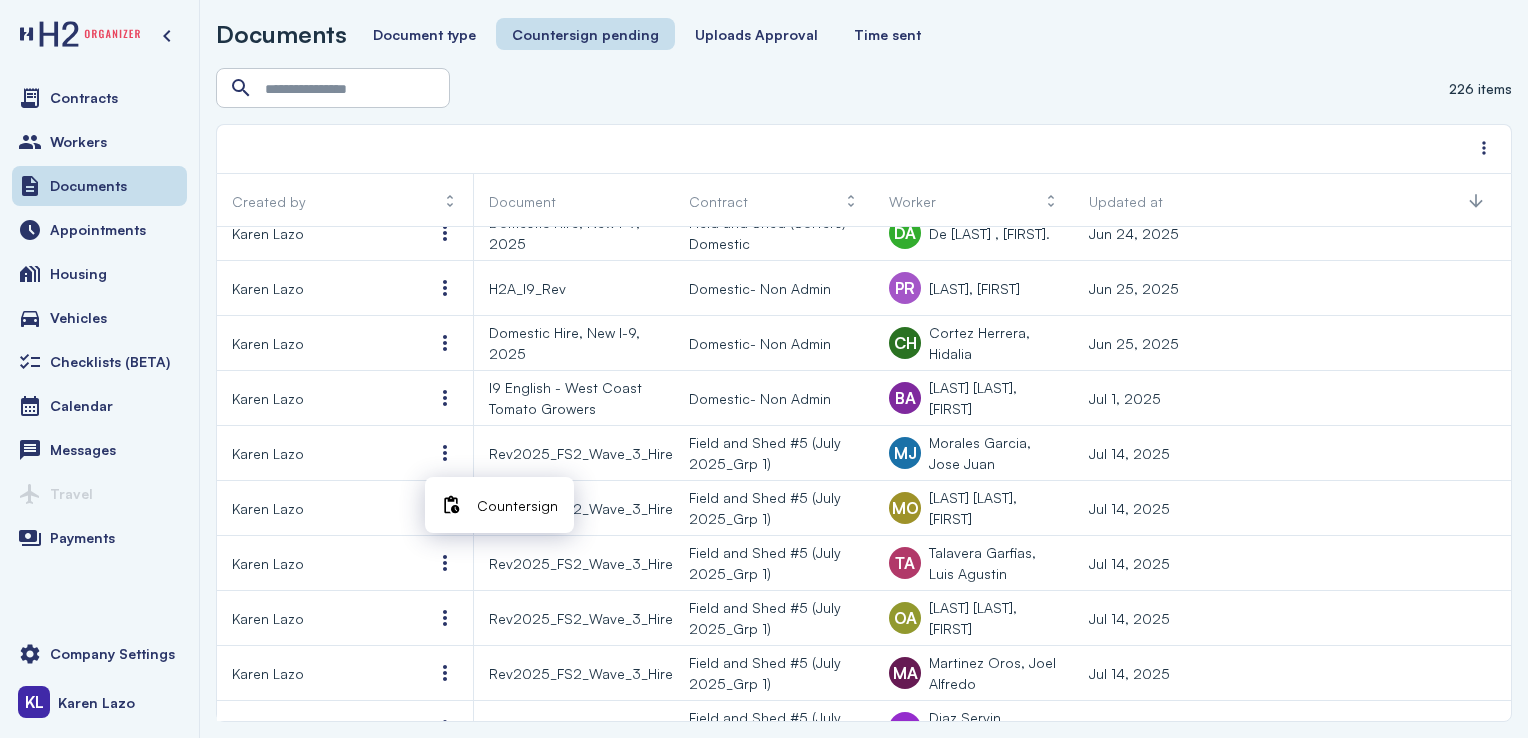 click on "Countersign" at bounding box center (517, 505) 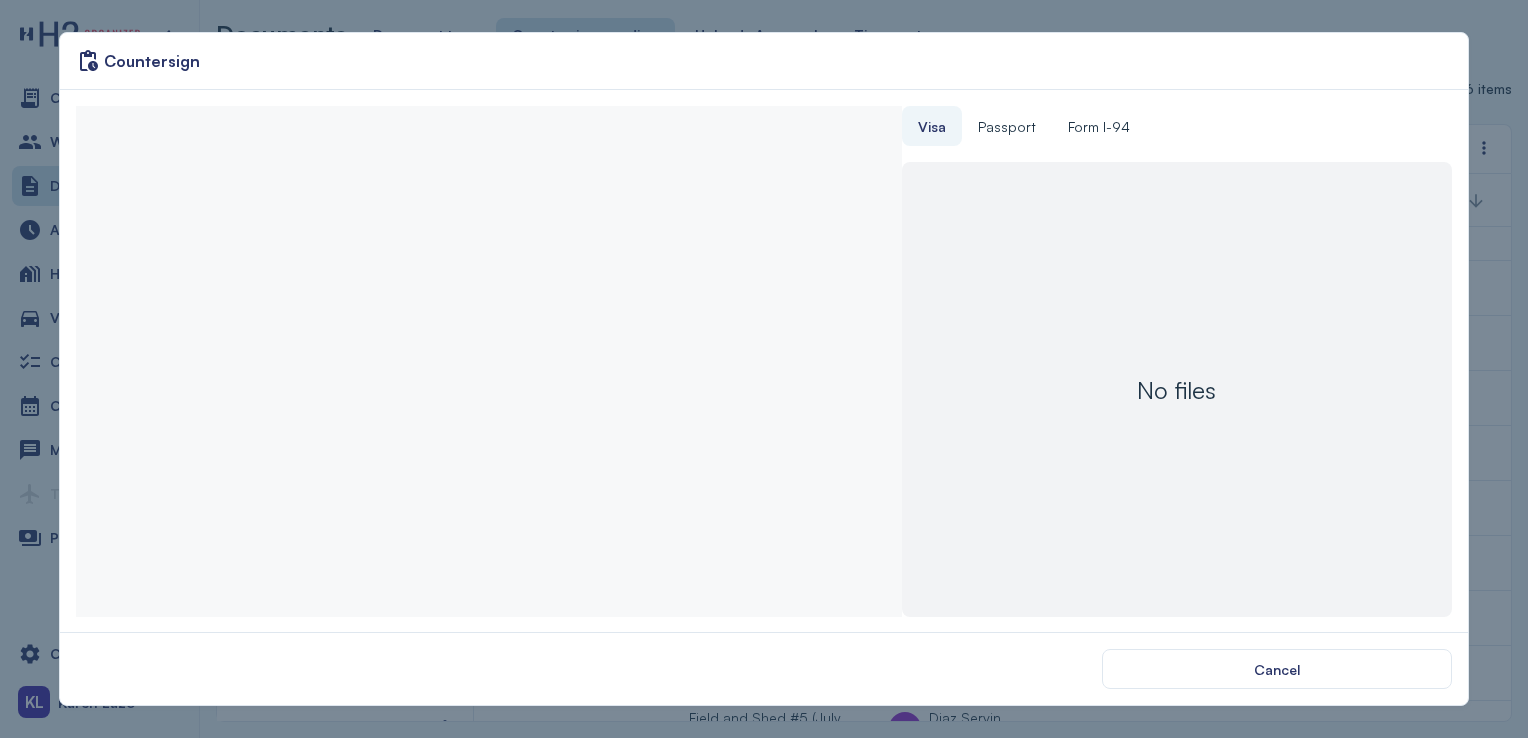click at bounding box center [488, 361] 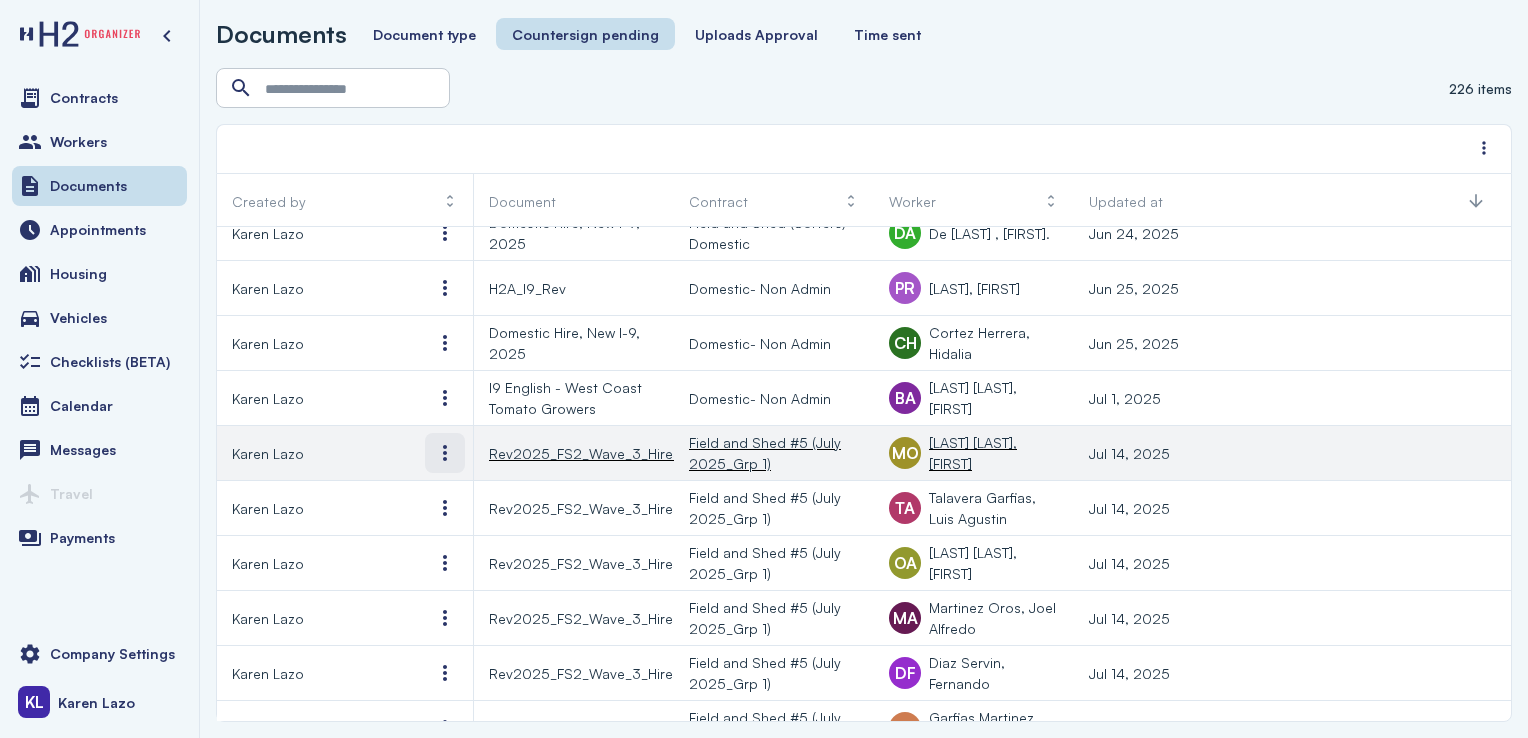 click at bounding box center [445, 453] 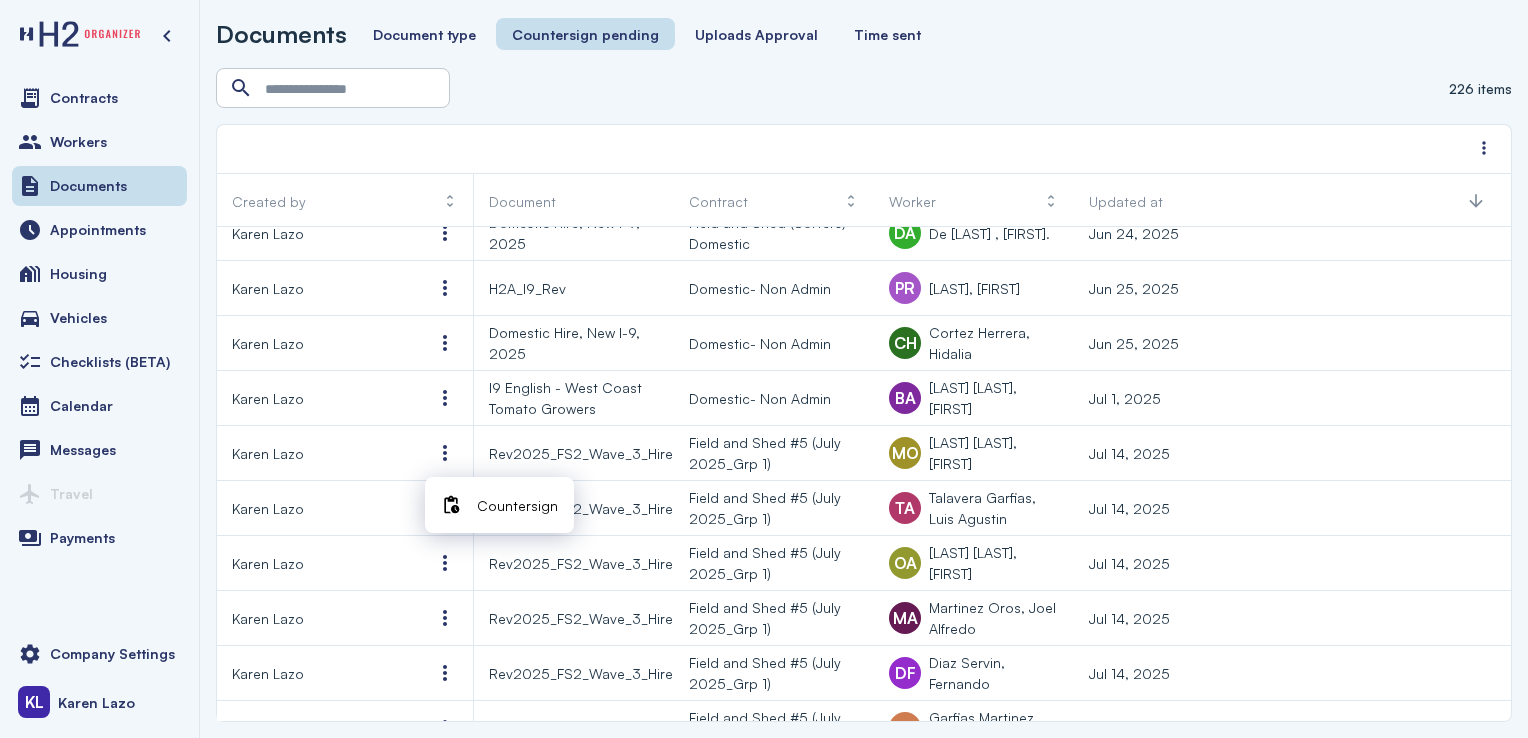 click on "Countersign" at bounding box center [517, 505] 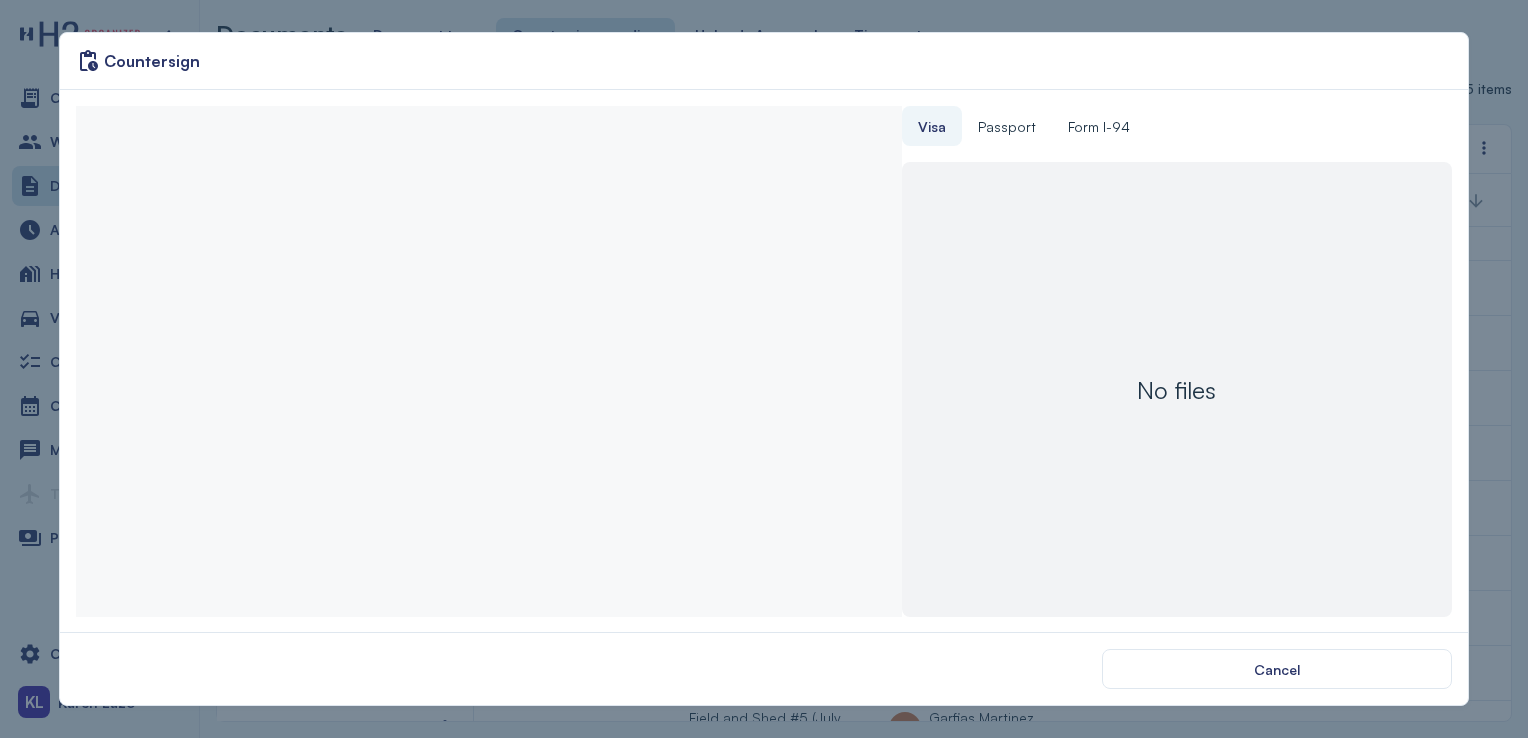click at bounding box center [488, 361] 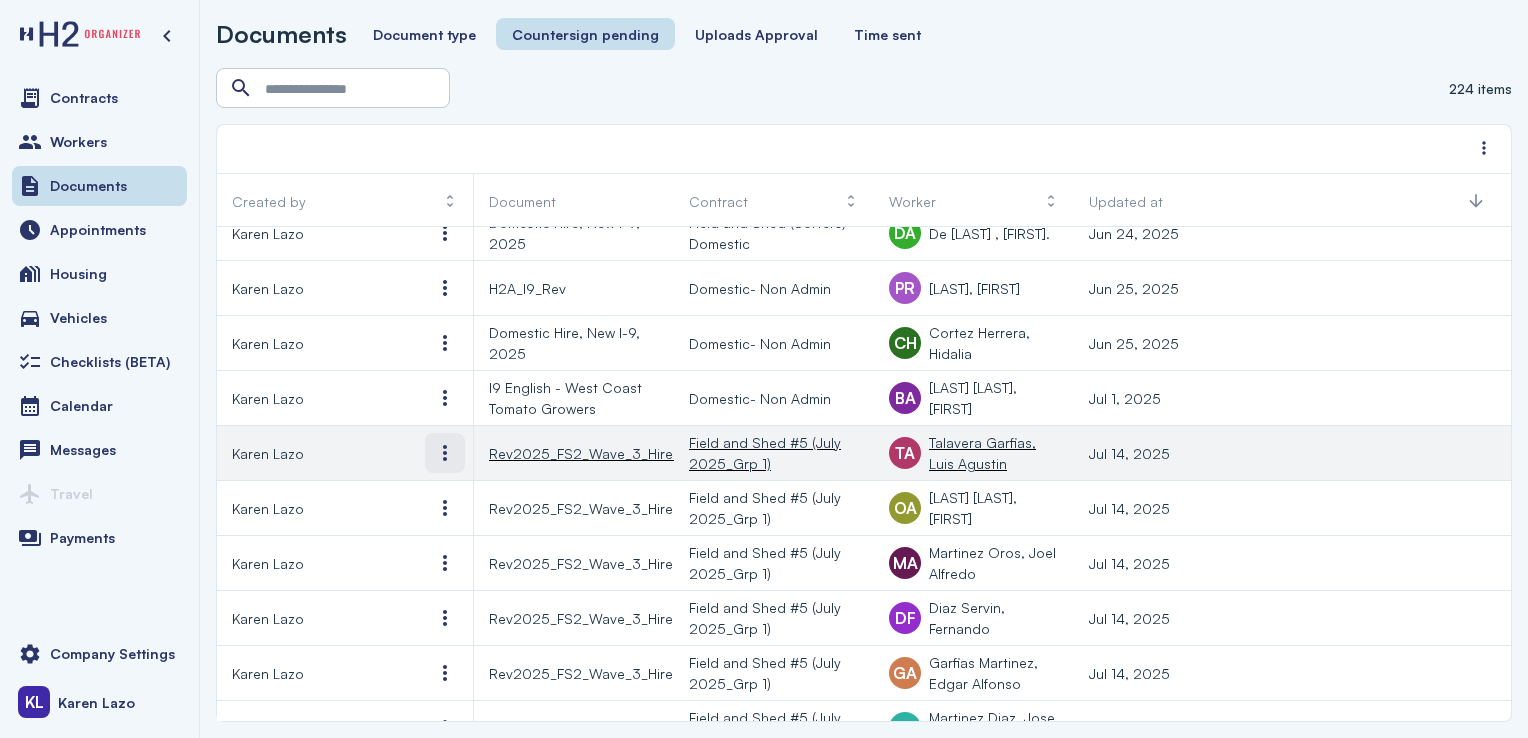 click at bounding box center (445, 453) 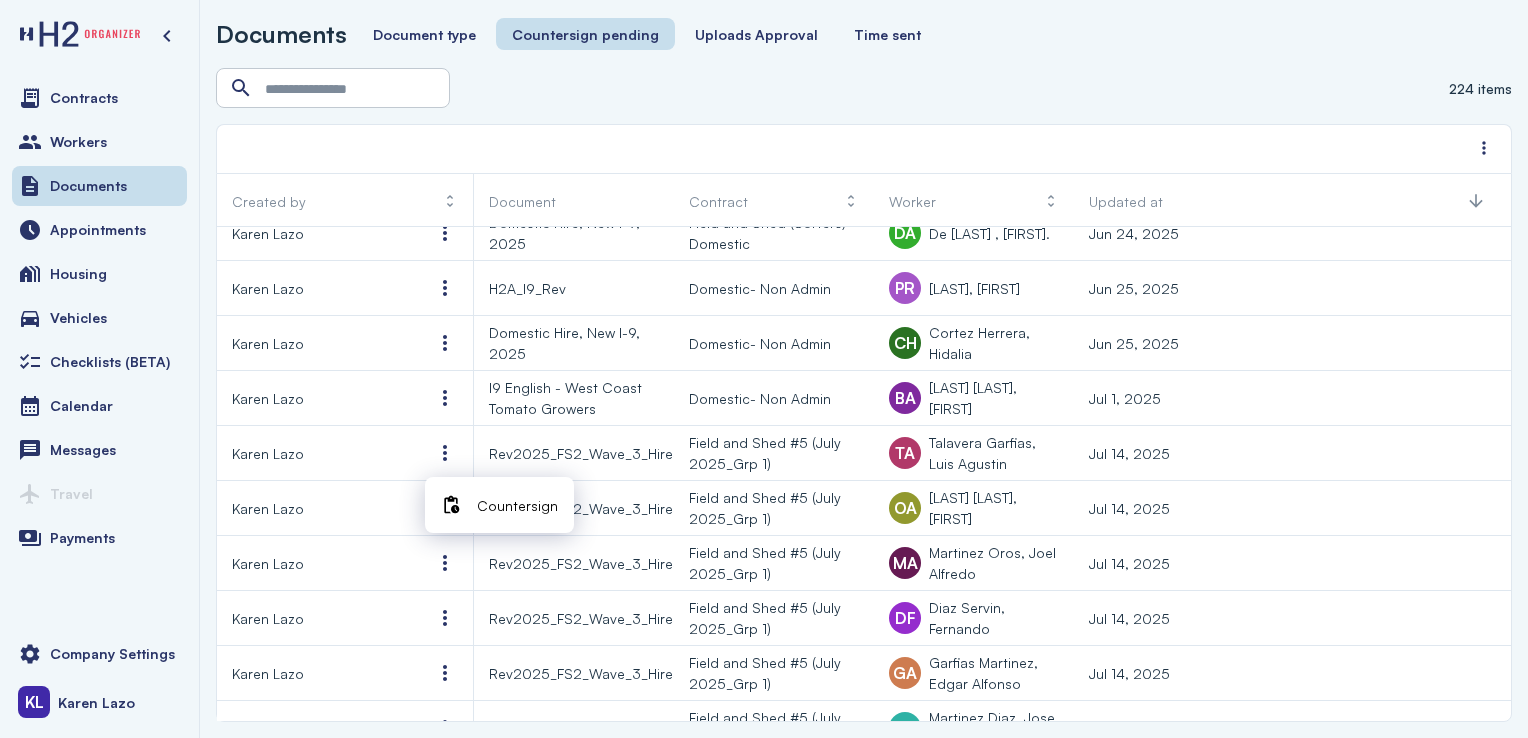 click on "Countersign" at bounding box center (517, 505) 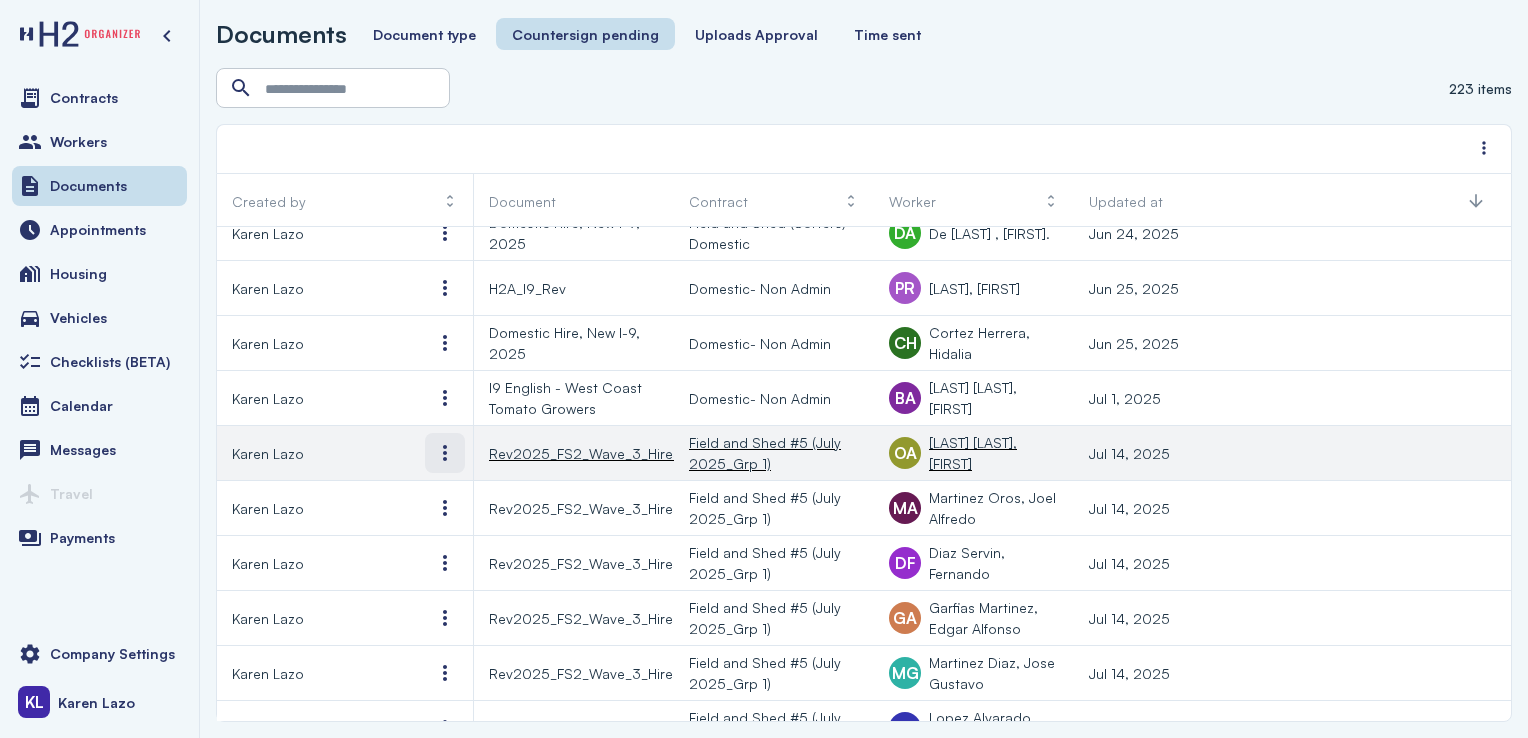 click at bounding box center [445, 453] 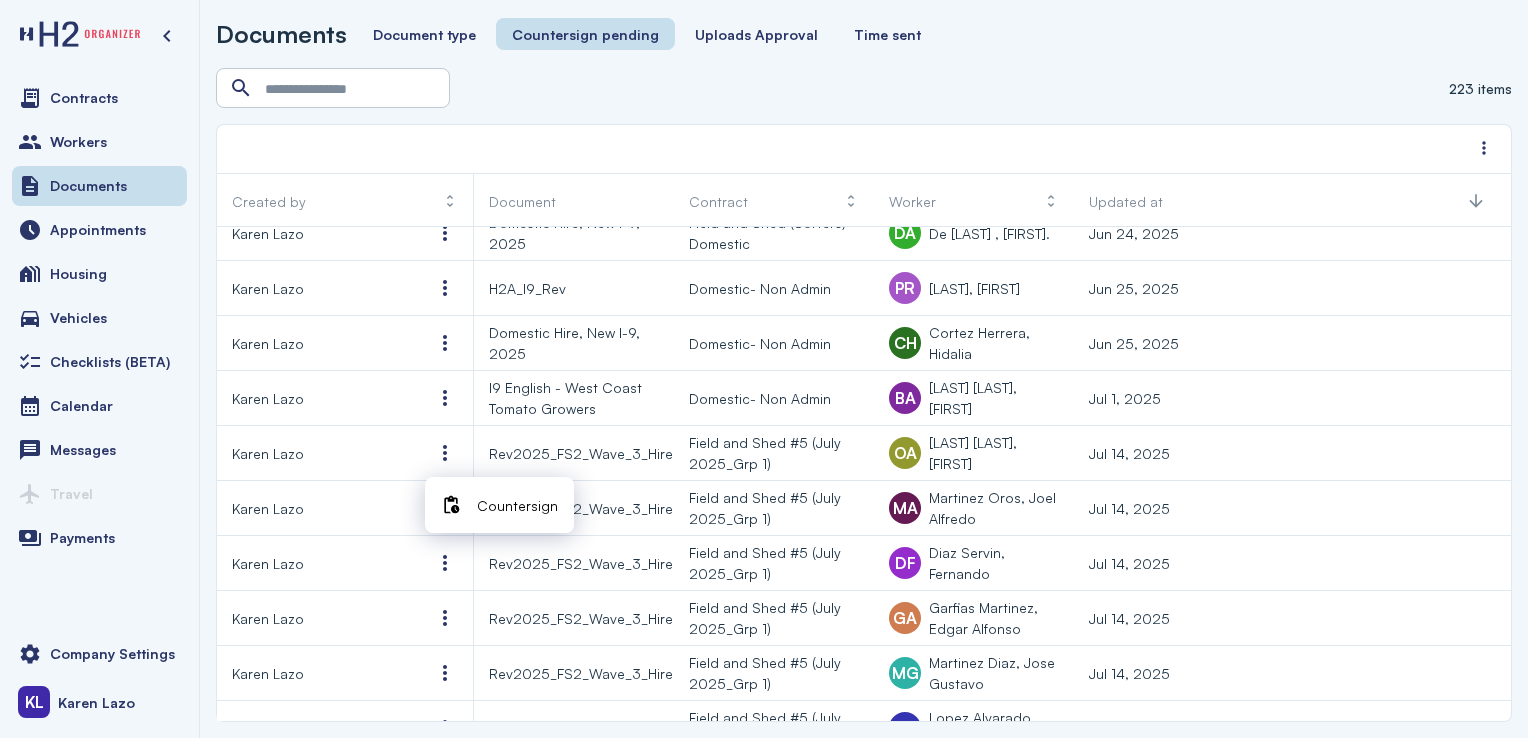 click on "Countersign" at bounding box center [517, 505] 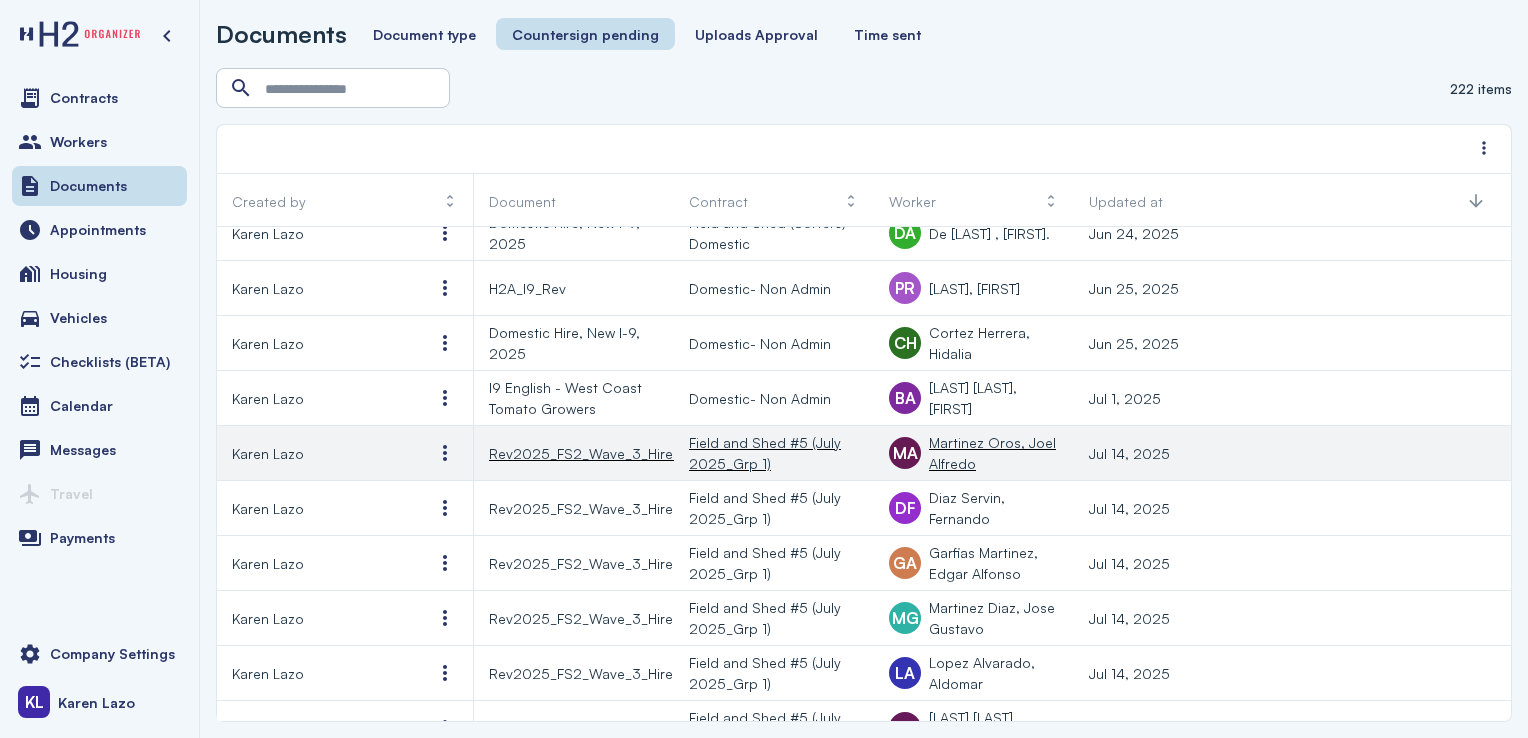 click on "Karen Lazo" at bounding box center (317, 453) 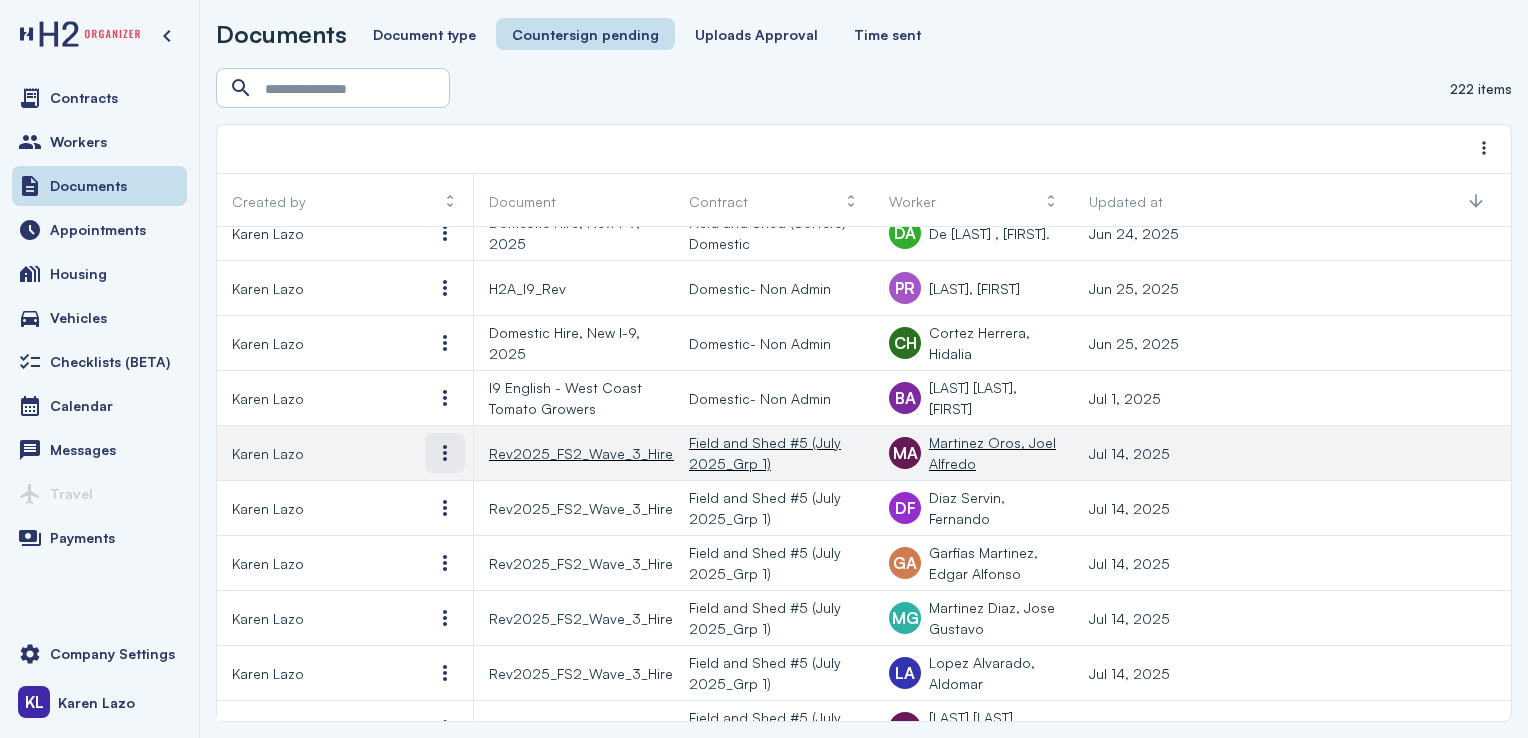 click at bounding box center (445, 453) 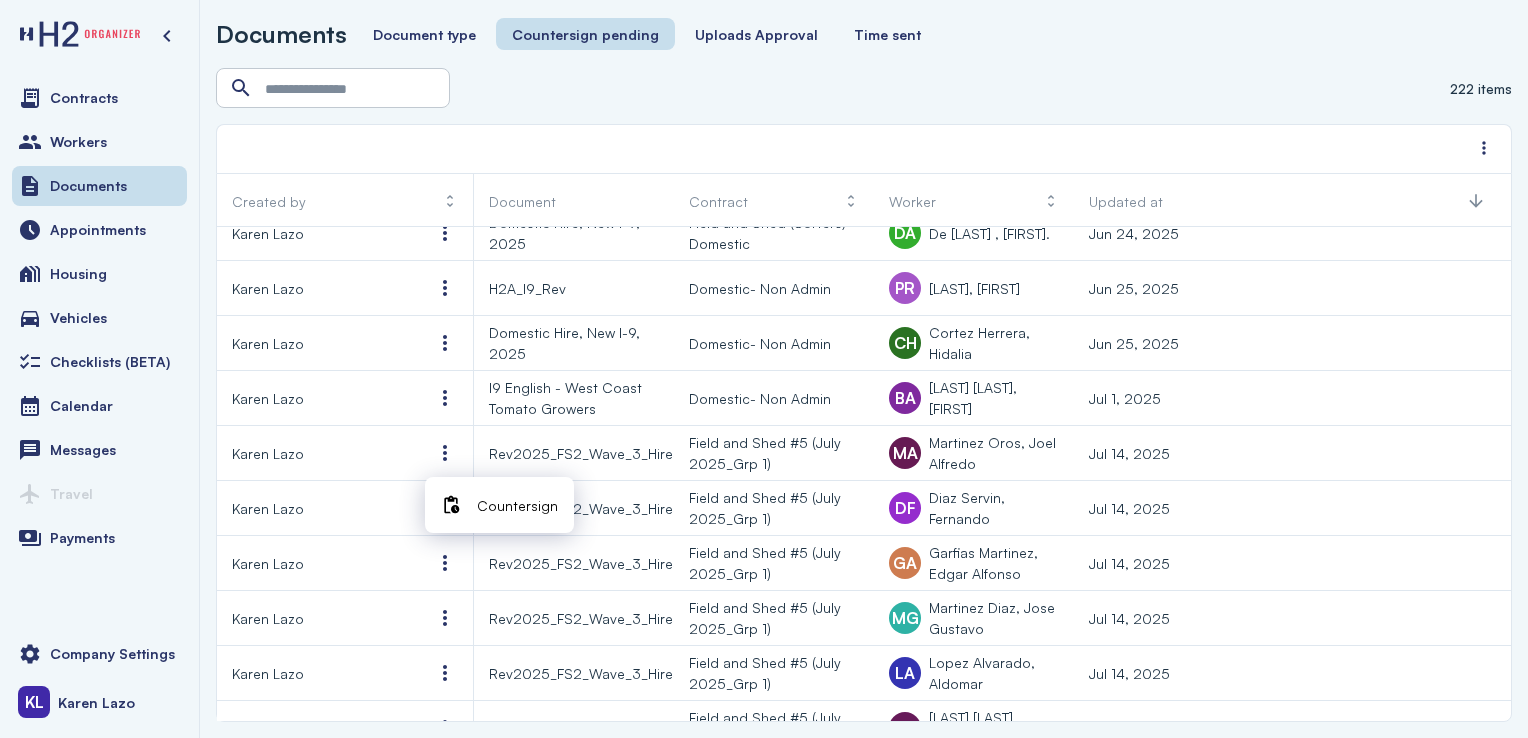 click on "Countersign" at bounding box center (517, 505) 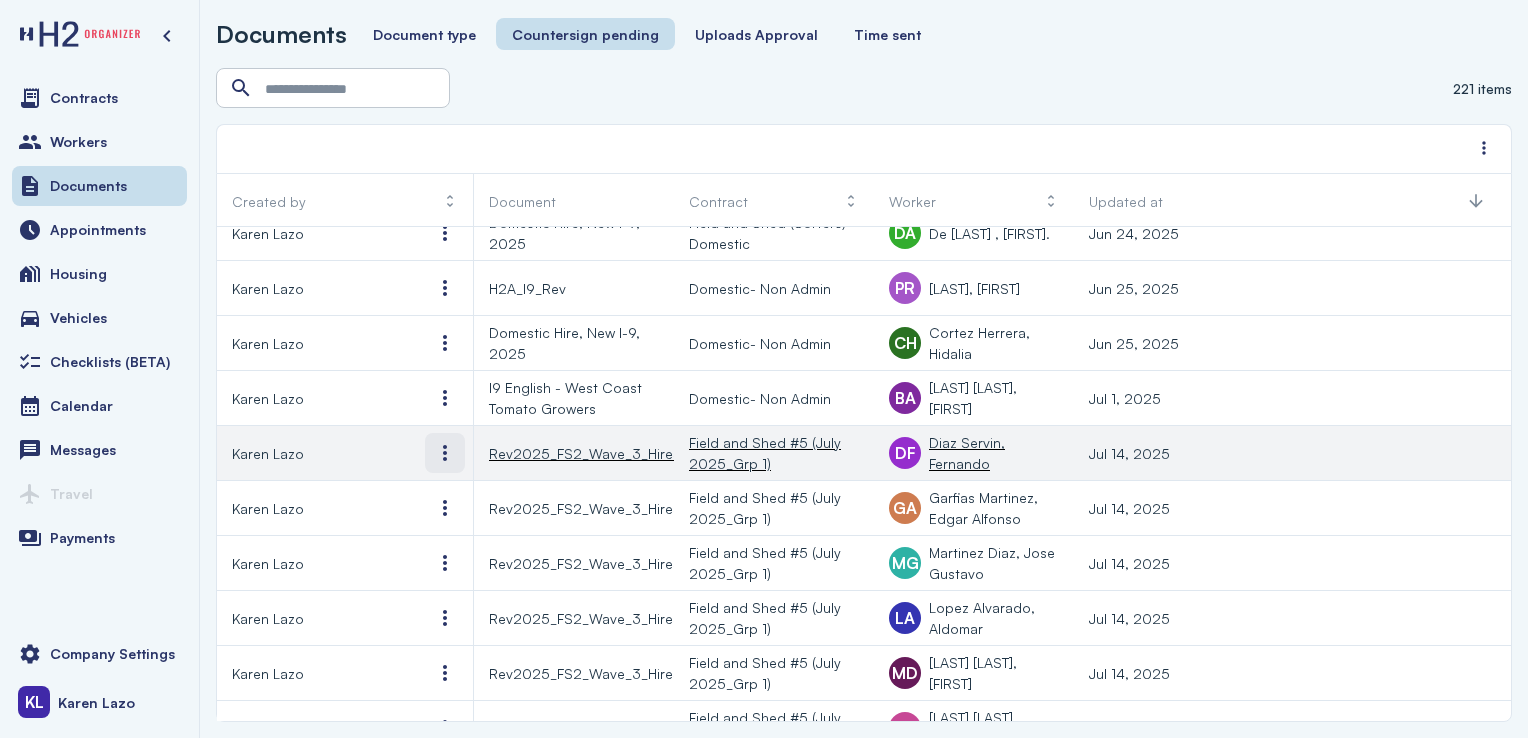 click at bounding box center (445, 453) 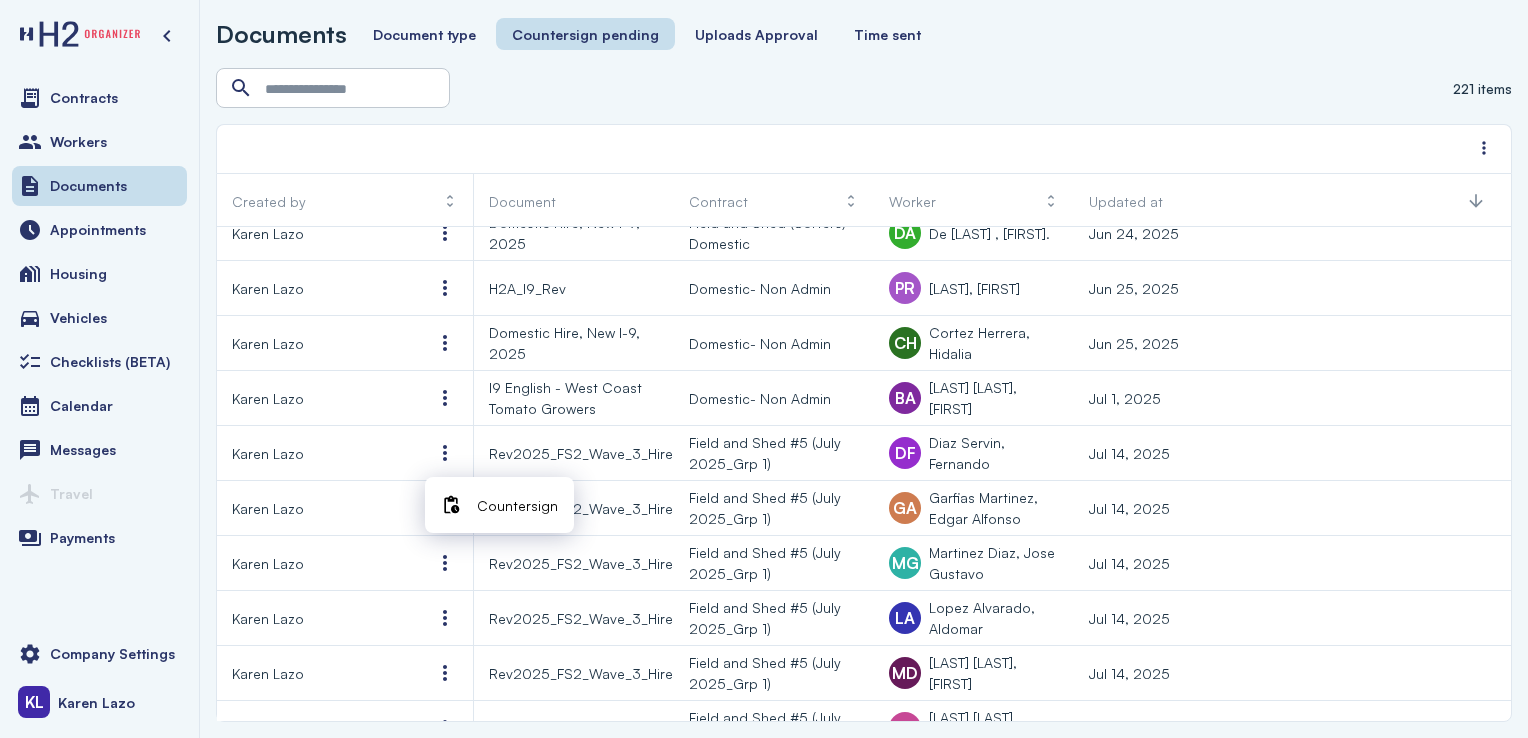 click on "Countersign" at bounding box center (517, 505) 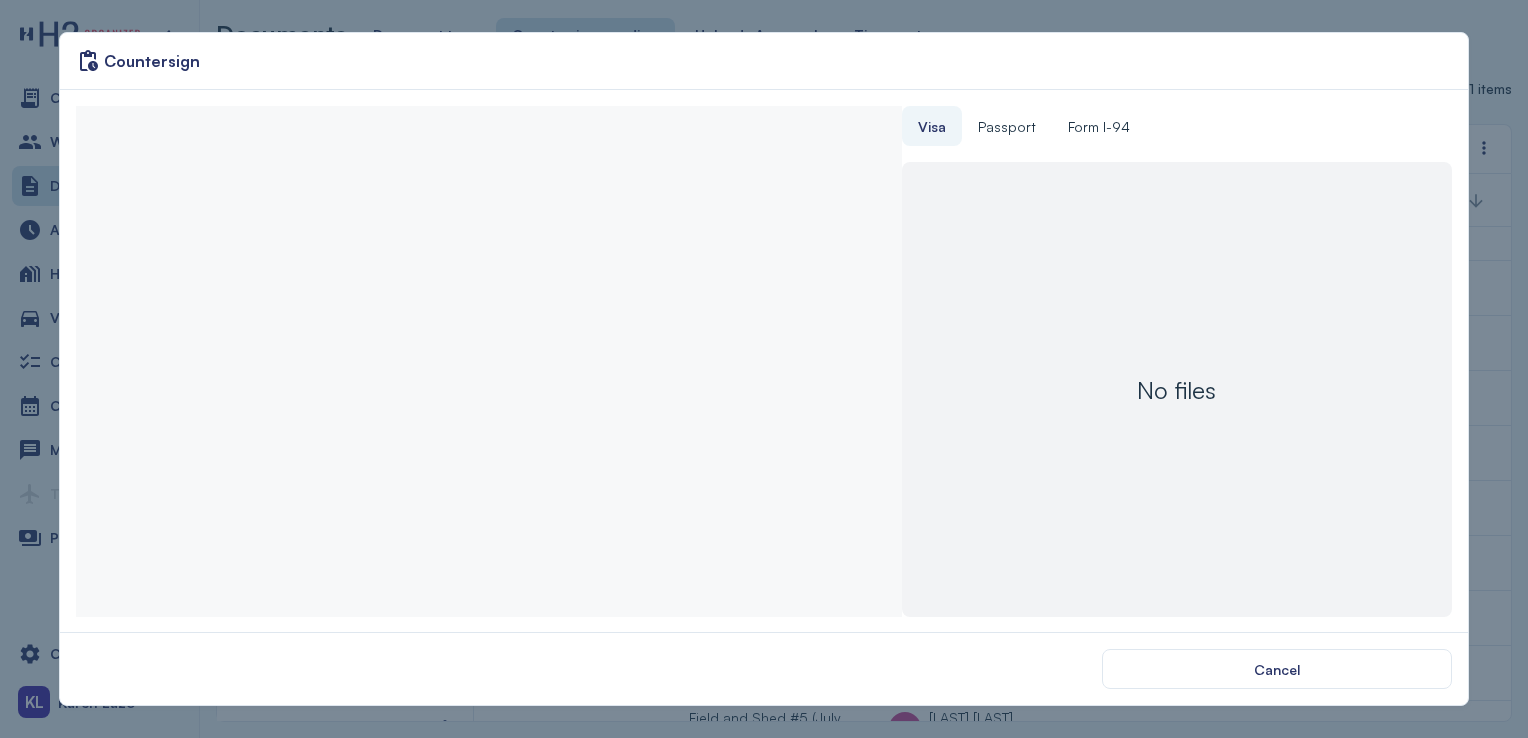 click at bounding box center [488, 361] 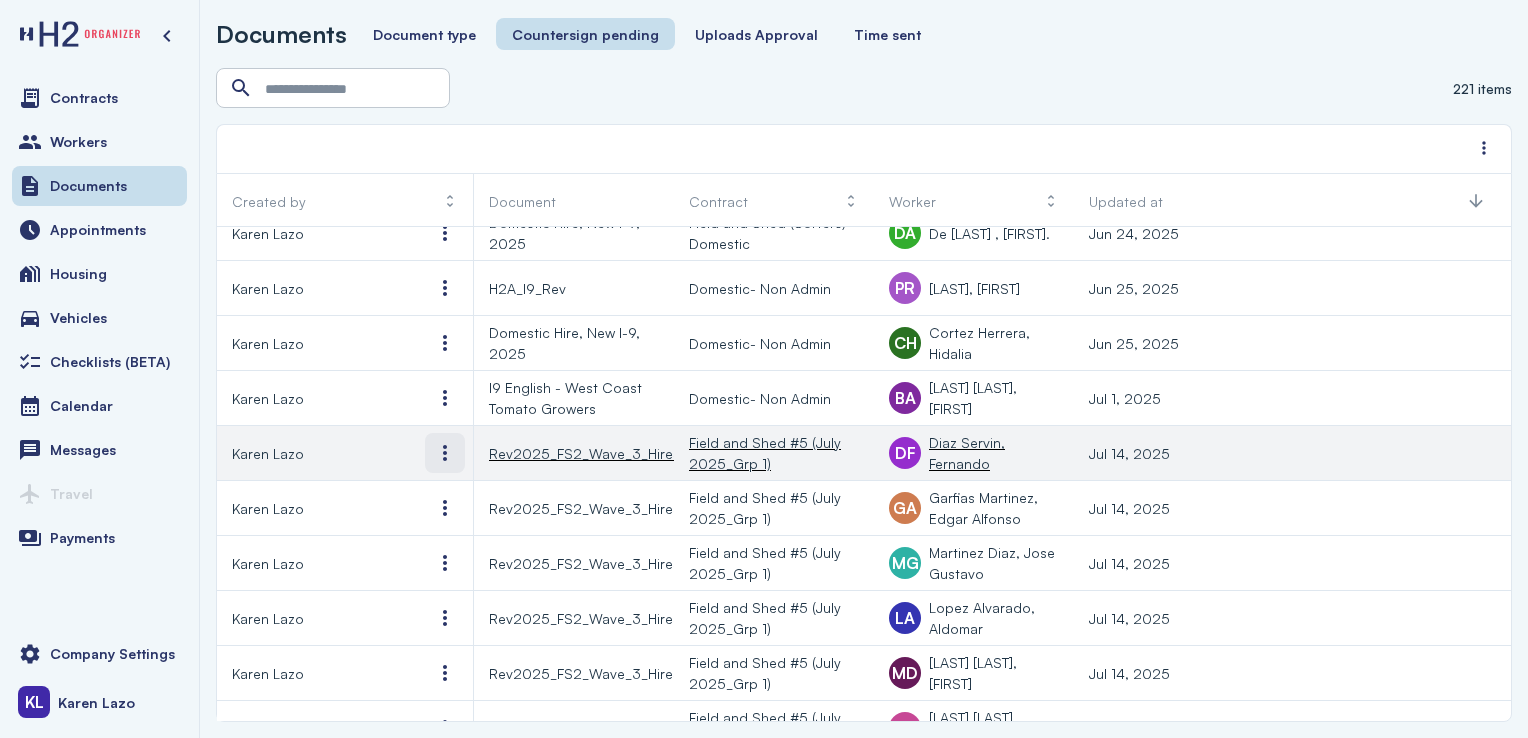 click at bounding box center (445, 453) 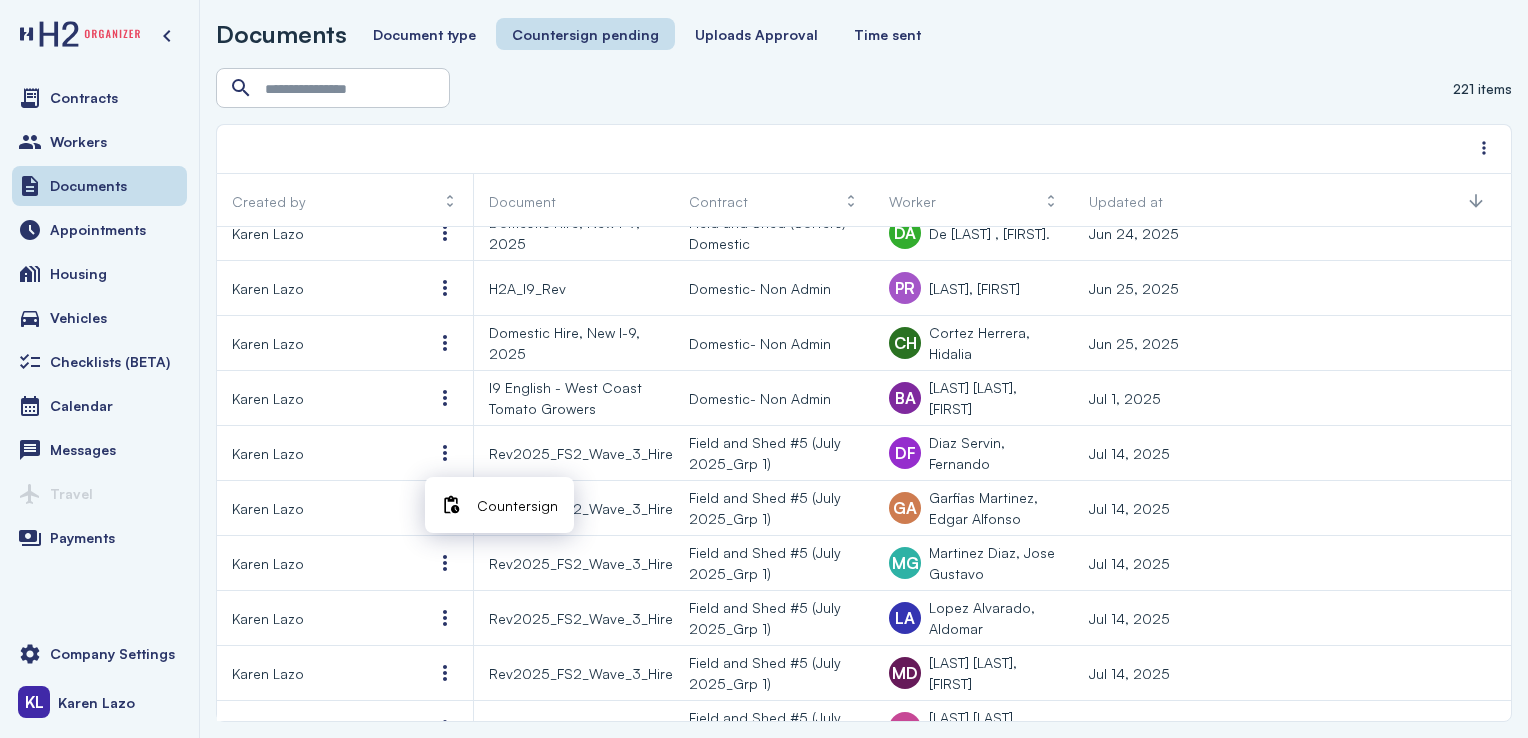 click on "Countersign" at bounding box center (517, 505) 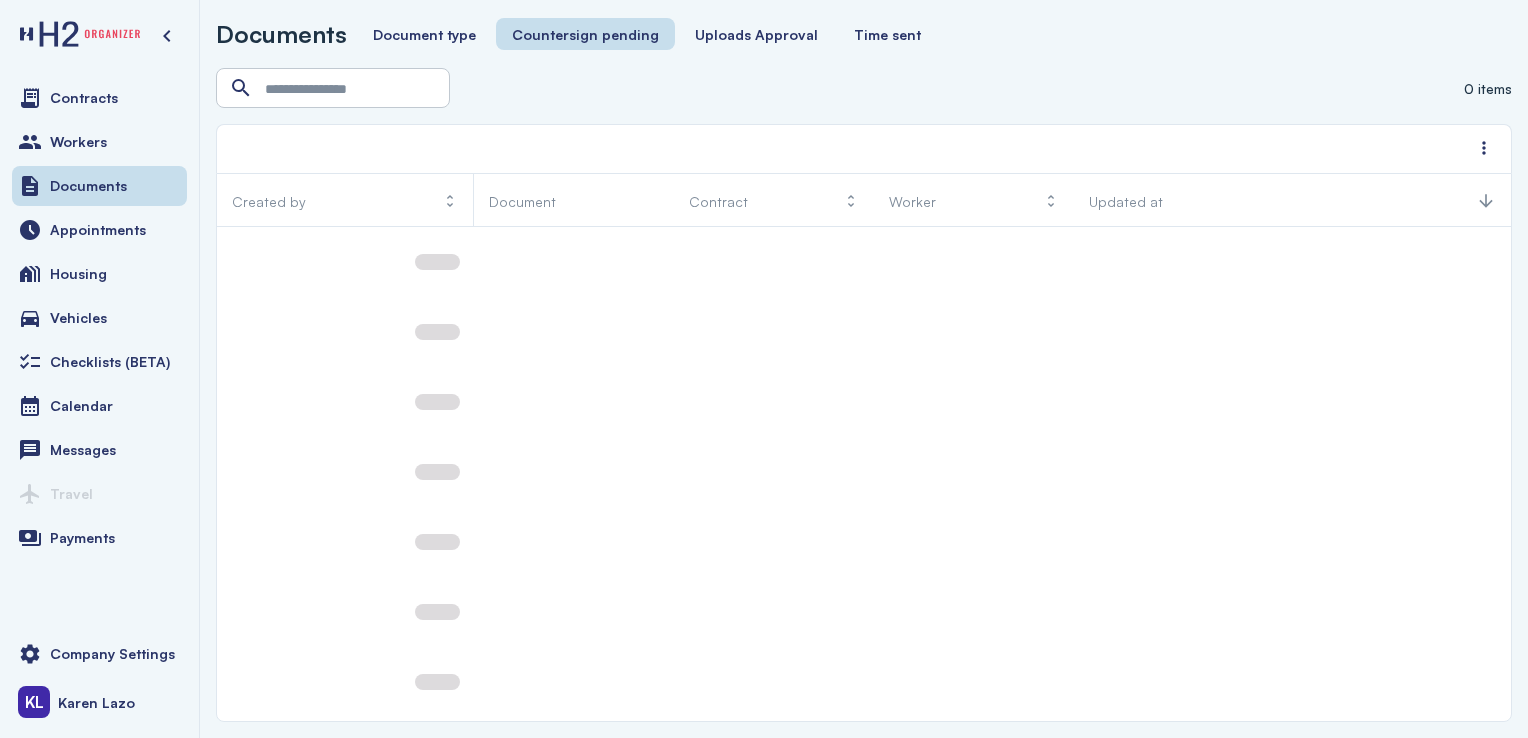 scroll, scrollTop: 0, scrollLeft: 0, axis: both 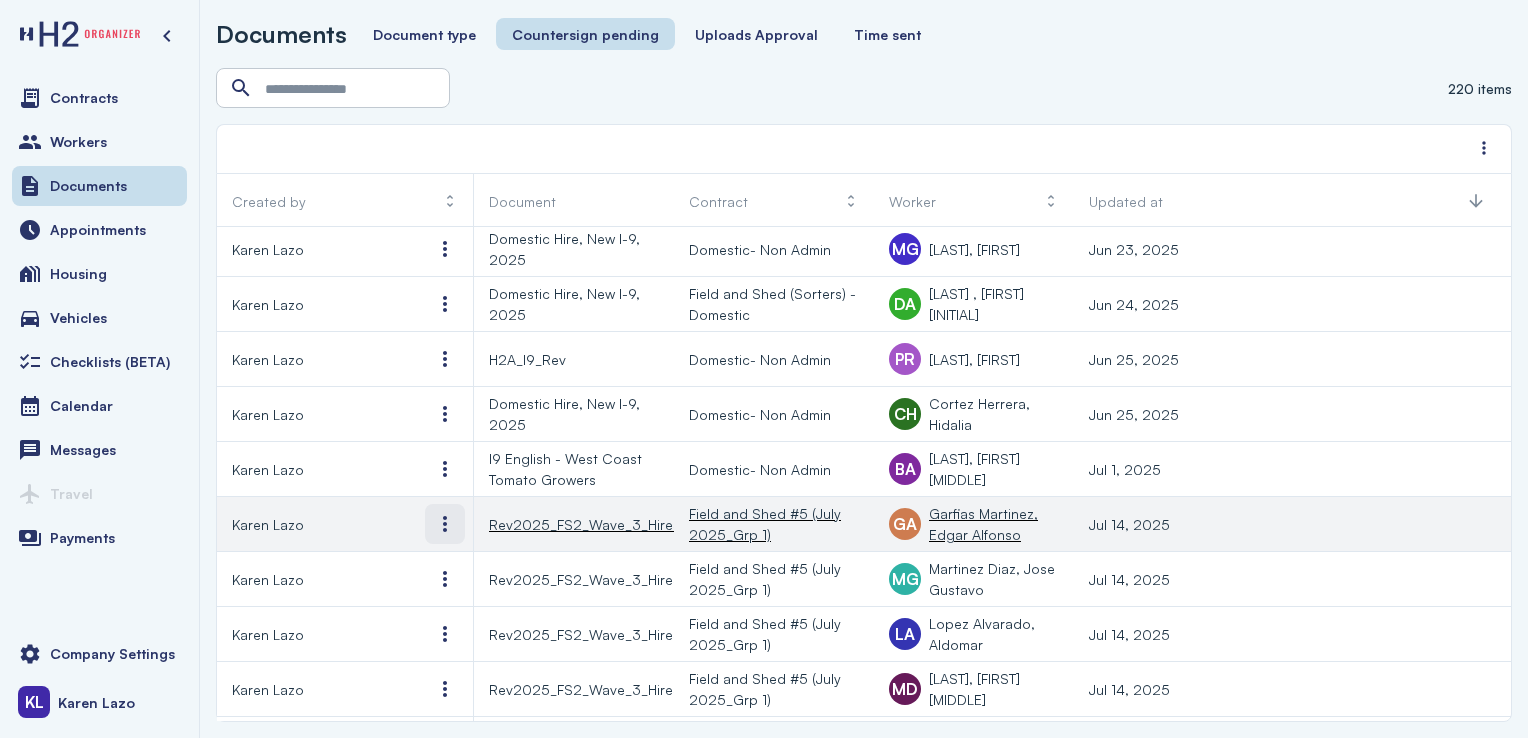 click at bounding box center (445, 524) 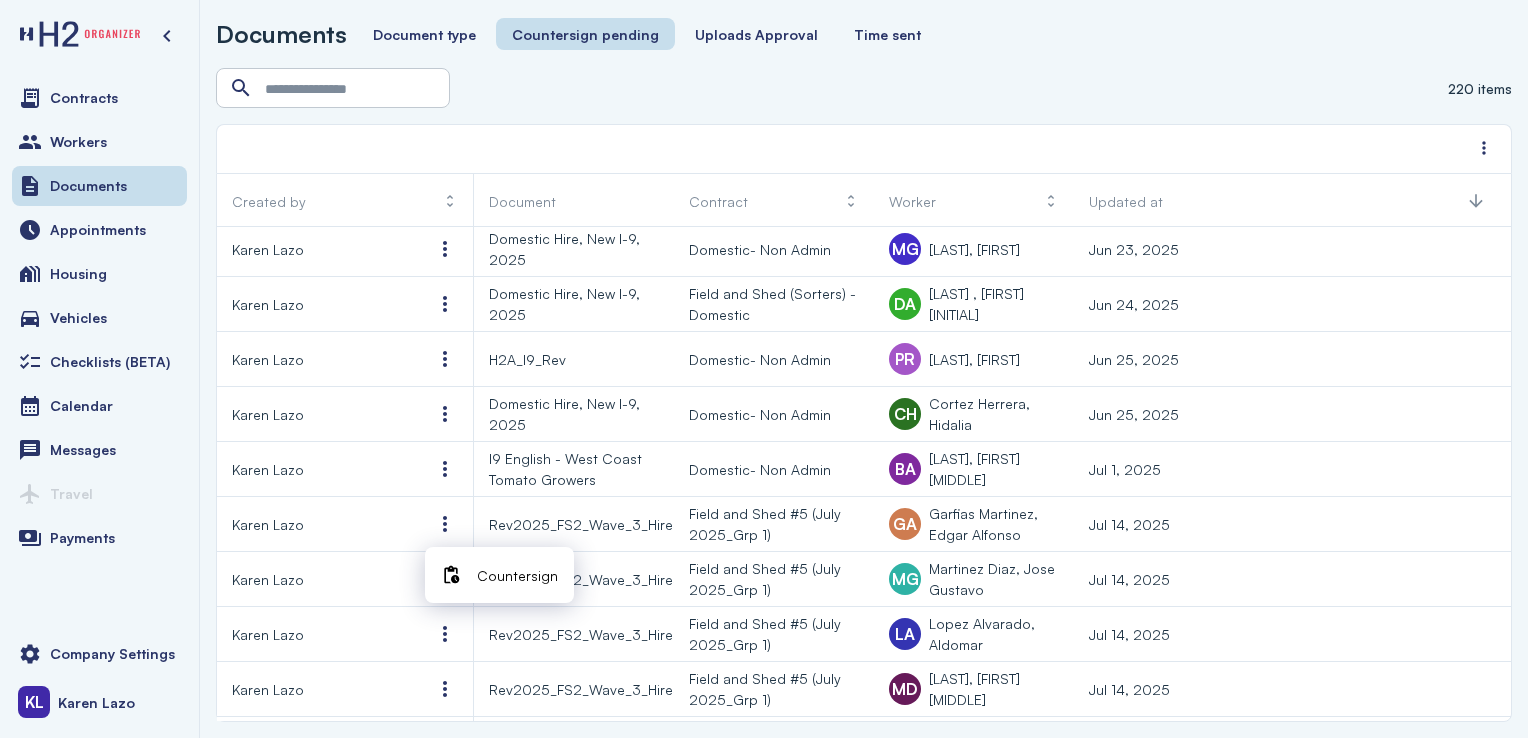 click at bounding box center (451, 575) 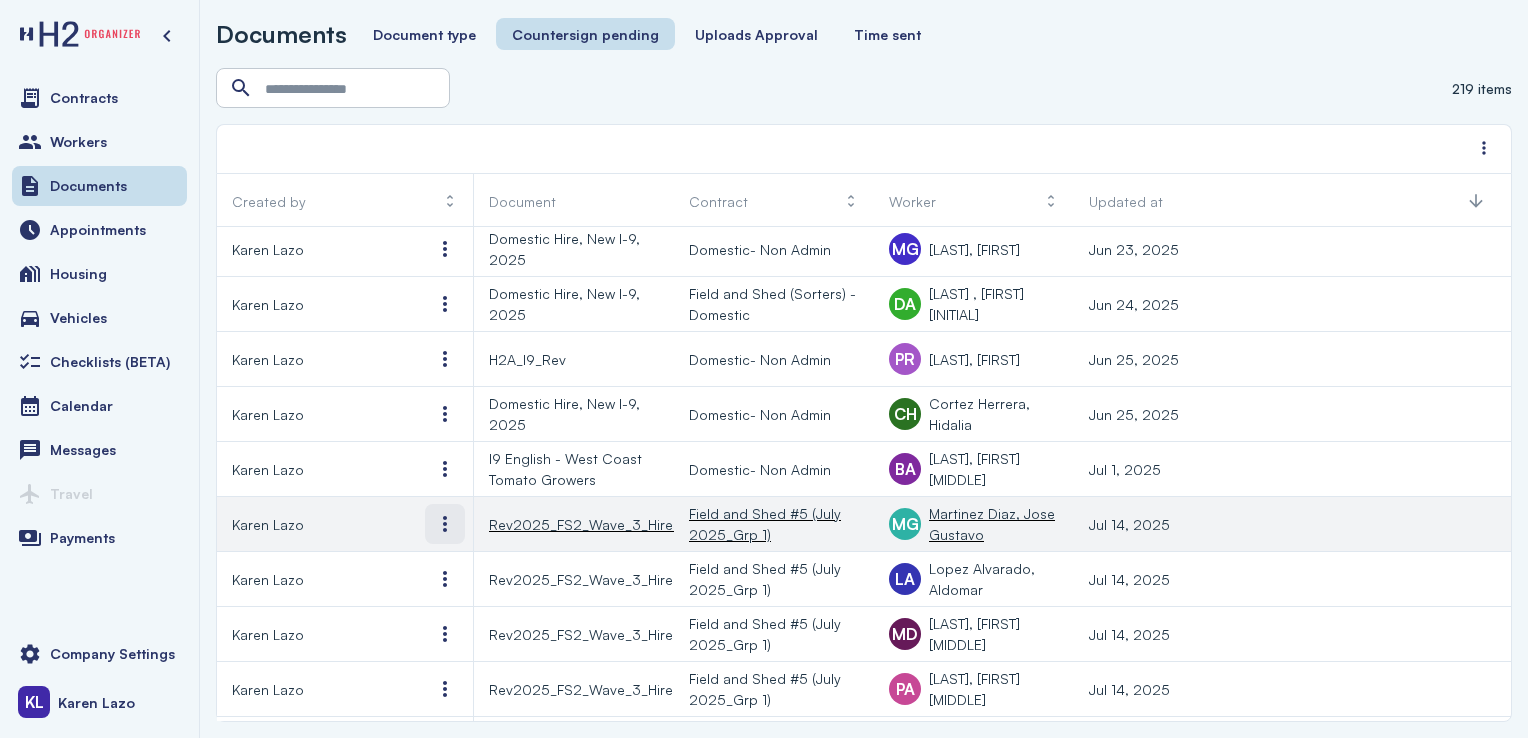 click at bounding box center (445, 524) 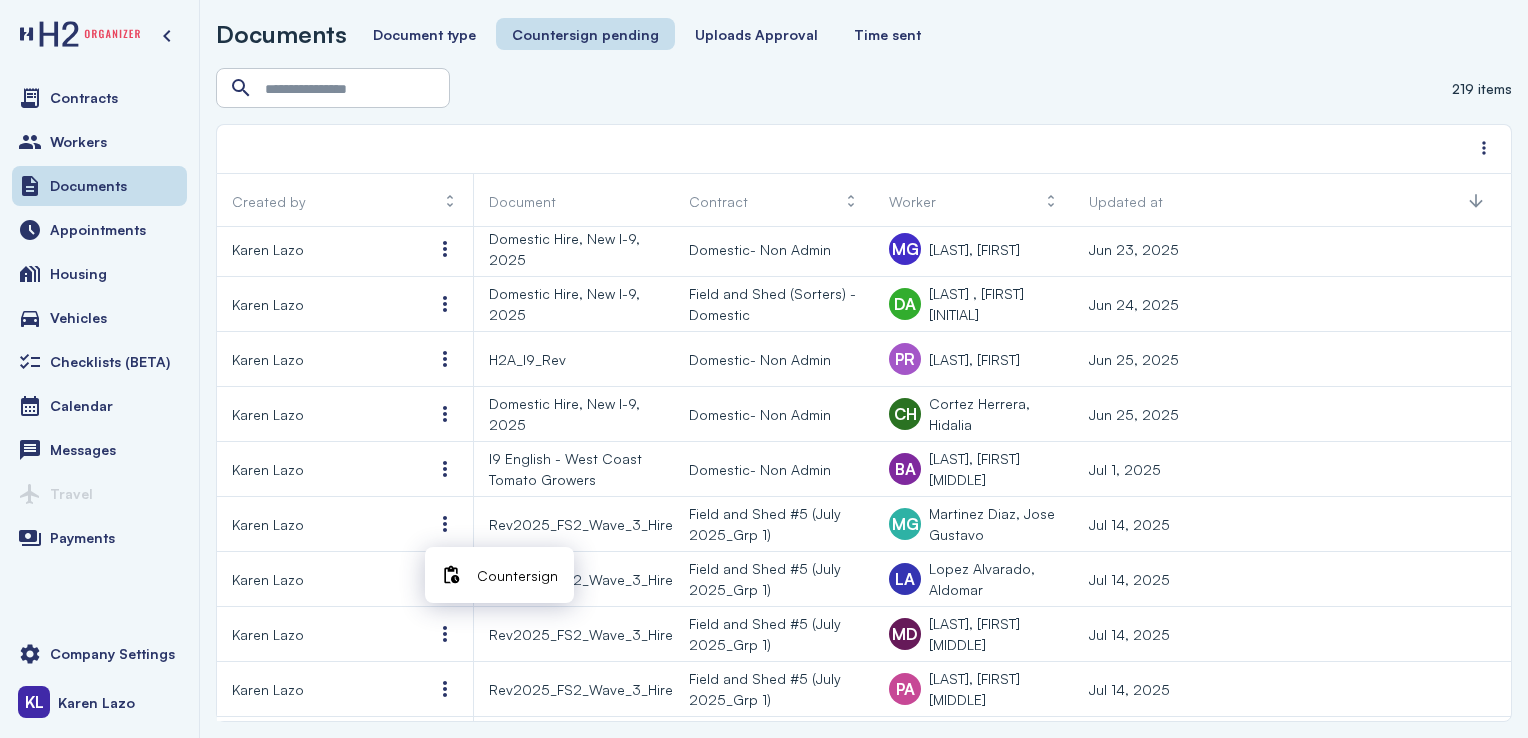 click on "Countersign" at bounding box center [517, 575] 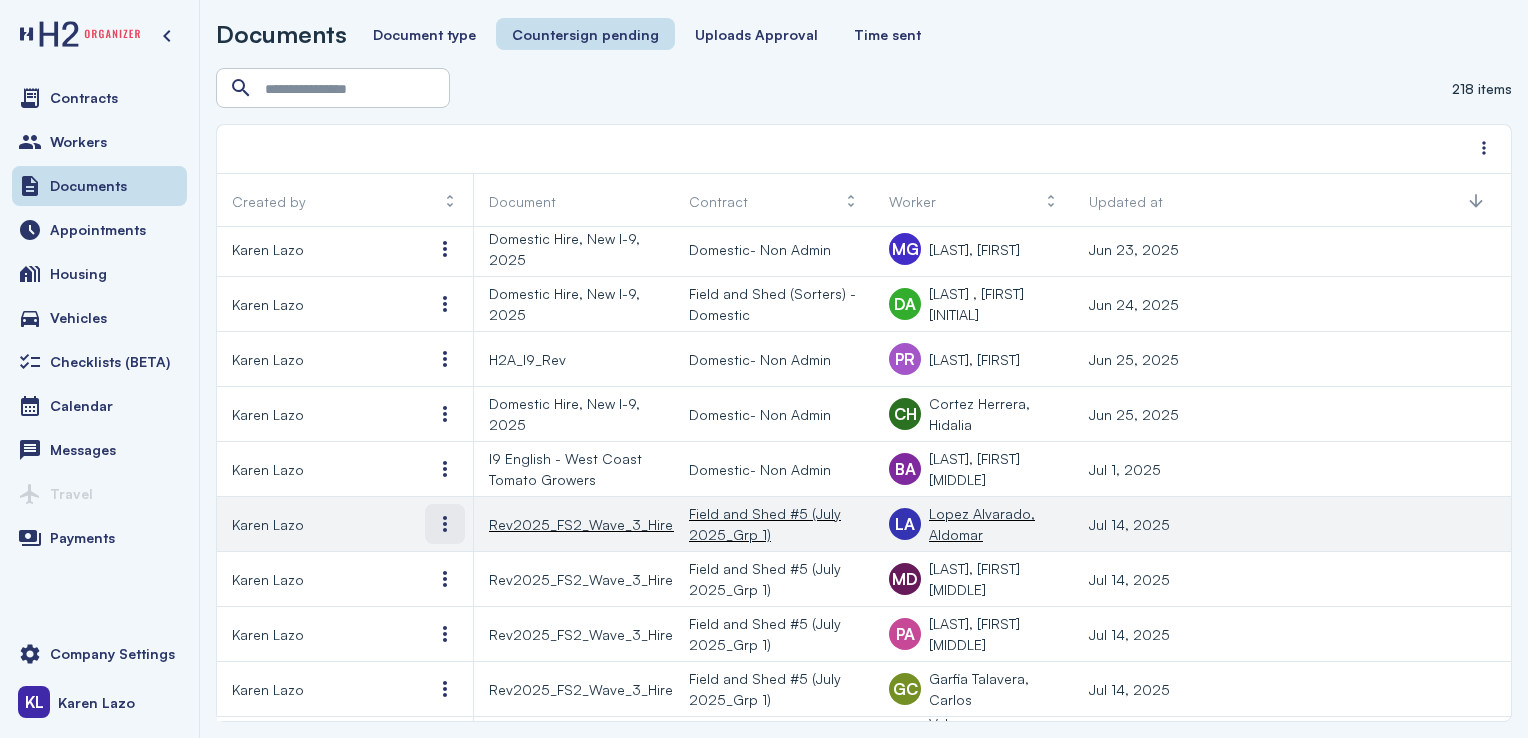 click at bounding box center (445, 524) 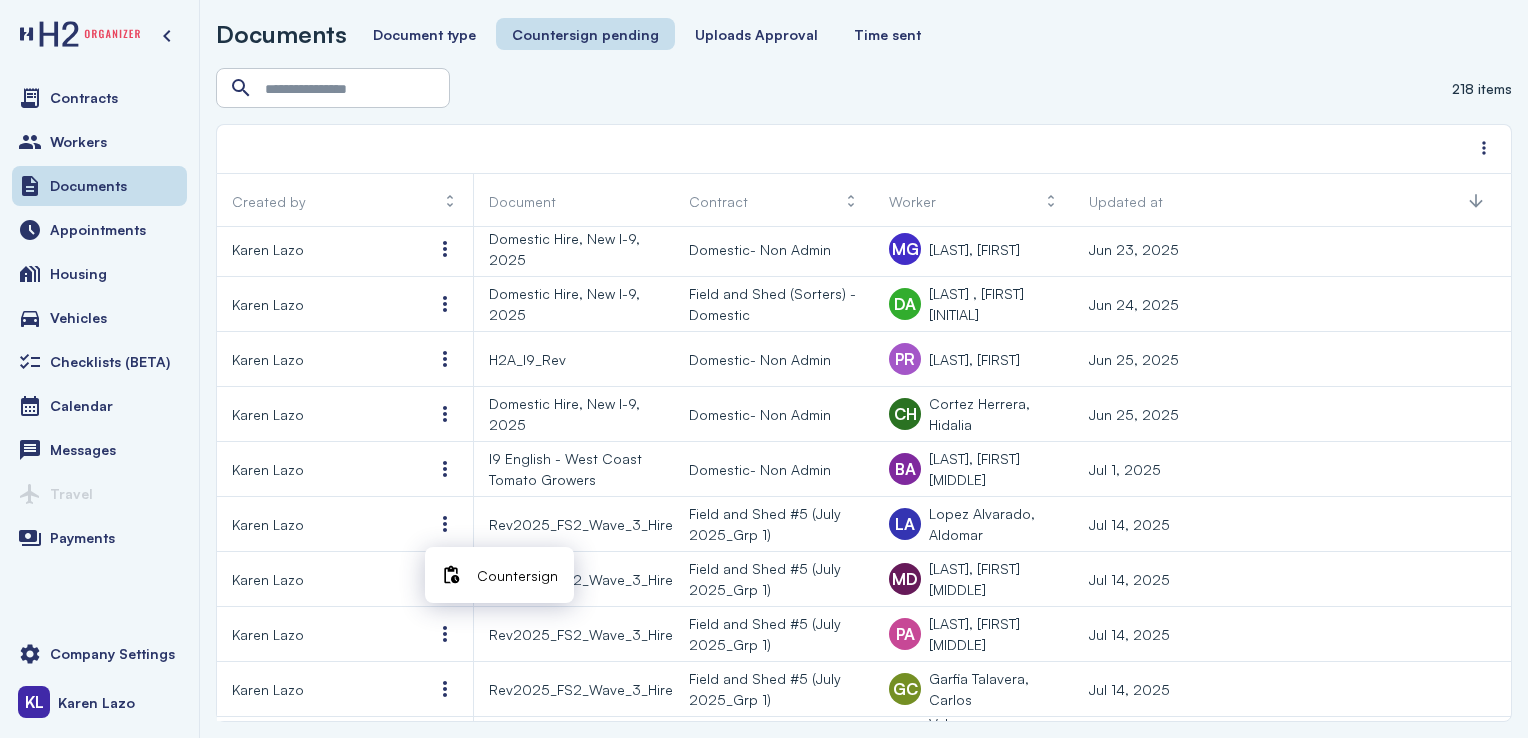 click on "Countersign" at bounding box center [517, 575] 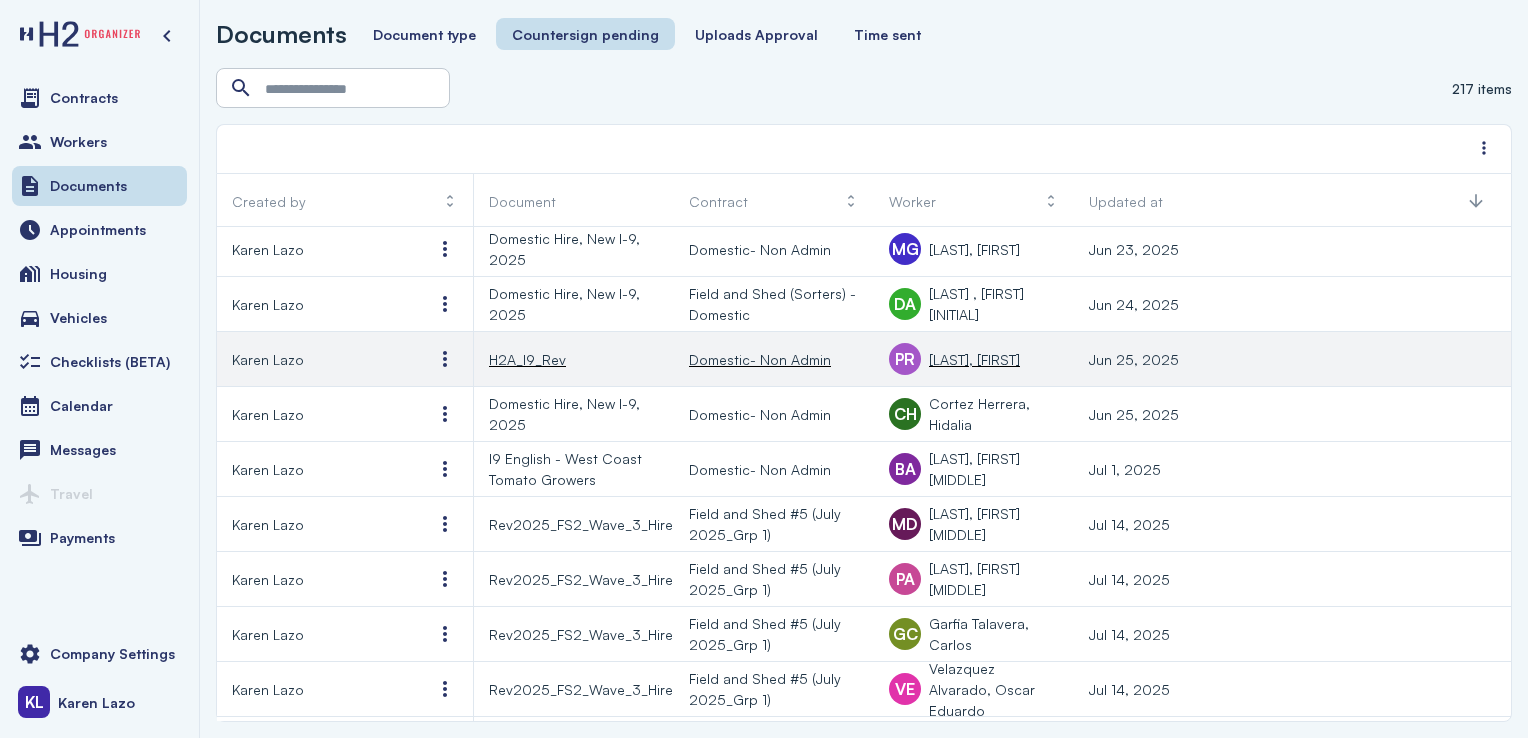 click on "Karen Lazo" at bounding box center [317, 359] 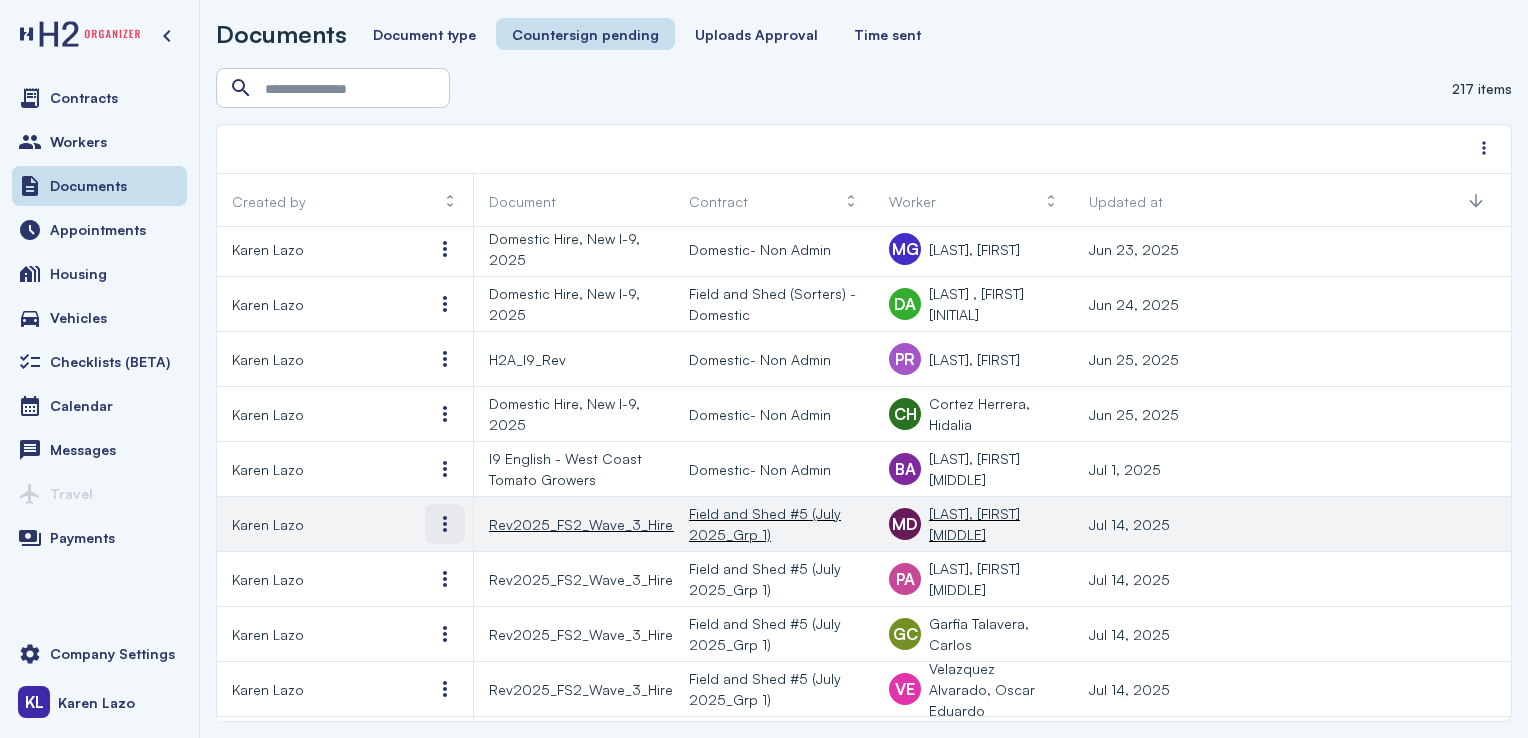 click at bounding box center [445, 524] 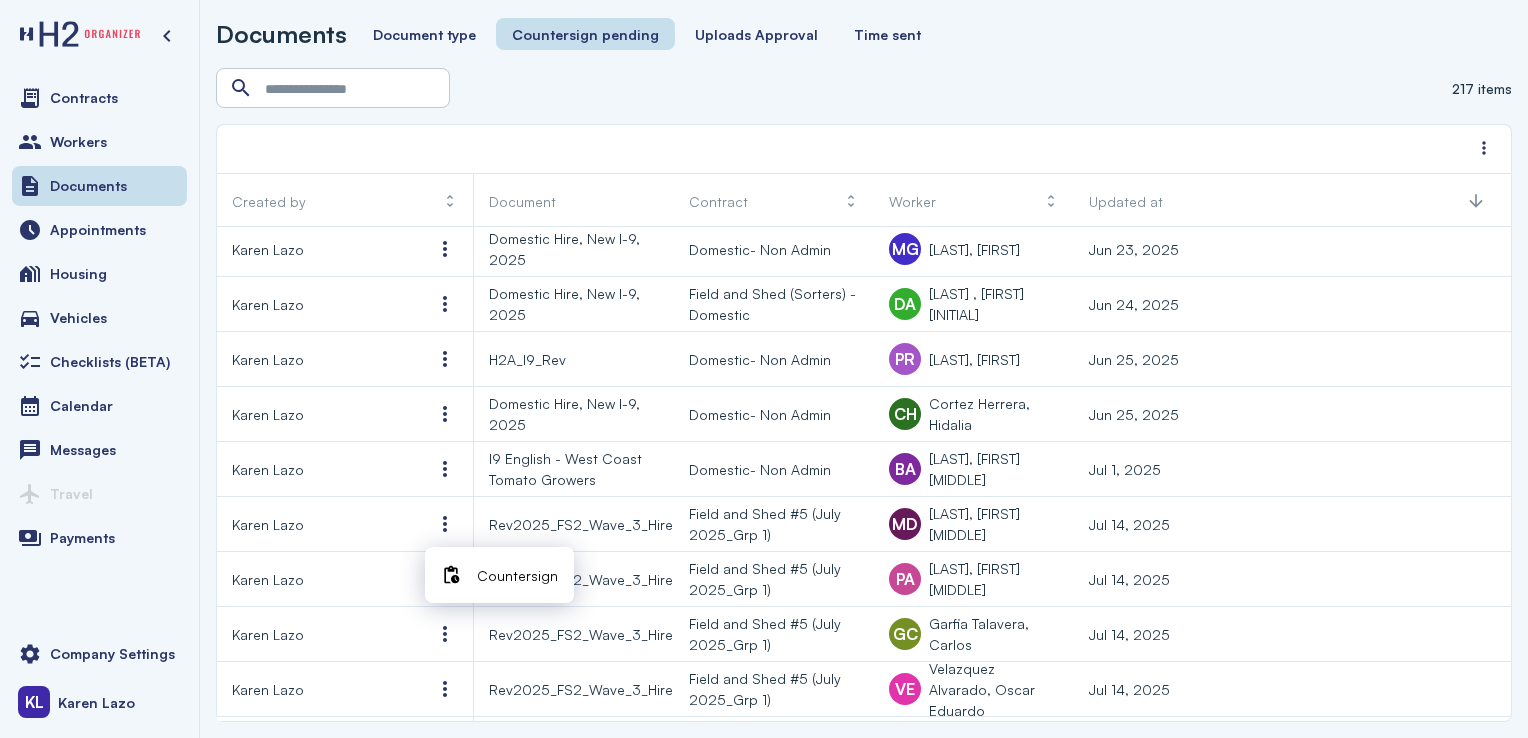click on "Countersign" at bounding box center (517, 575) 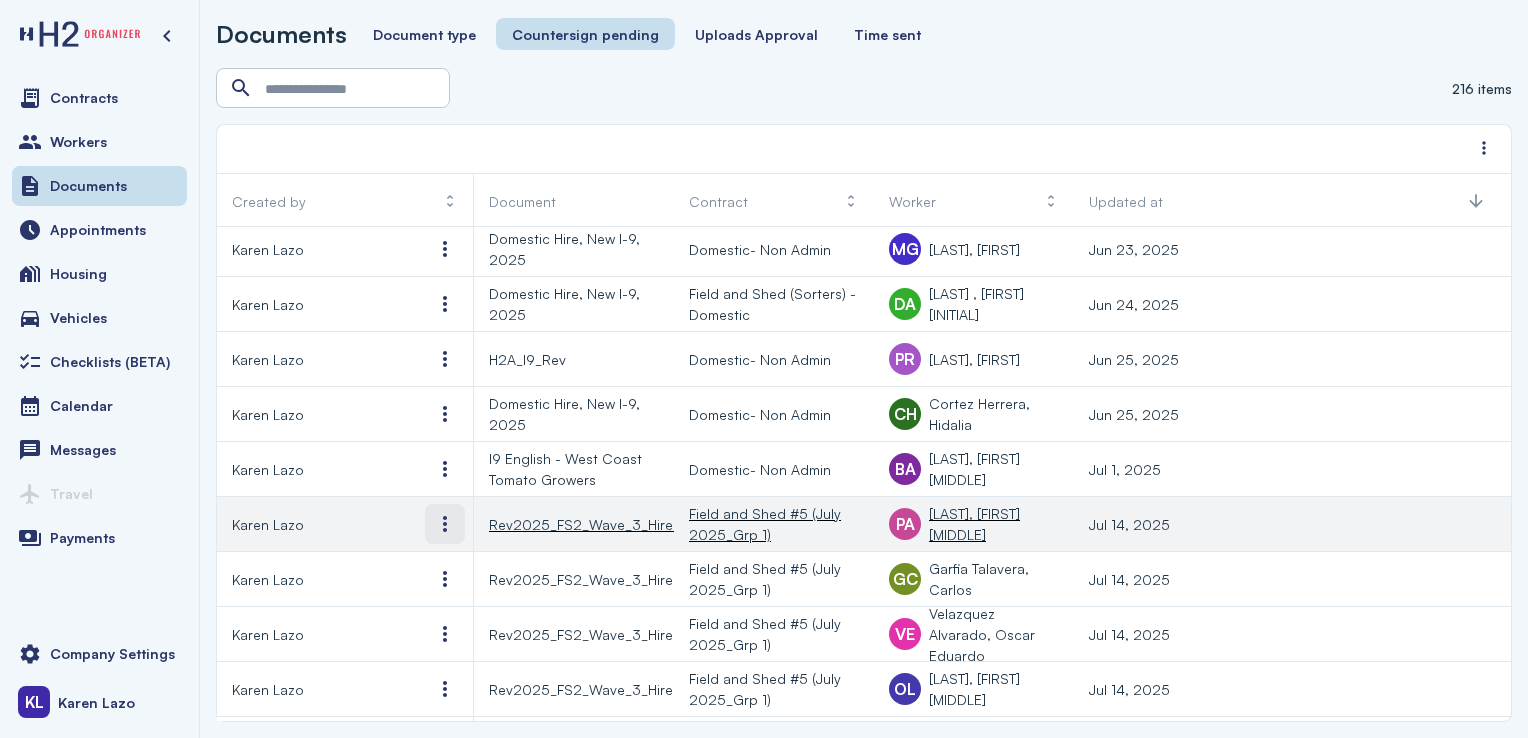 click at bounding box center [445, 524] 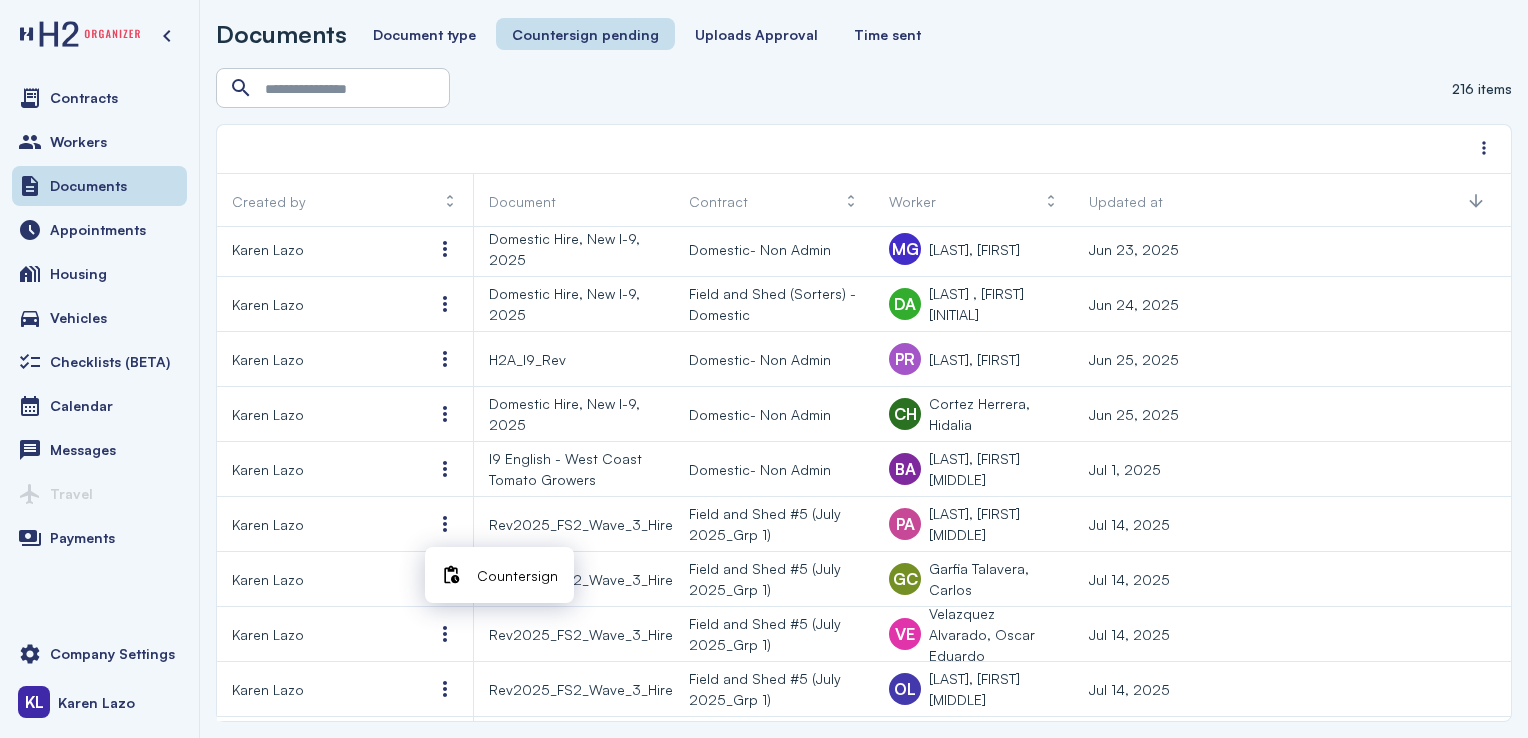 click at bounding box center (451, 575) 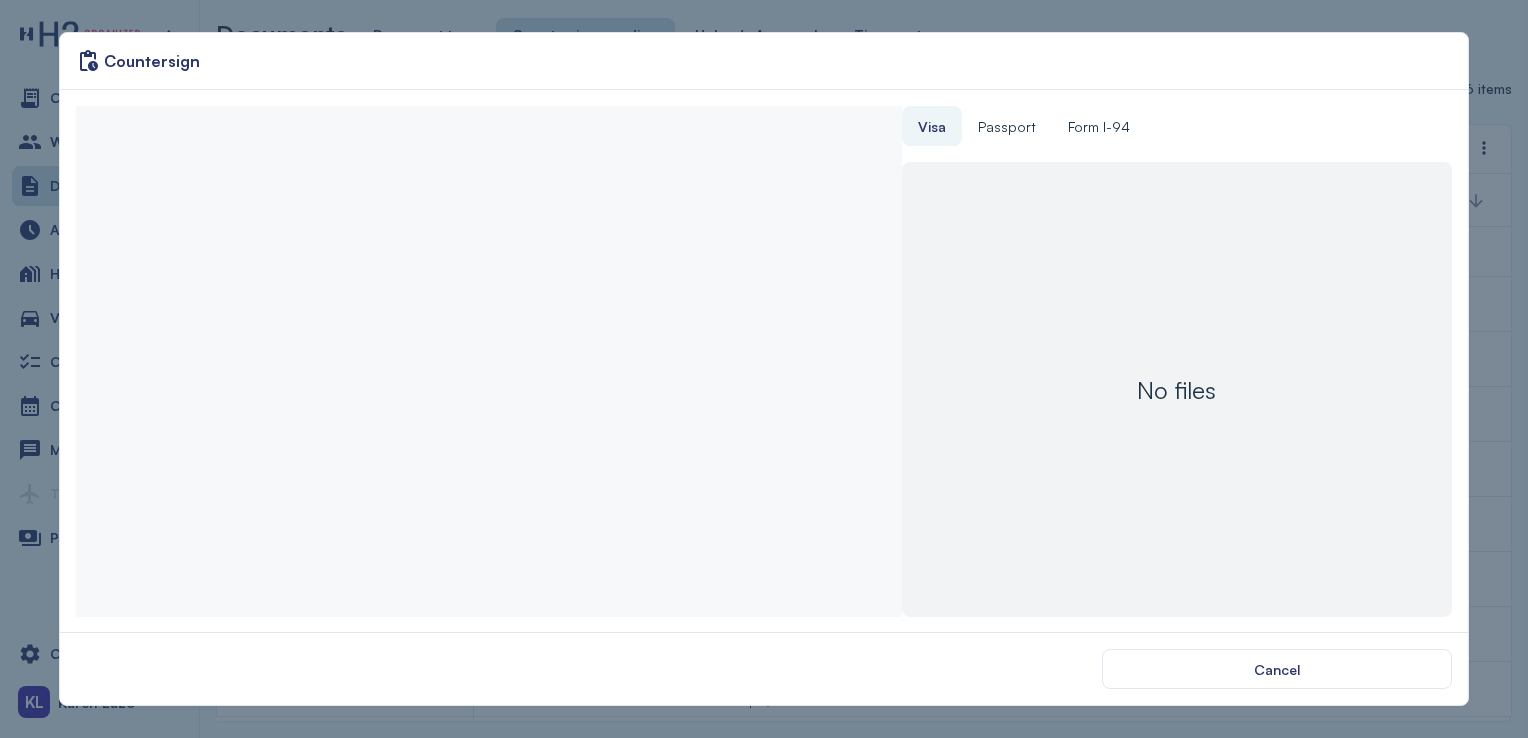click on "Countersign" at bounding box center (763, 61) 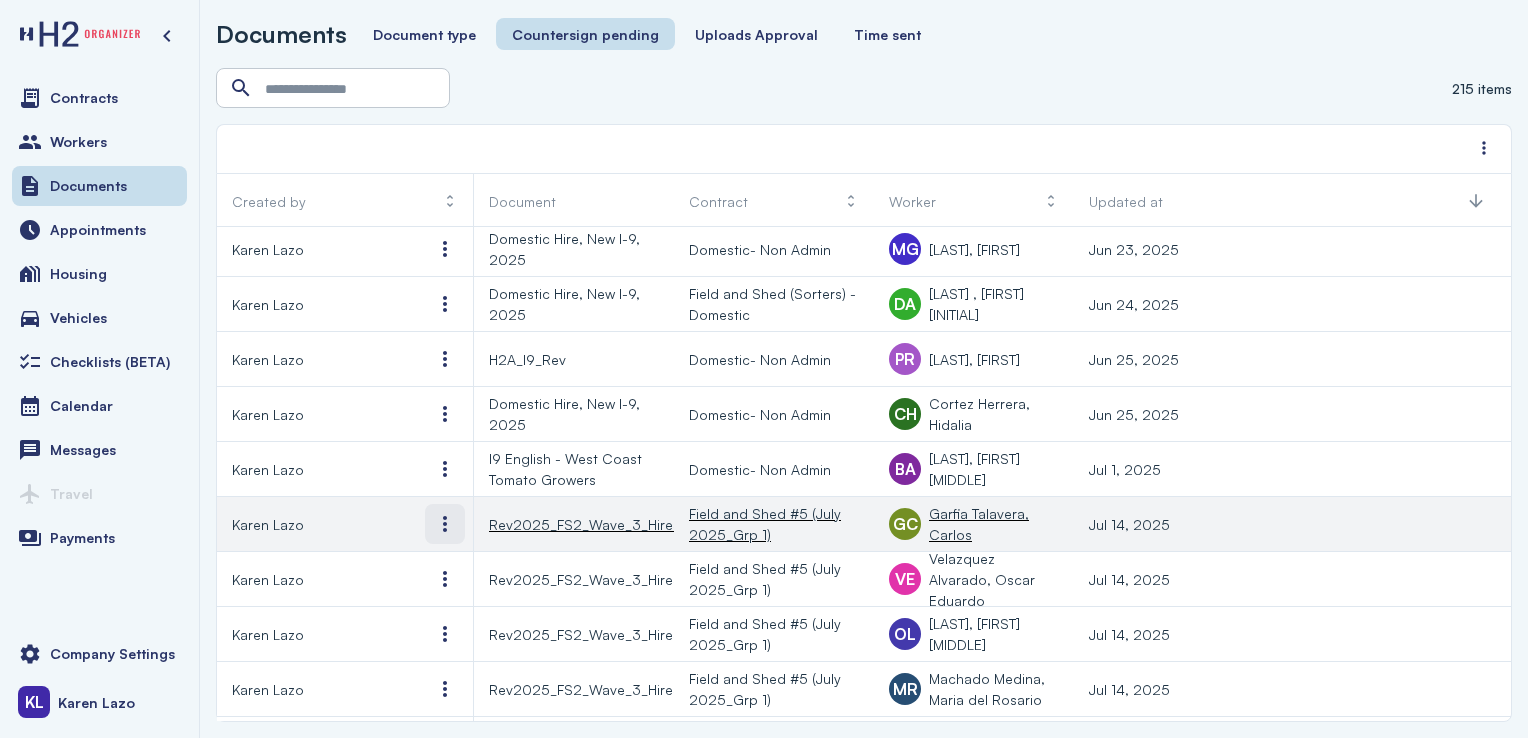 click at bounding box center (445, 524) 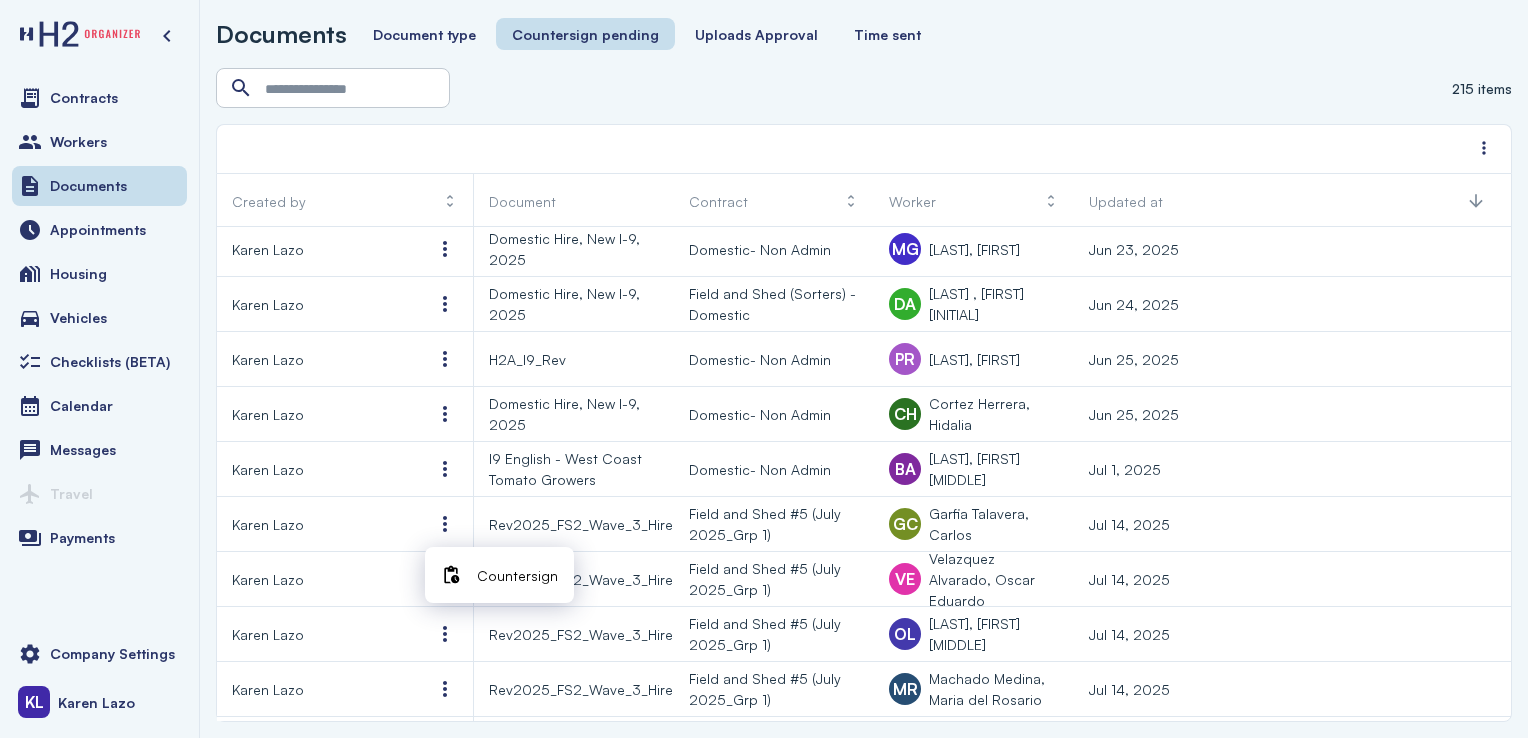 click at bounding box center [451, 575] 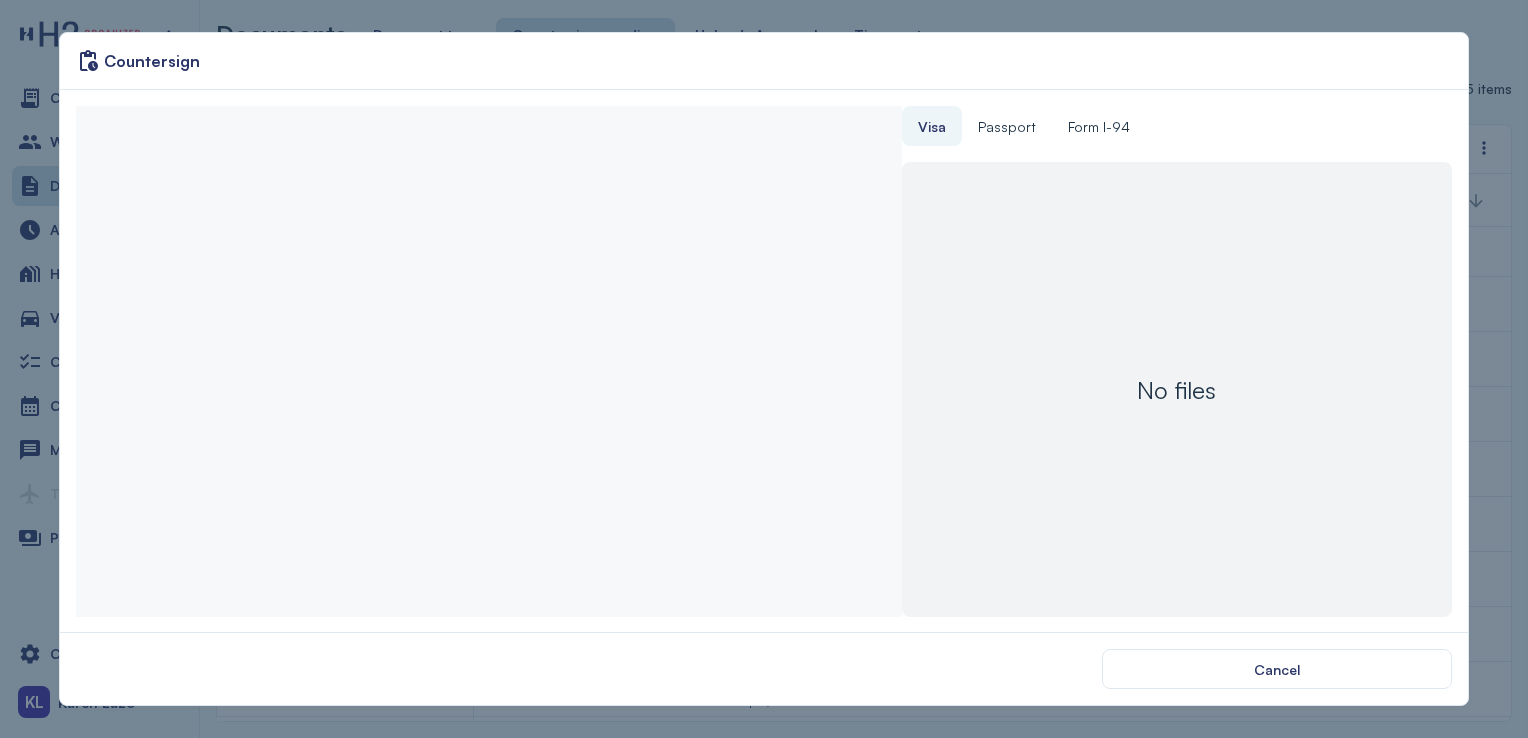 click at bounding box center (488, 361) 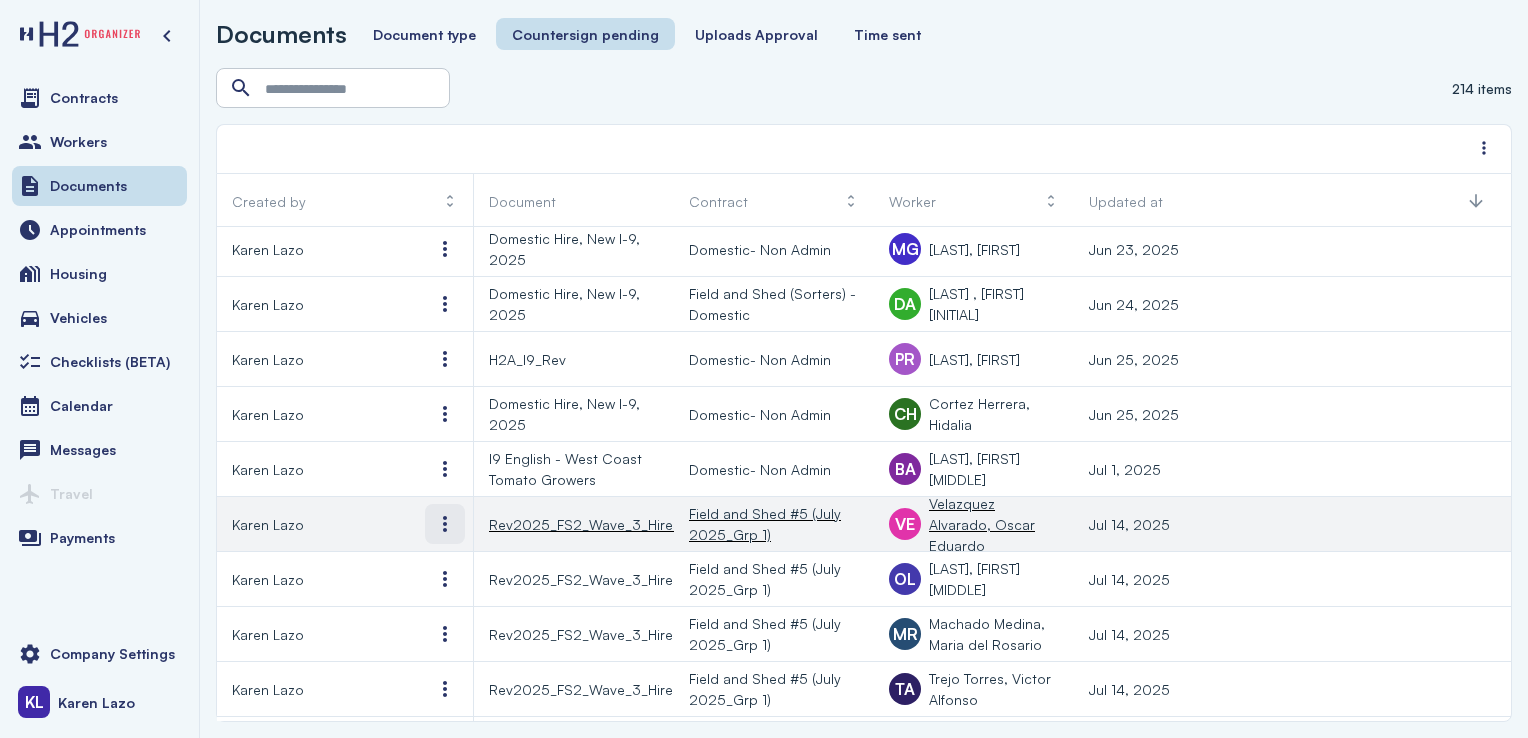 click at bounding box center (445, 524) 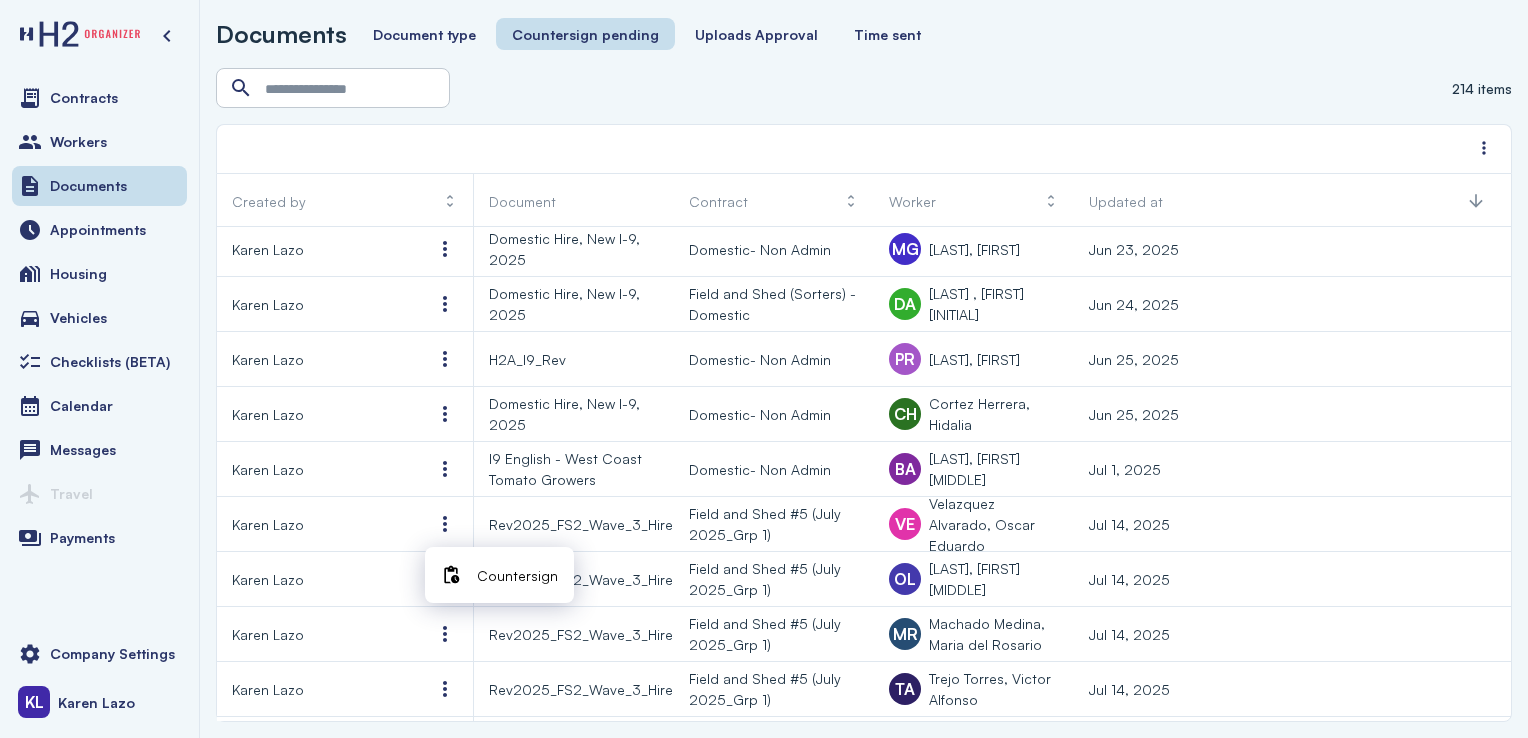 click on "Countersign" at bounding box center (517, 575) 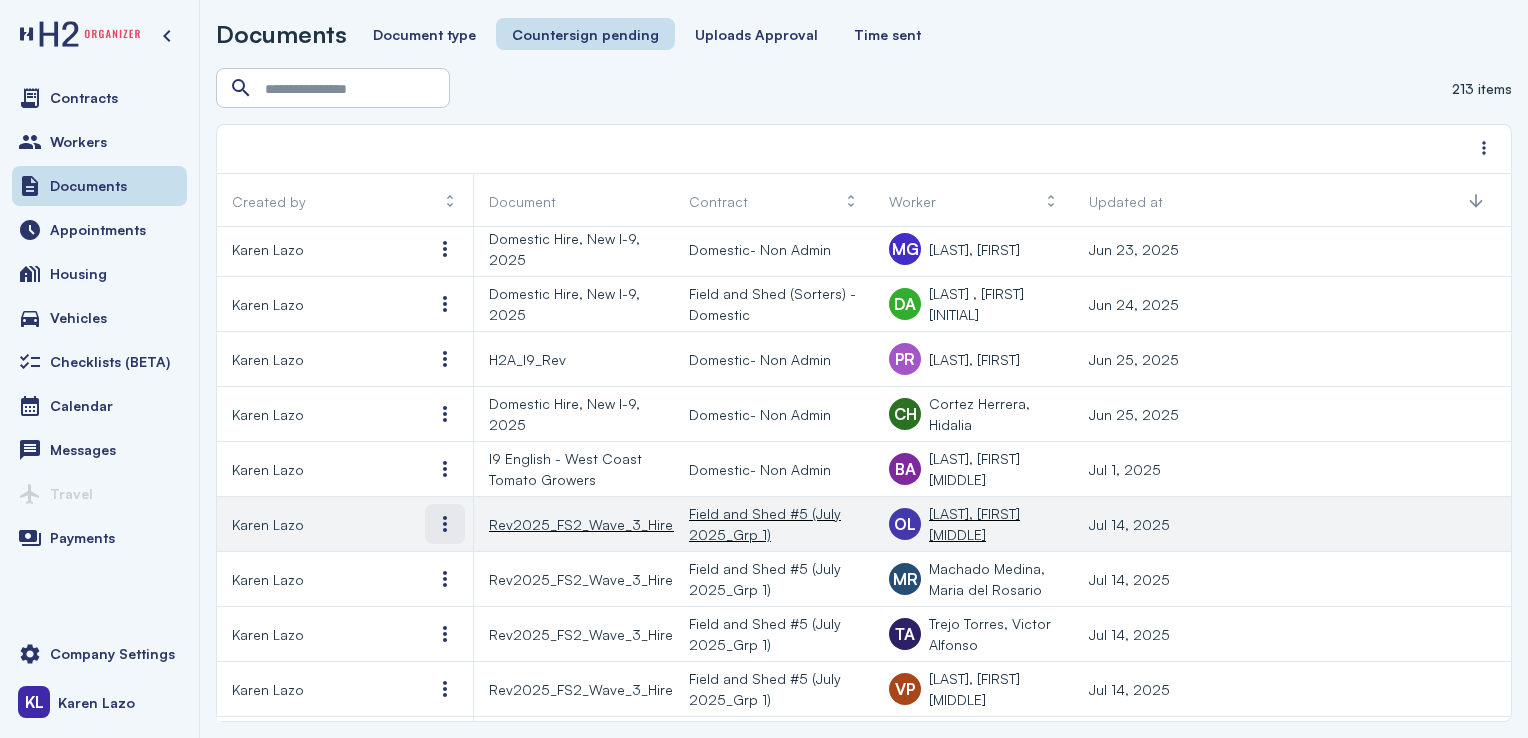 click at bounding box center [445, 524] 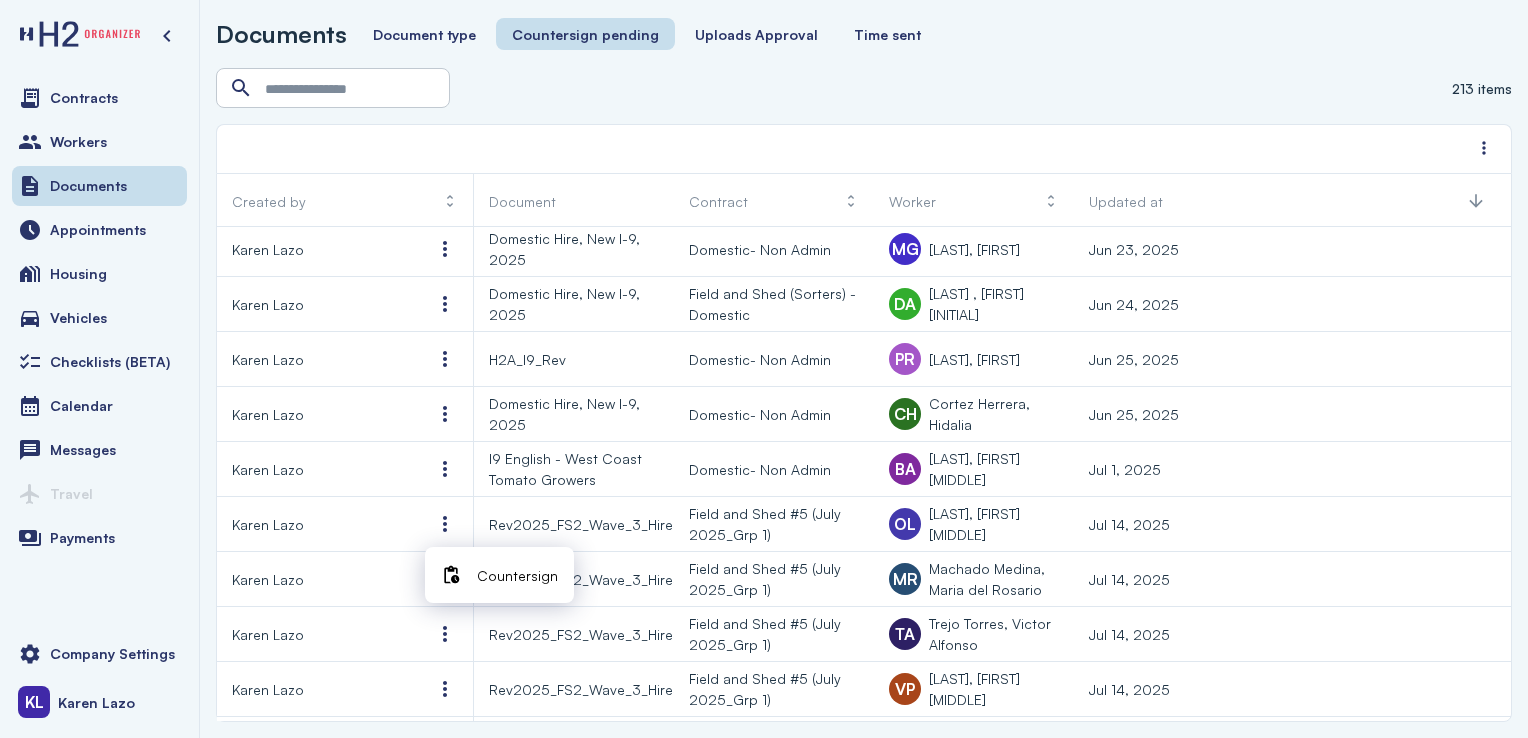 click on "Countersign" at bounding box center [517, 575] 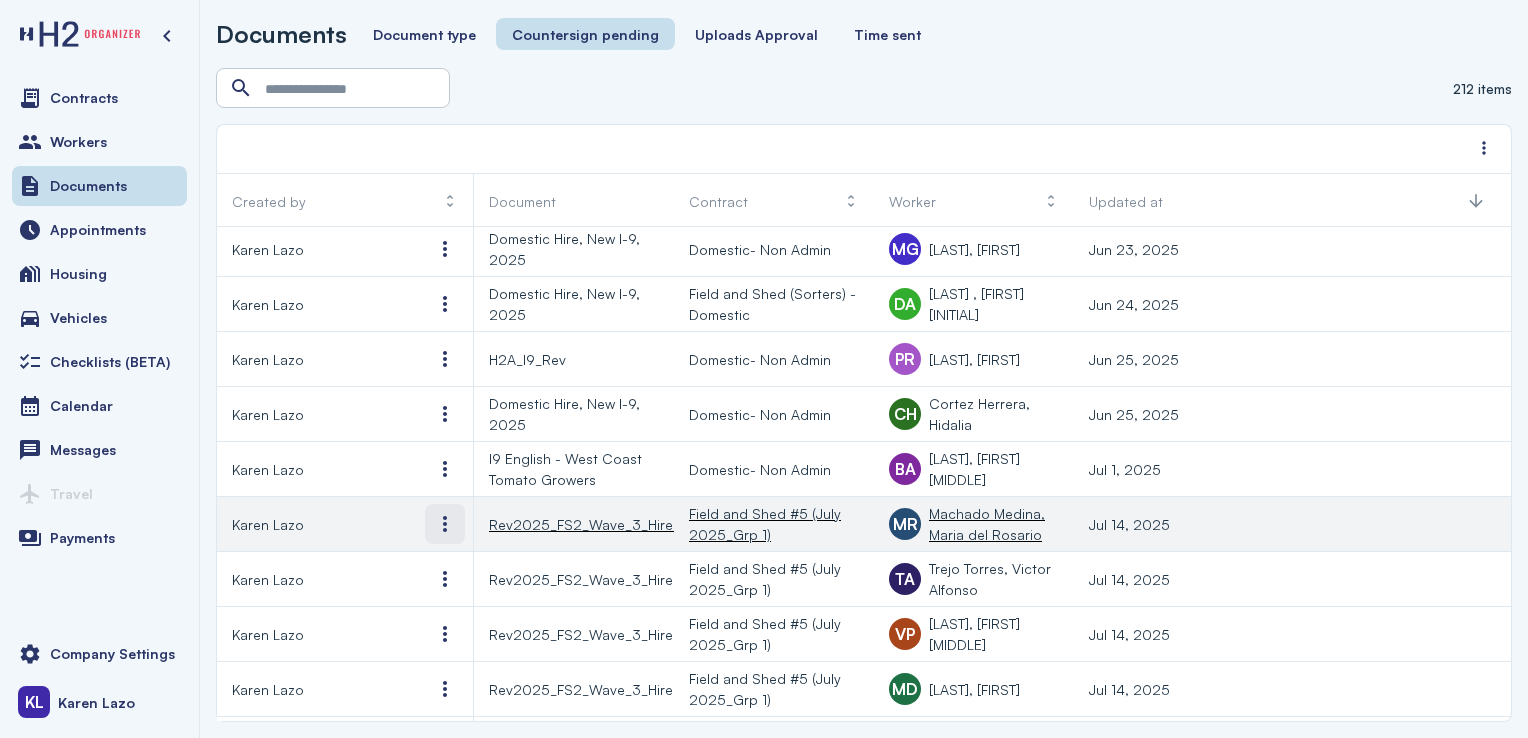 click at bounding box center (445, 524) 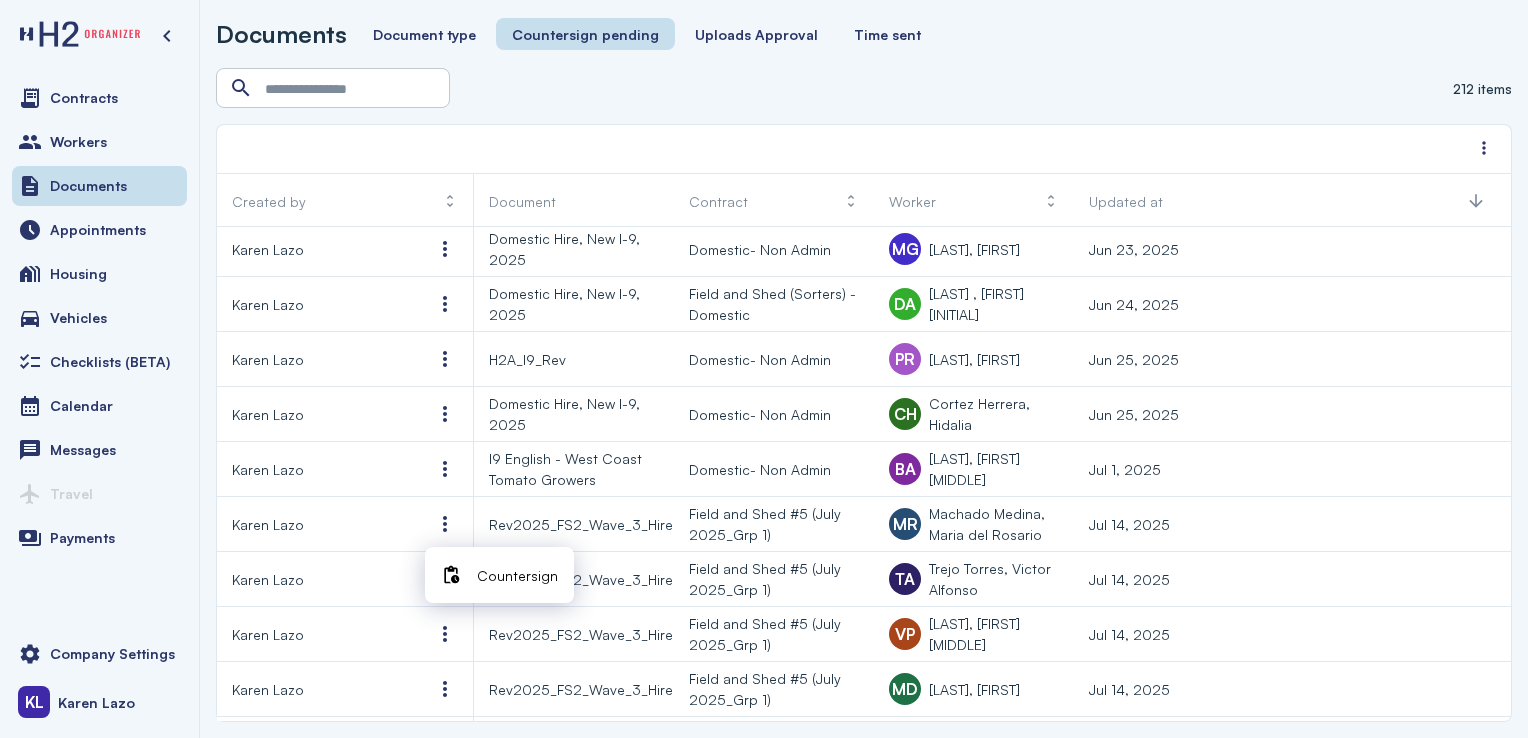 click on "Countersign" at bounding box center [517, 575] 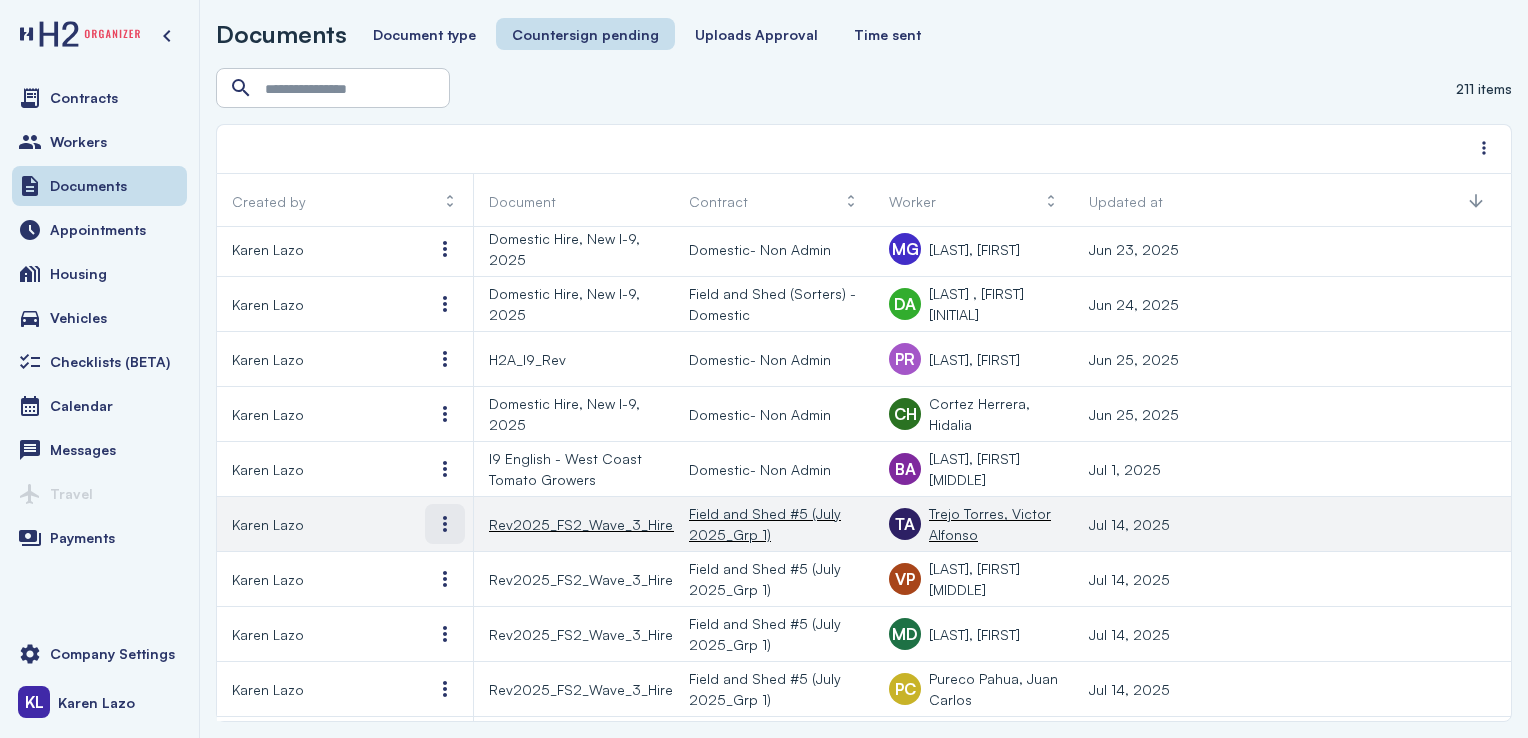 click at bounding box center [445, 524] 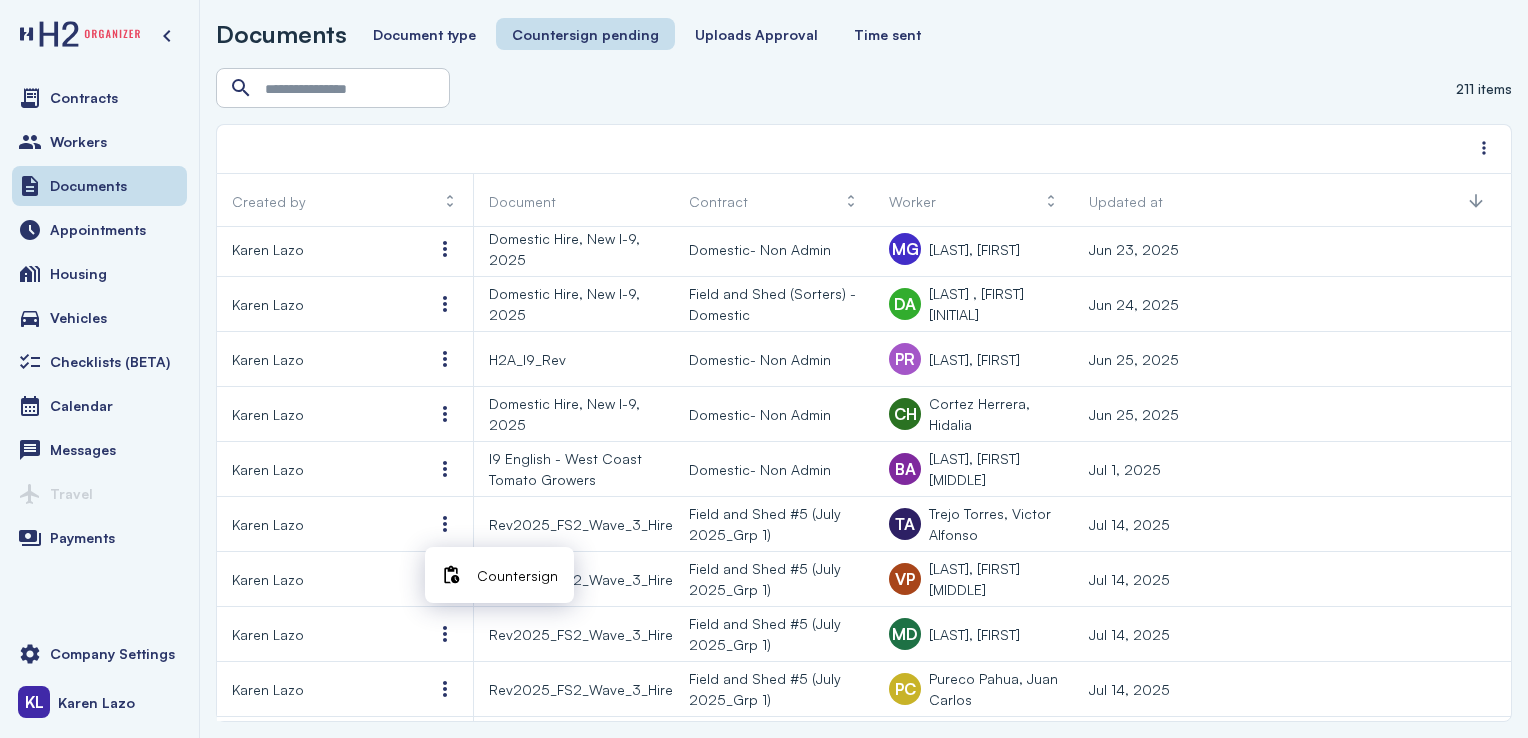 click on "Countersign" at bounding box center [517, 575] 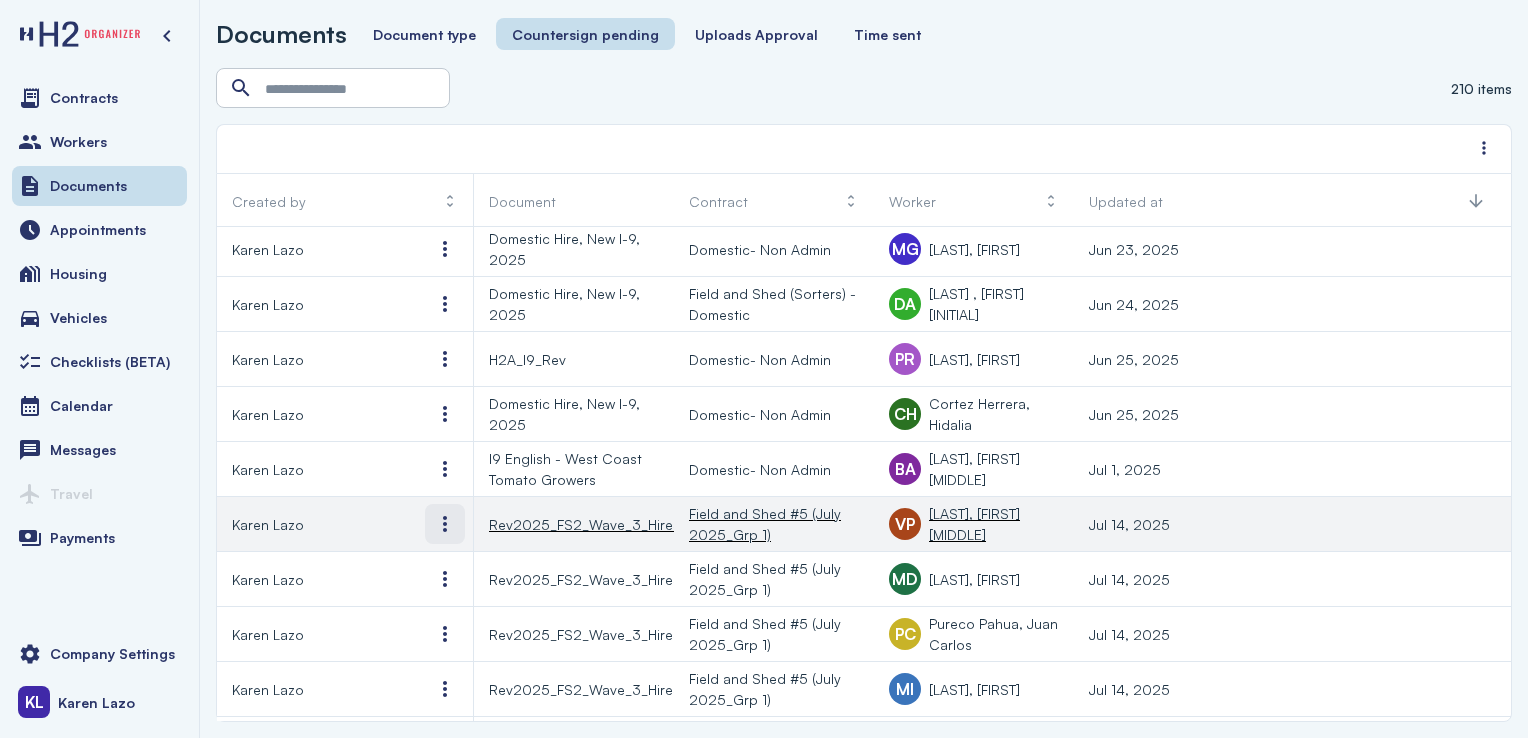 click at bounding box center [445, 524] 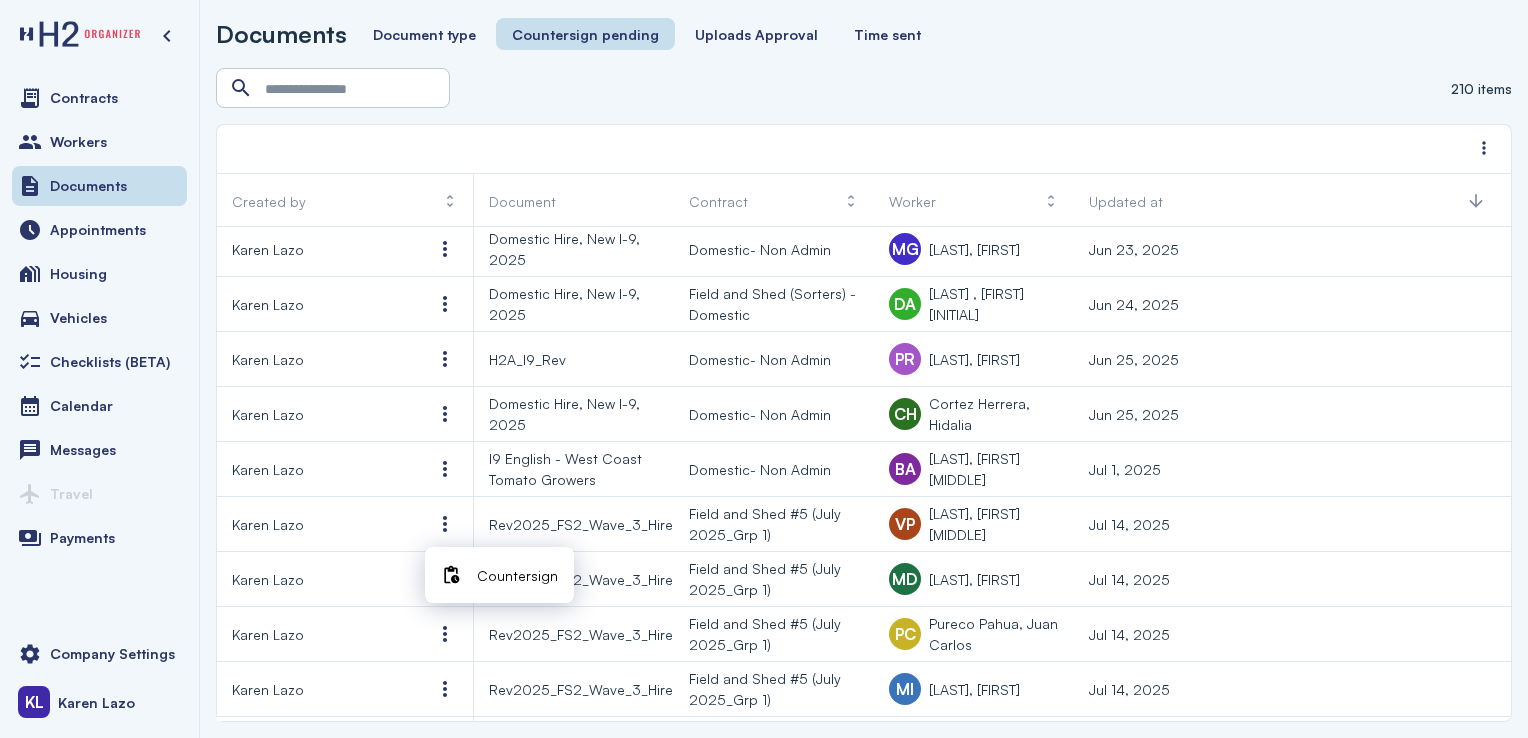 click on "Countersign" at bounding box center [517, 575] 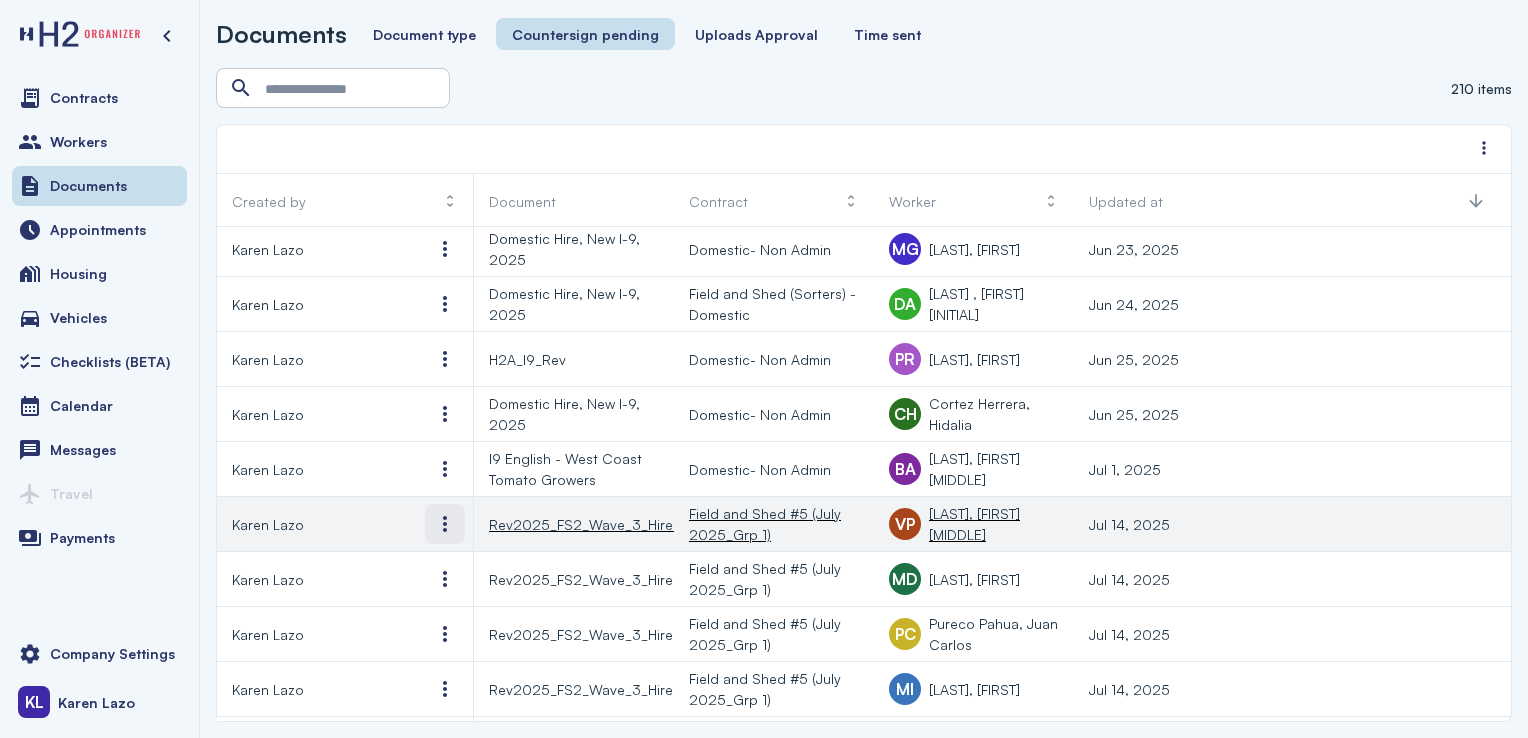 click at bounding box center [445, 524] 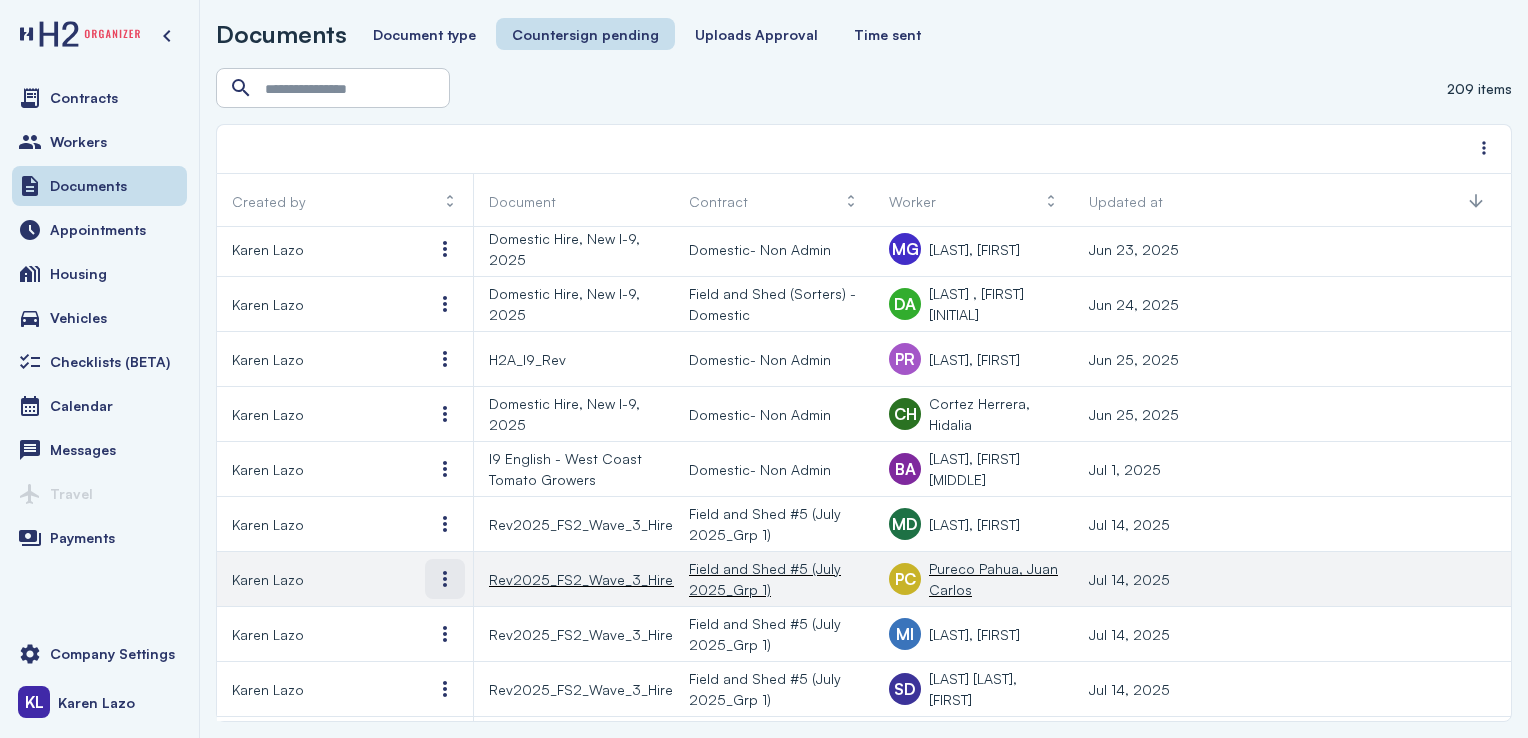 click at bounding box center [445, 579] 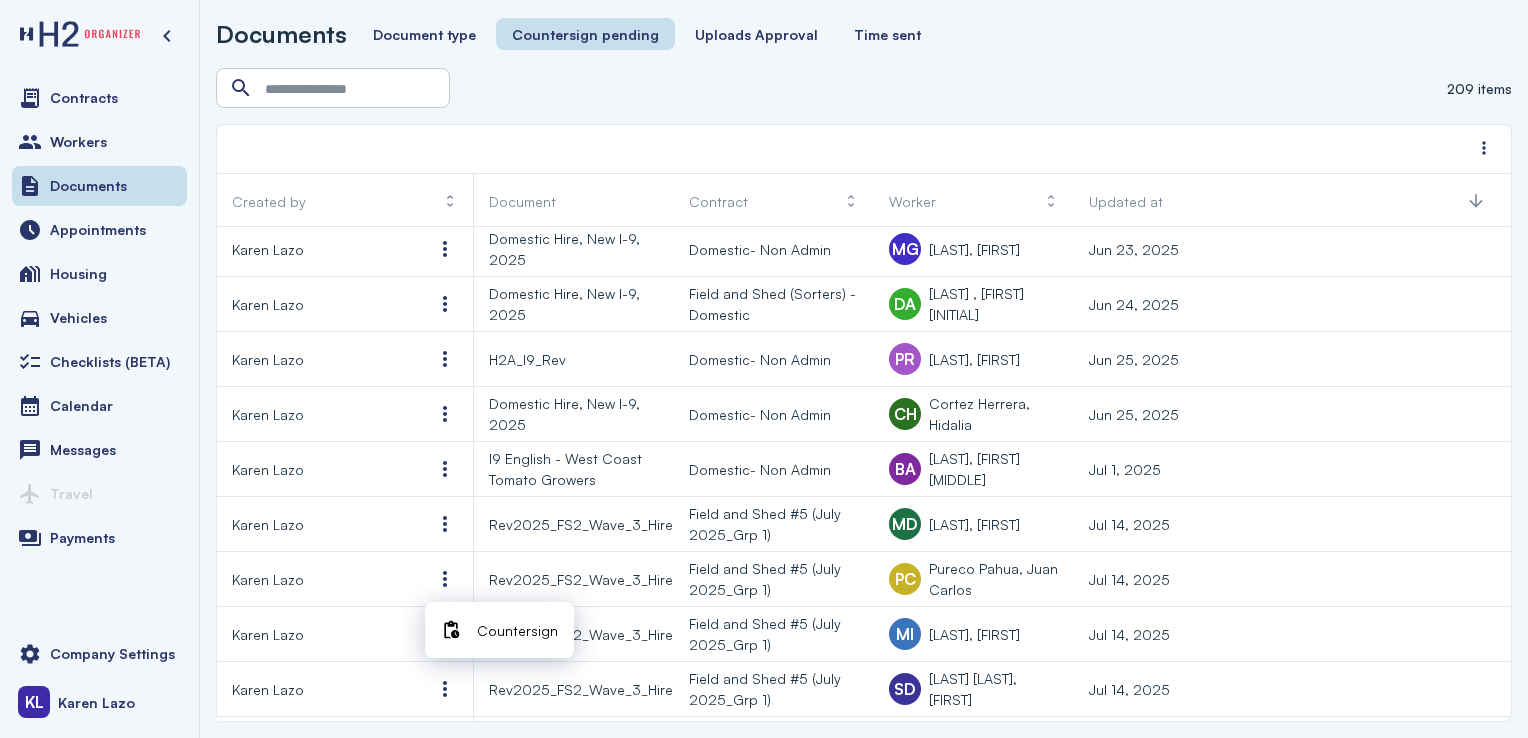 click on "Countersign" at bounding box center [517, 630] 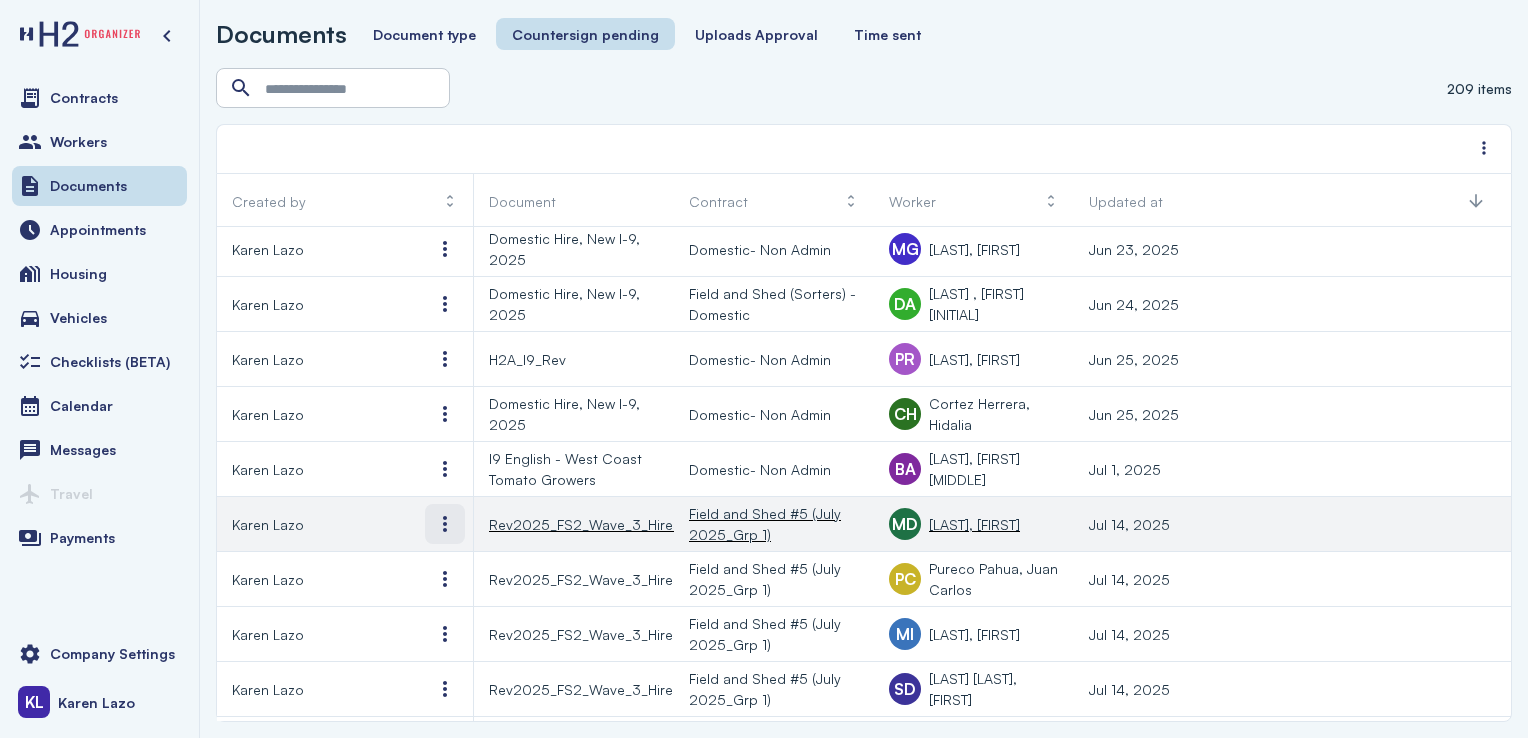 click at bounding box center [445, 524] 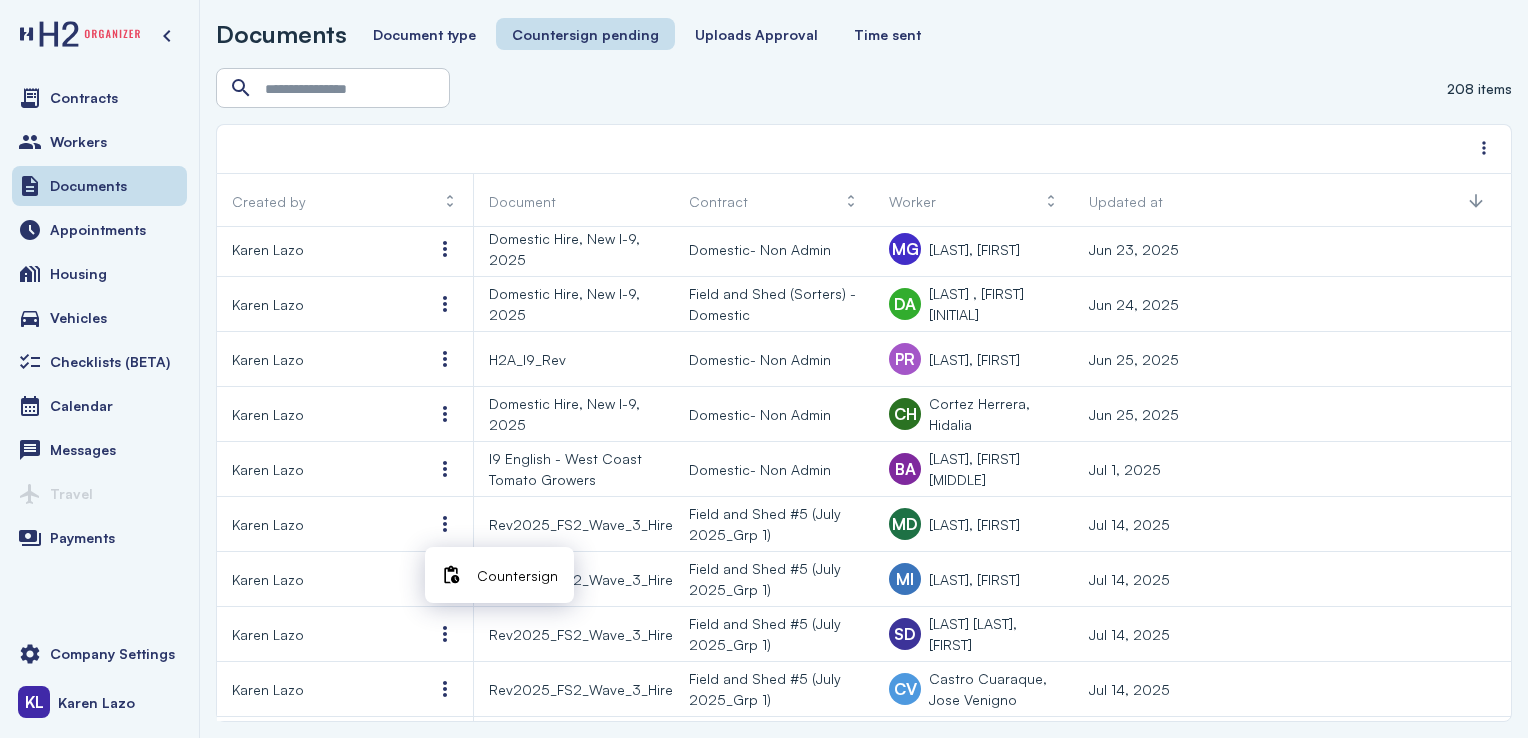 click on "Countersign" at bounding box center (517, 575) 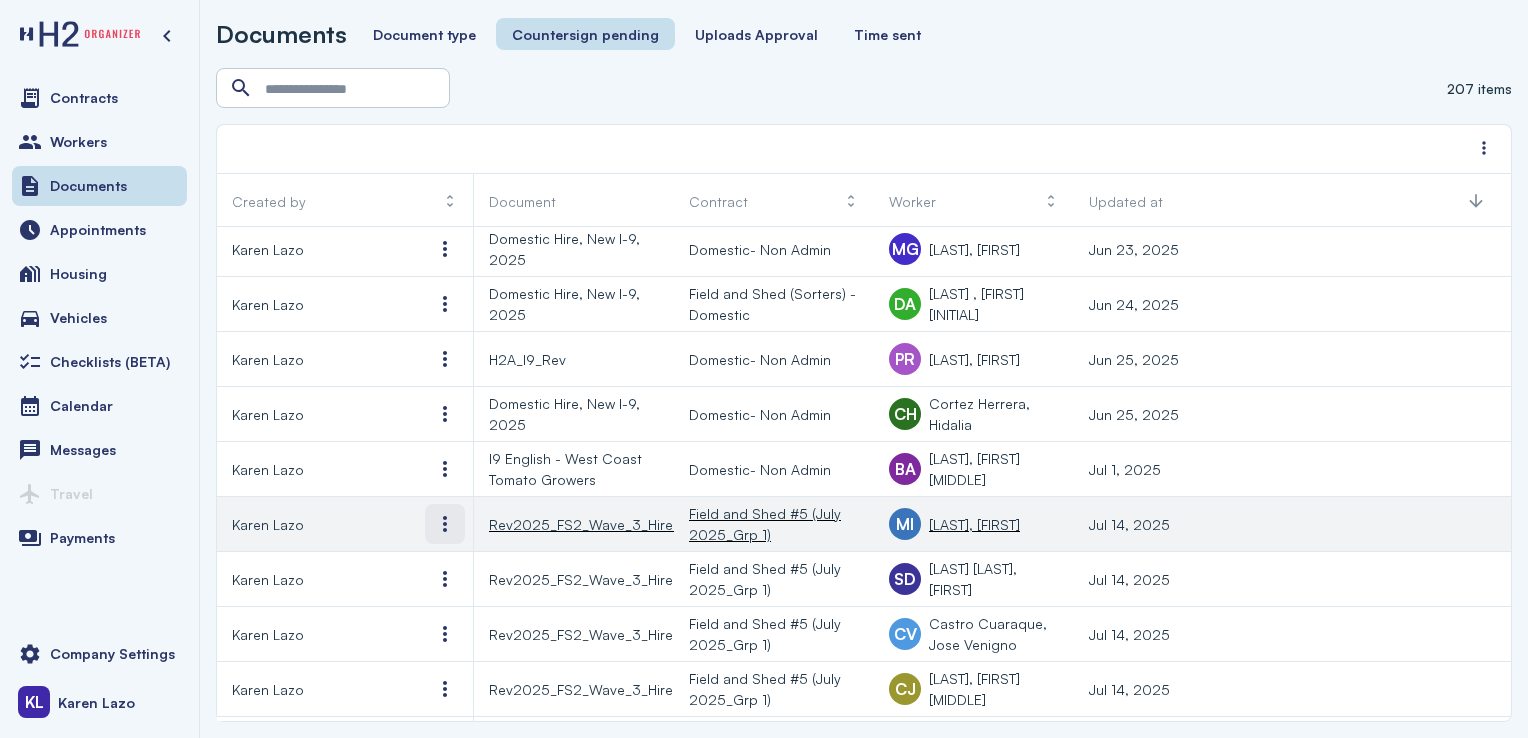 click at bounding box center (445, 524) 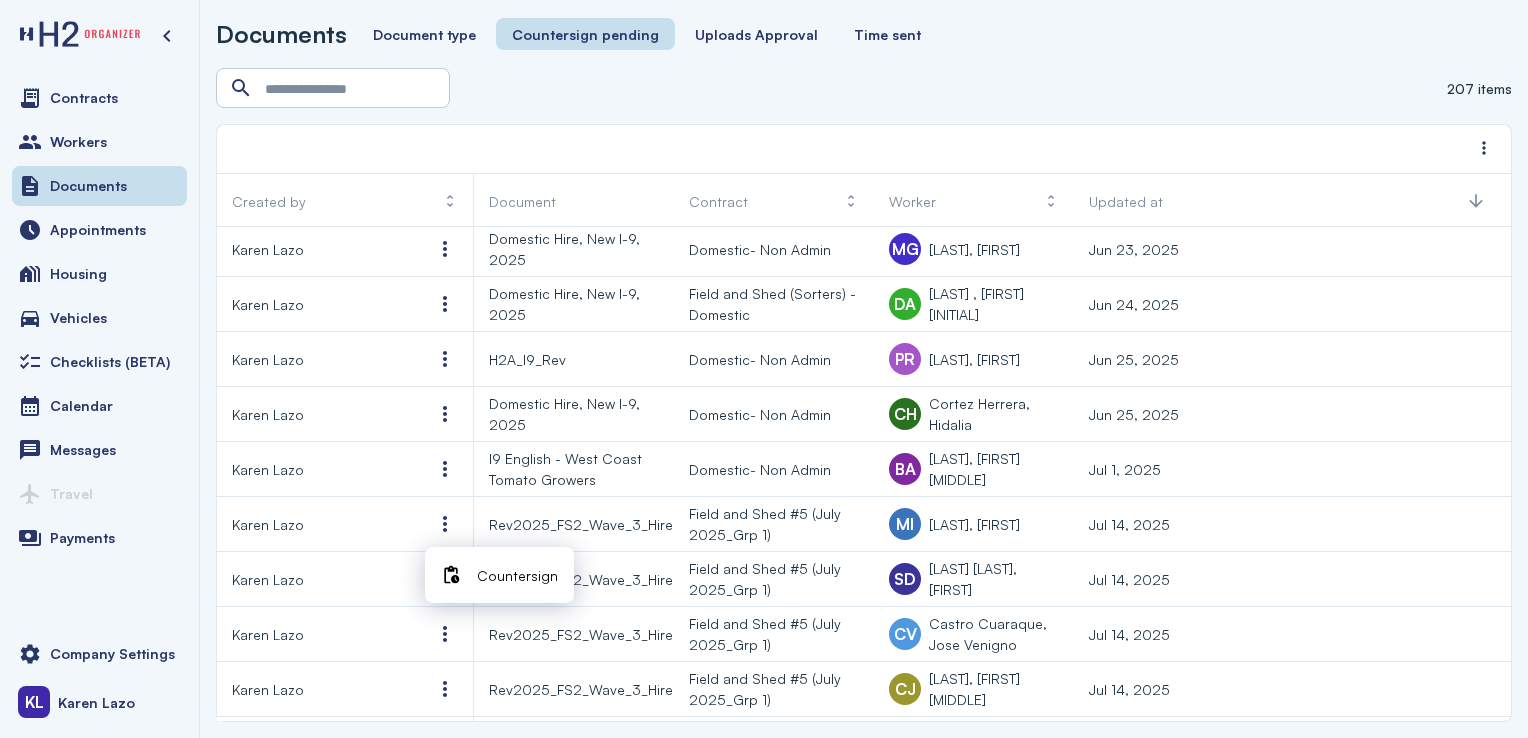 click at bounding box center (451, 575) 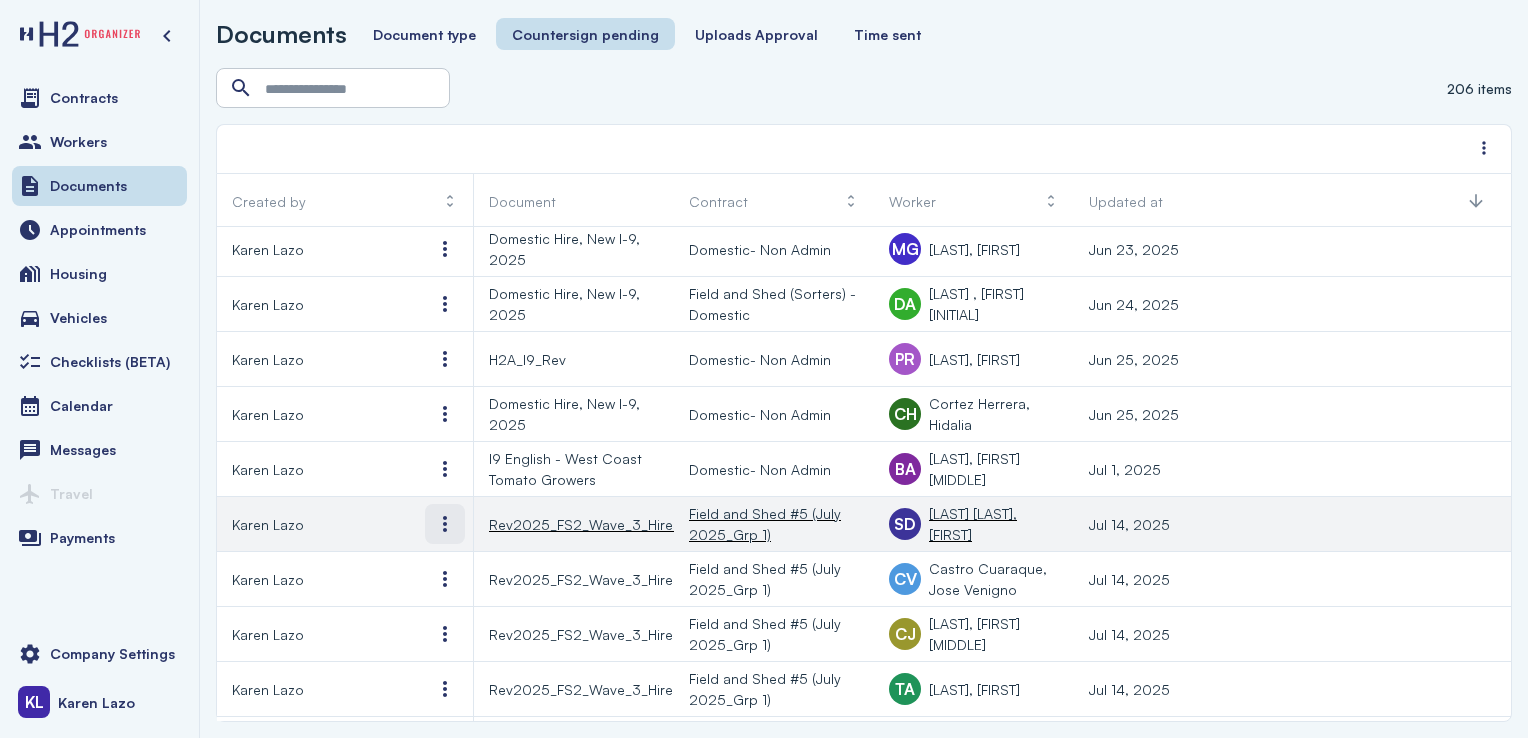 click at bounding box center (445, 524) 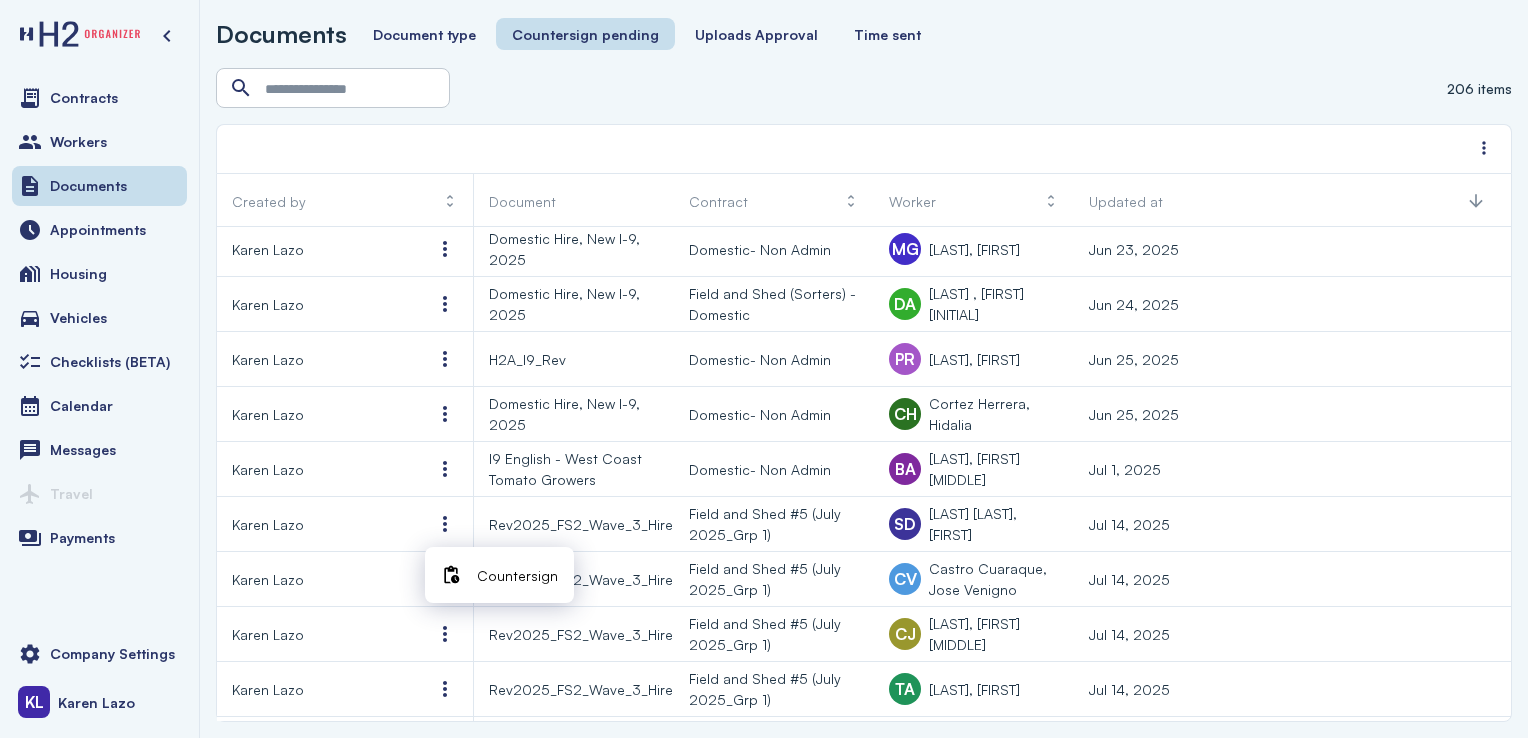 click on "Countersign" at bounding box center [517, 575] 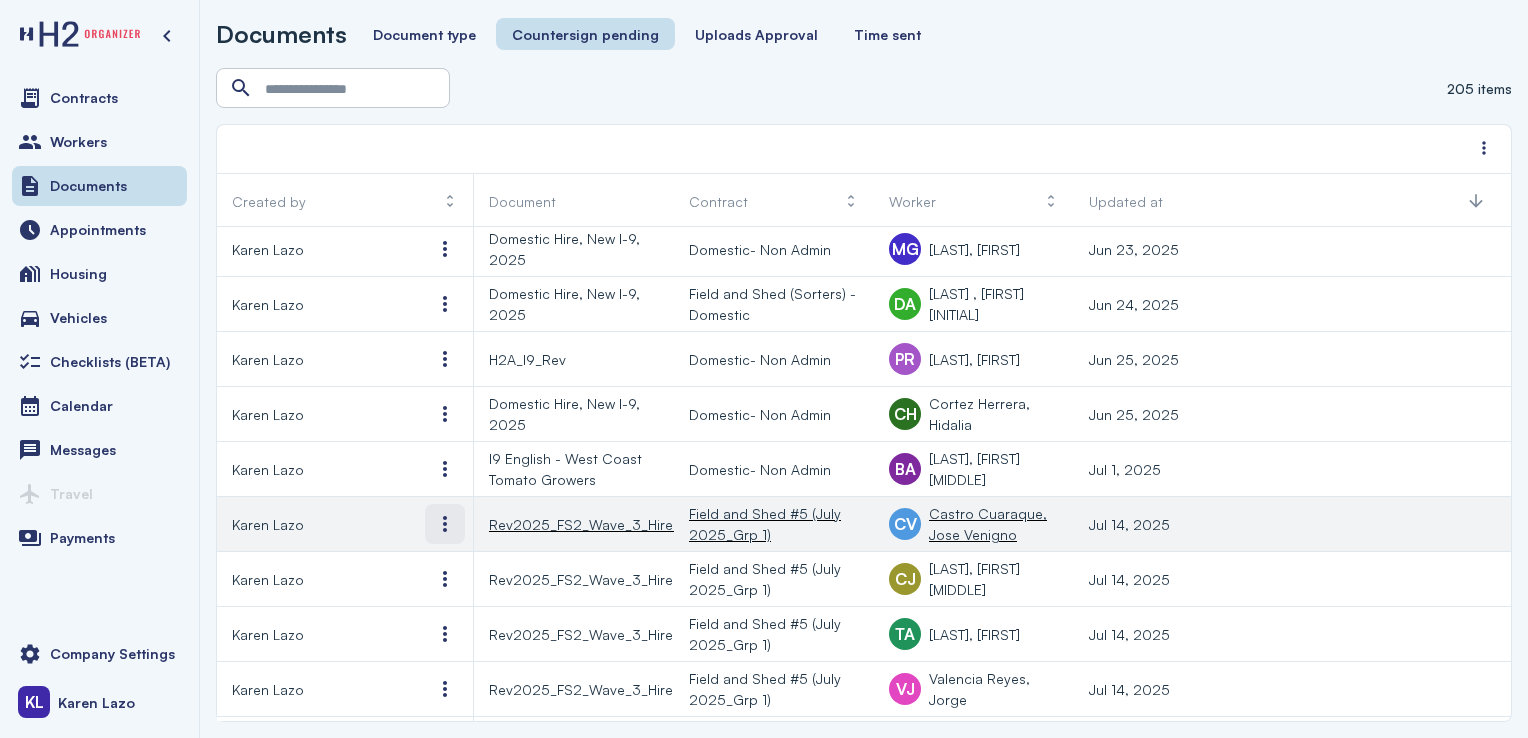click at bounding box center [445, 524] 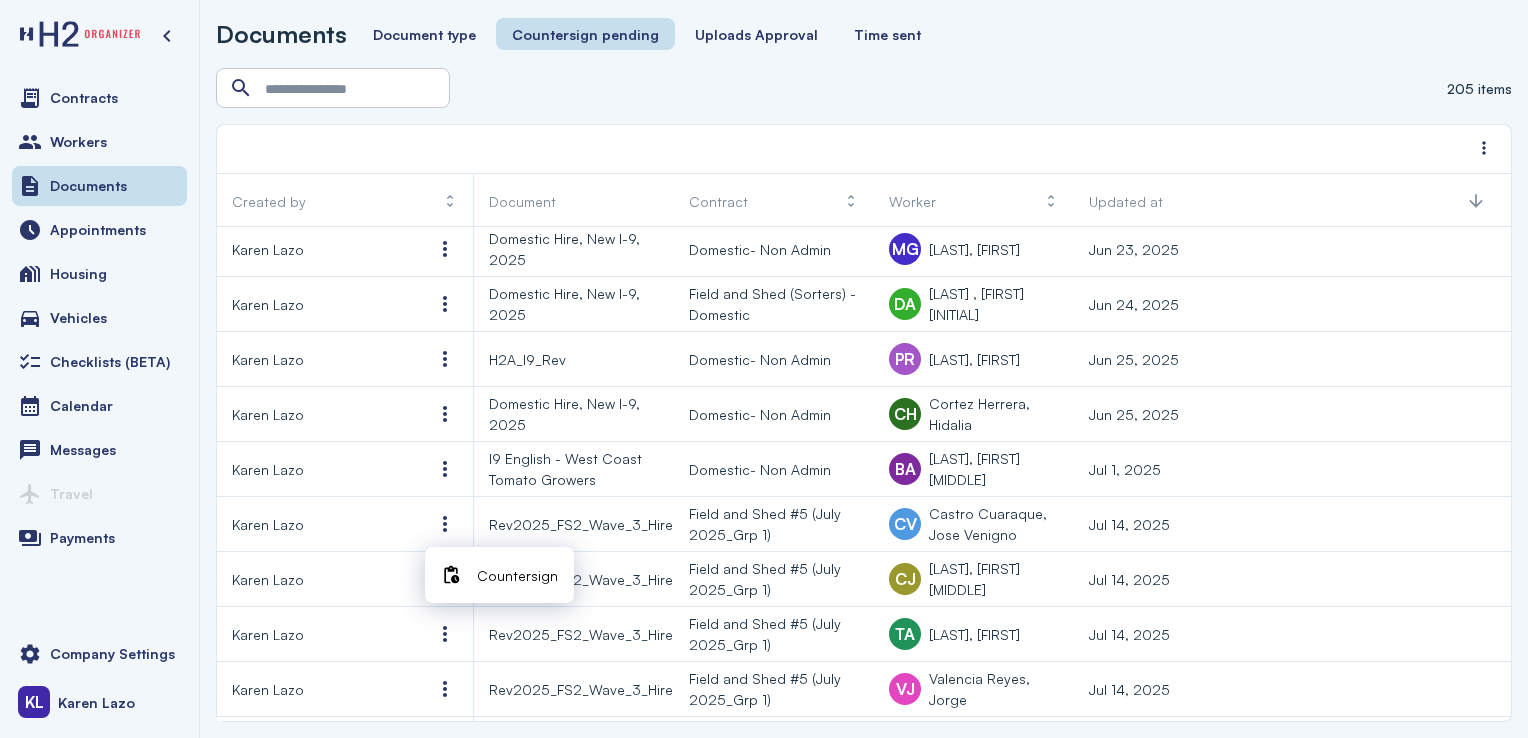 click on "Countersign" at bounding box center [517, 575] 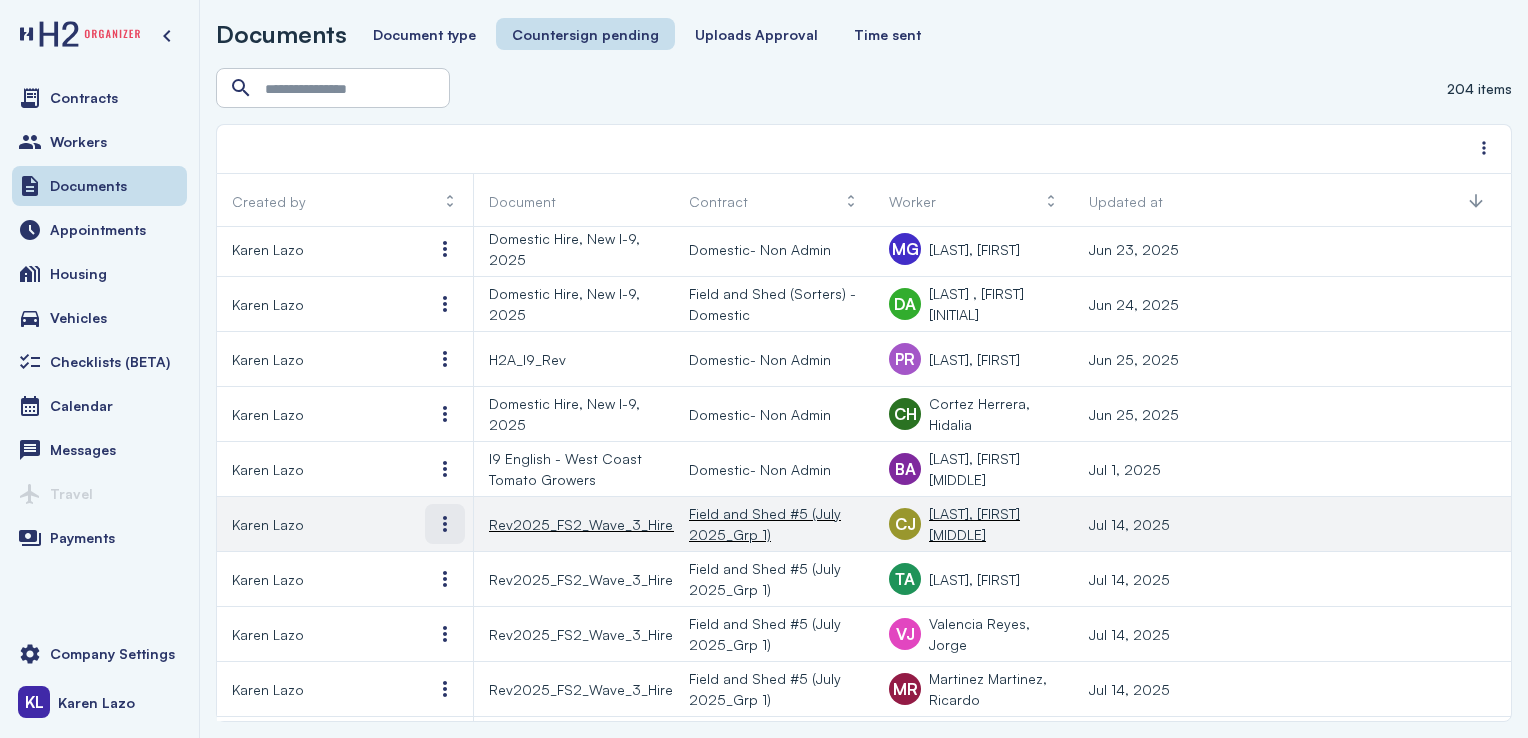 click at bounding box center (445, 524) 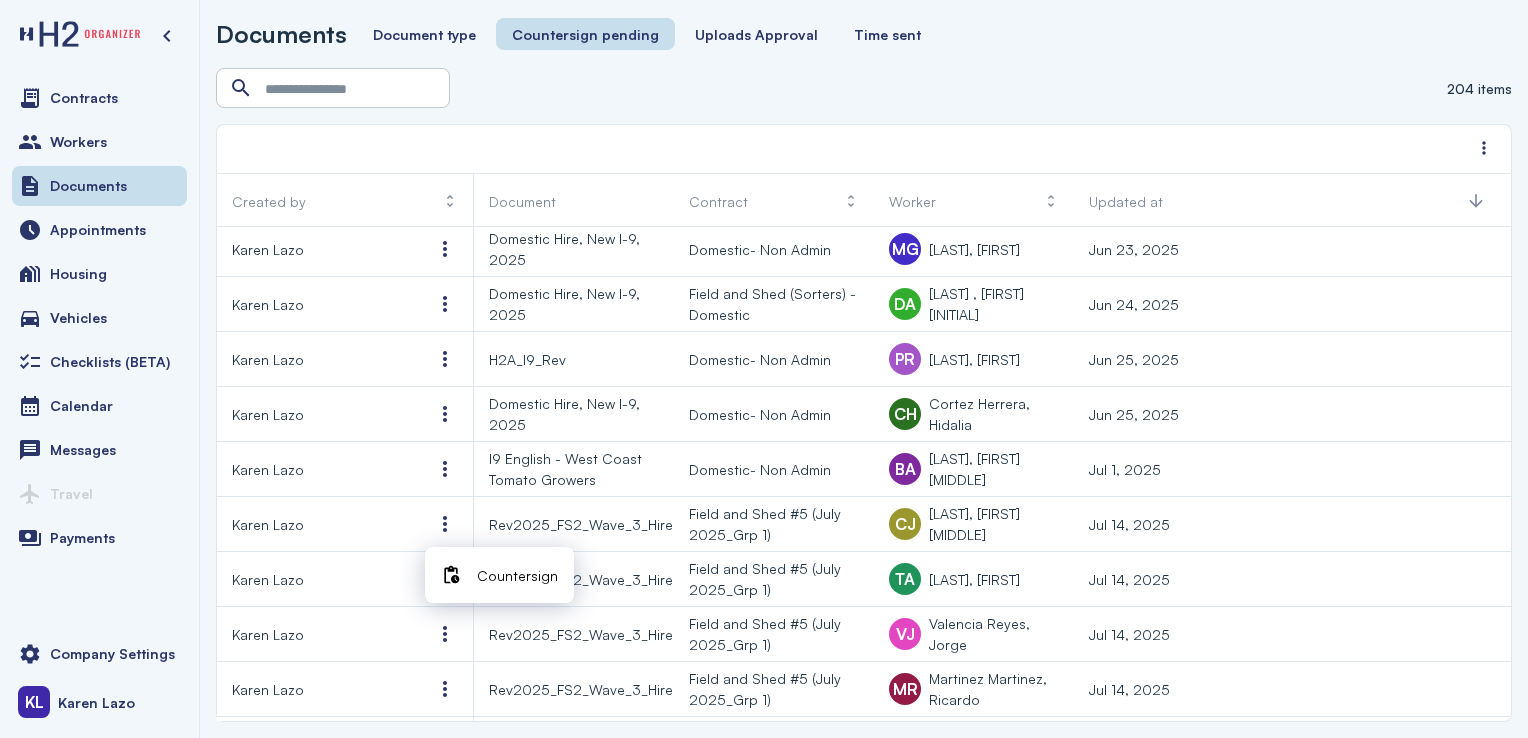 click on "Countersign" at bounding box center [517, 575] 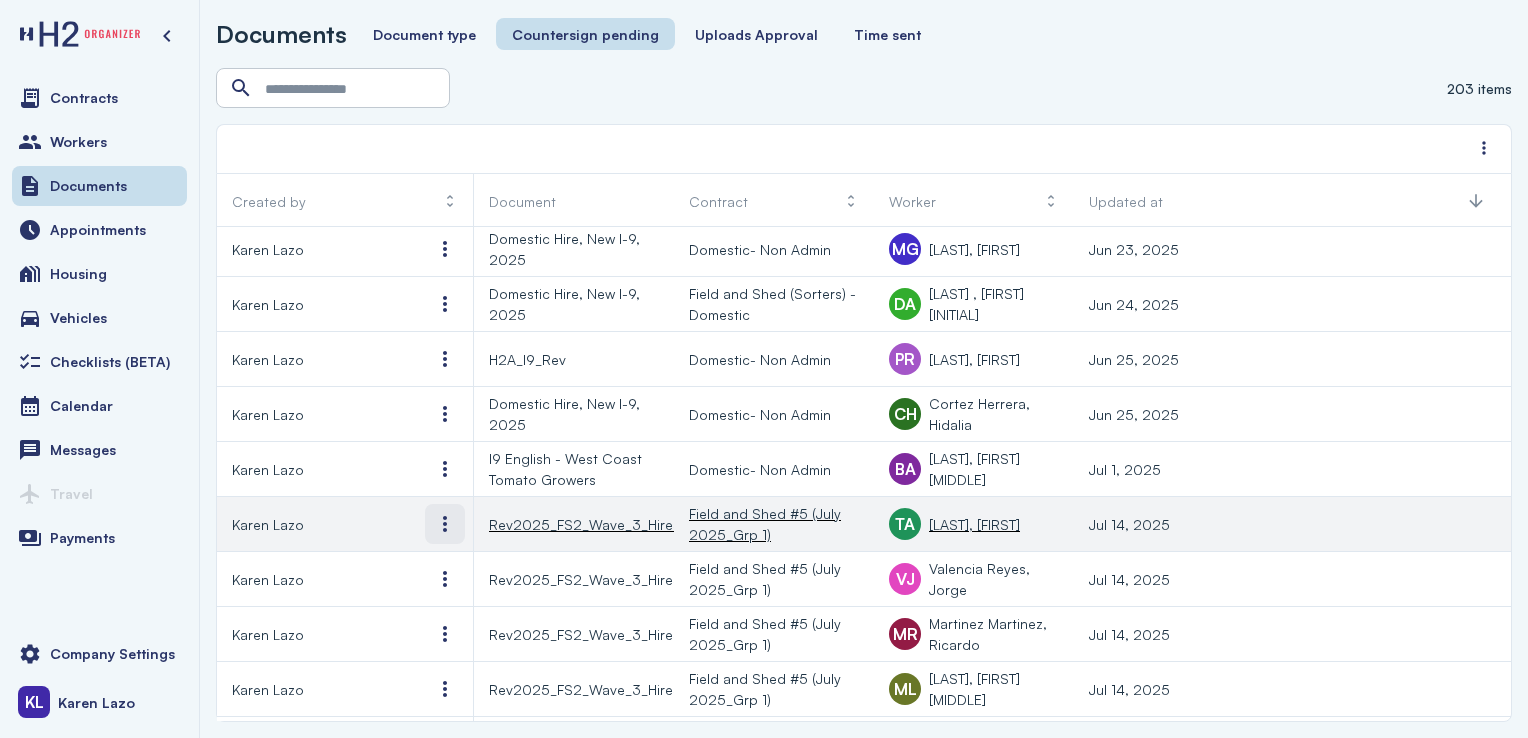 click at bounding box center [445, 524] 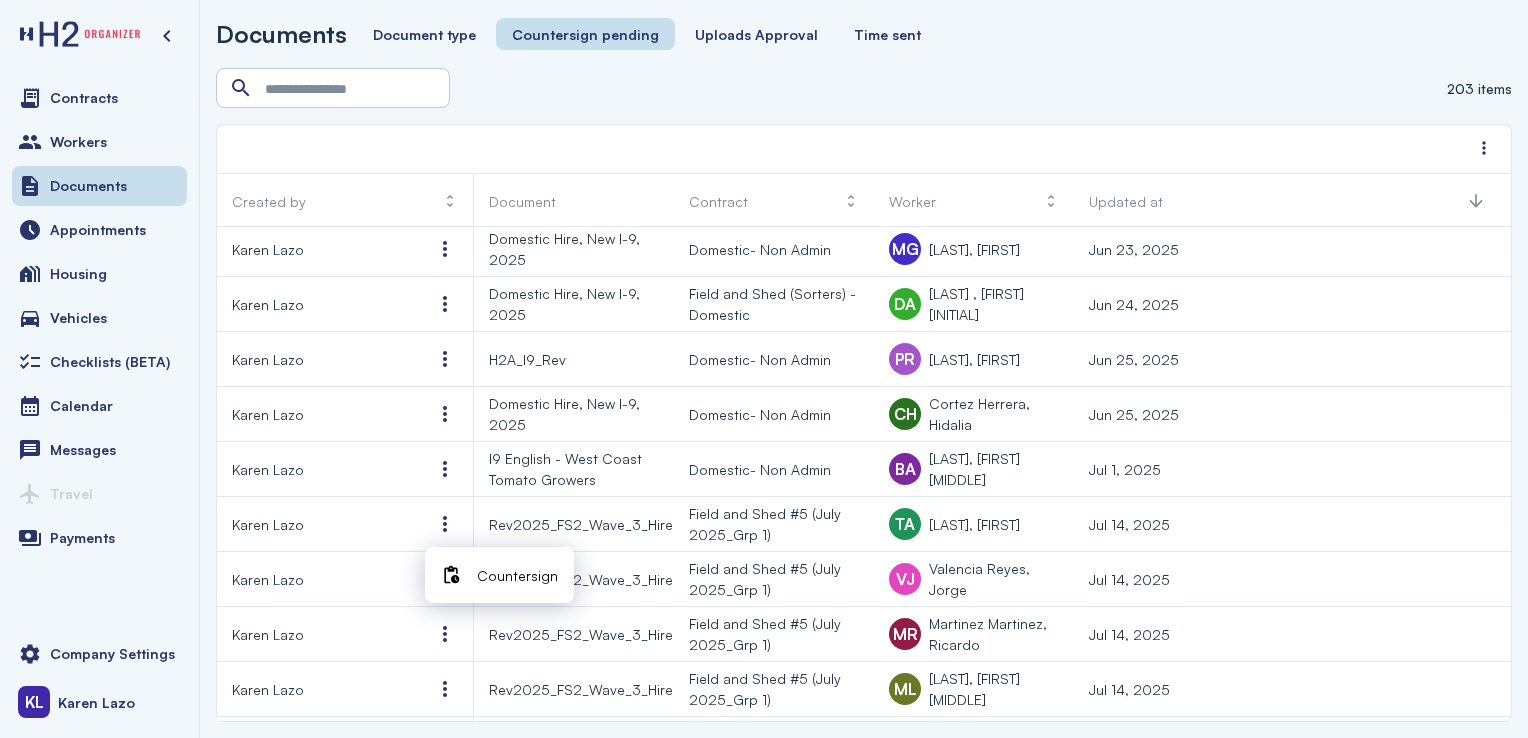 click at bounding box center (451, 575) 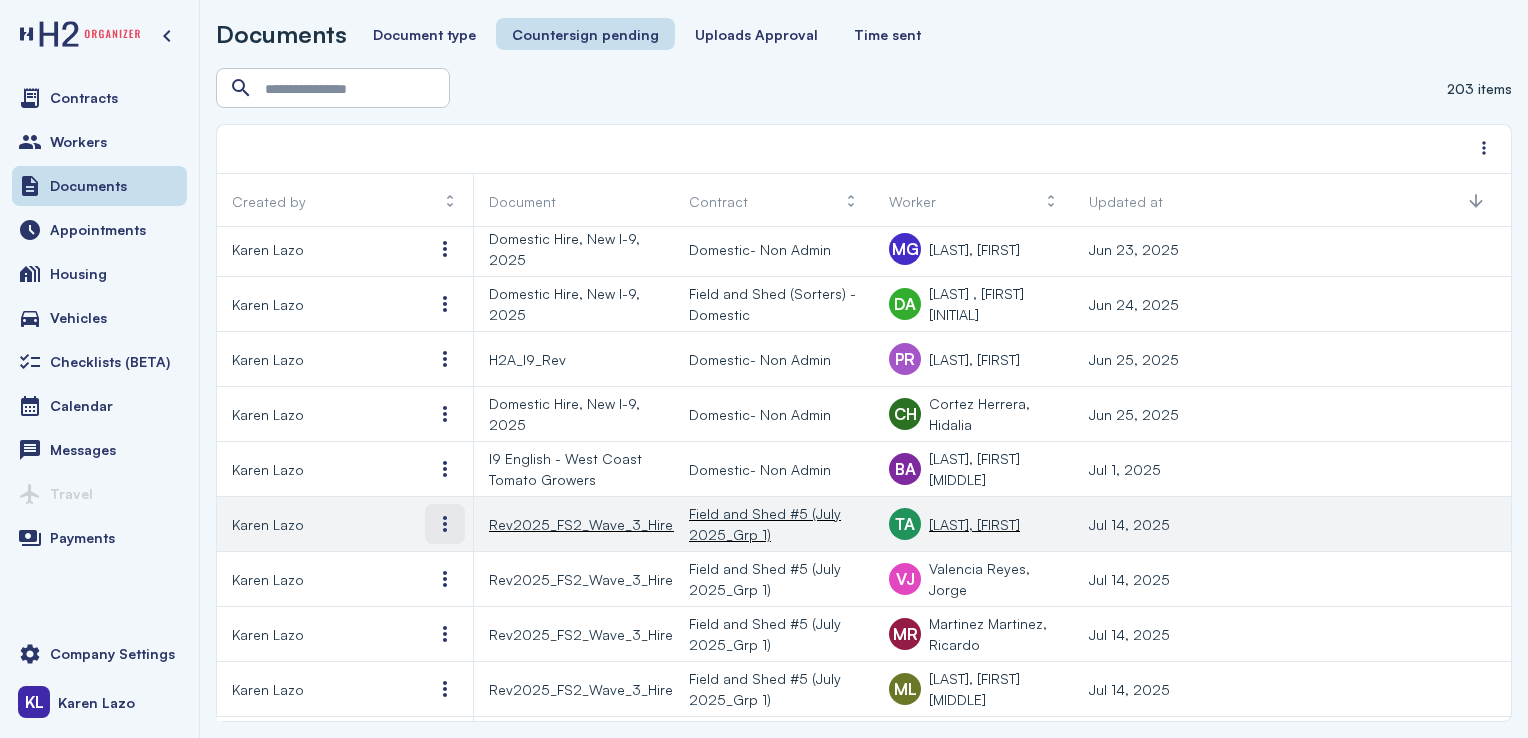 click at bounding box center (445, 524) 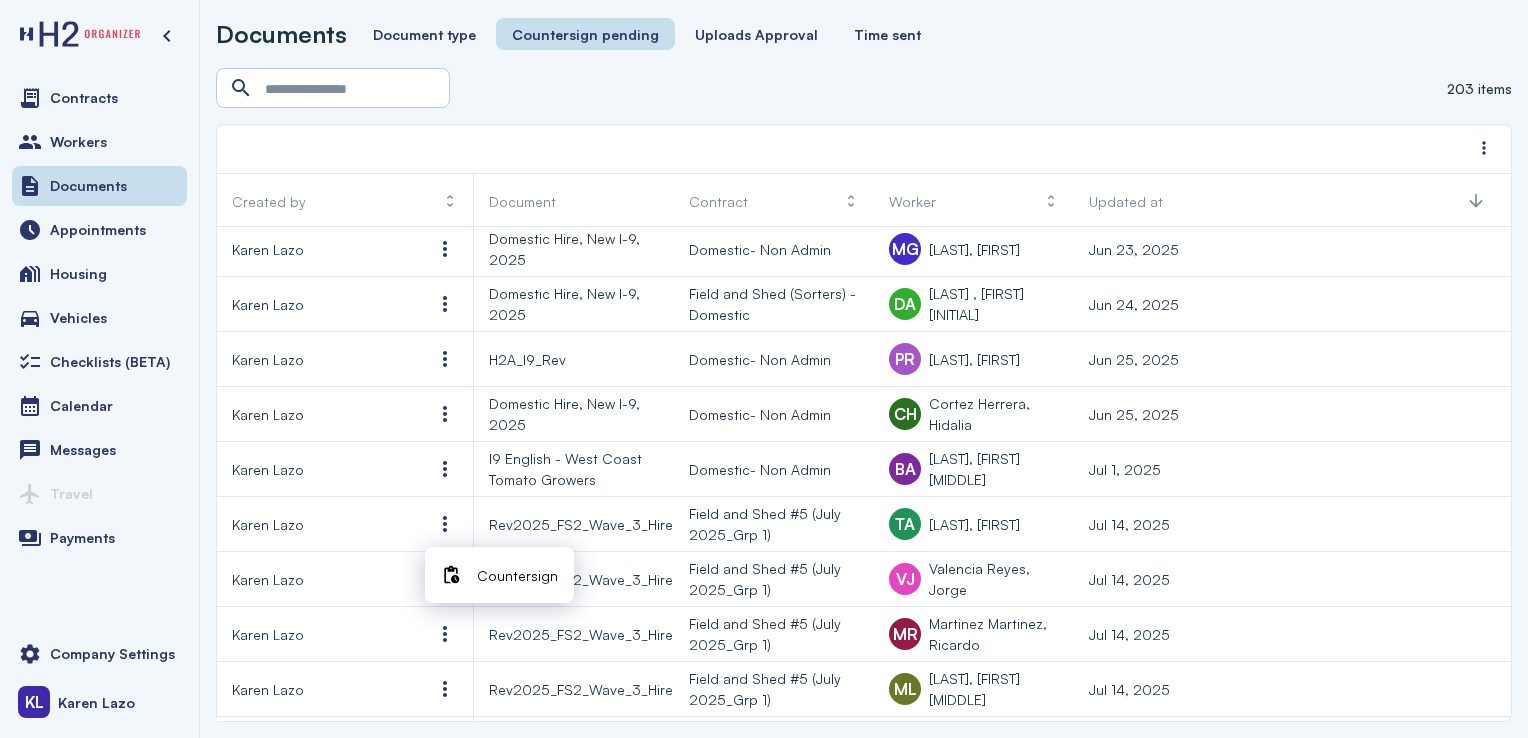 click on "Countersign" at bounding box center [517, 575] 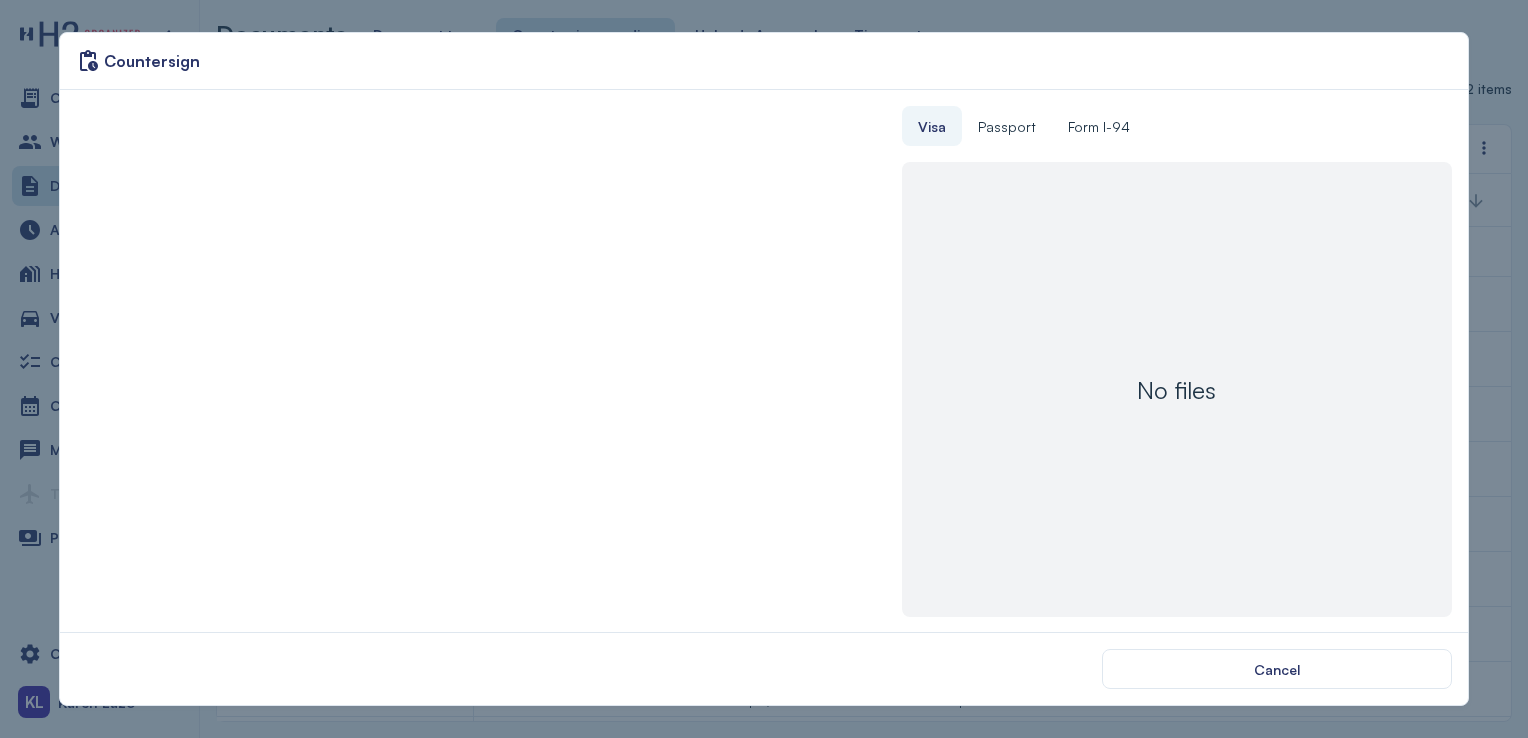 click on "Countersign     Visa Passport Form I-94   No files No files No files     Cancel" at bounding box center (764, 369) 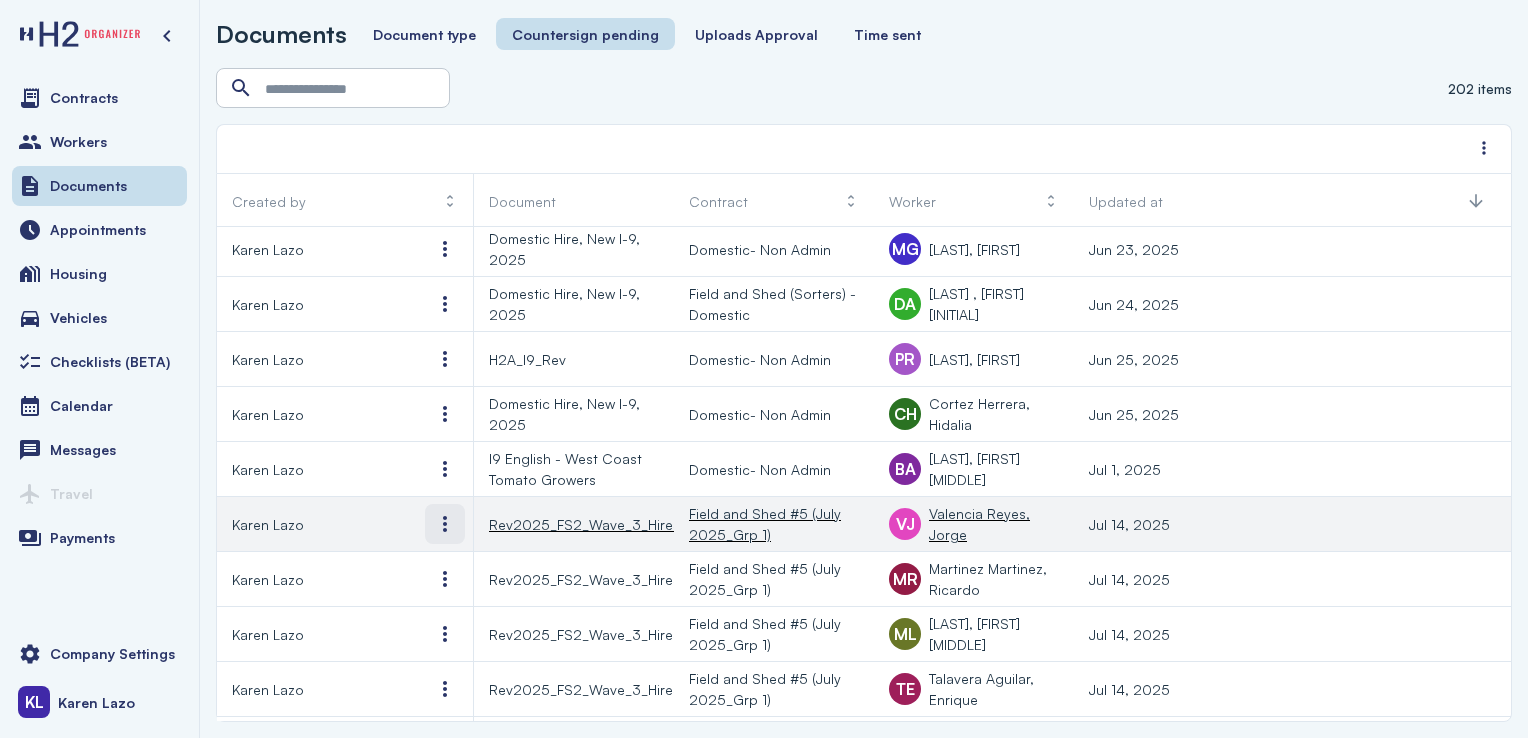 click at bounding box center [445, 524] 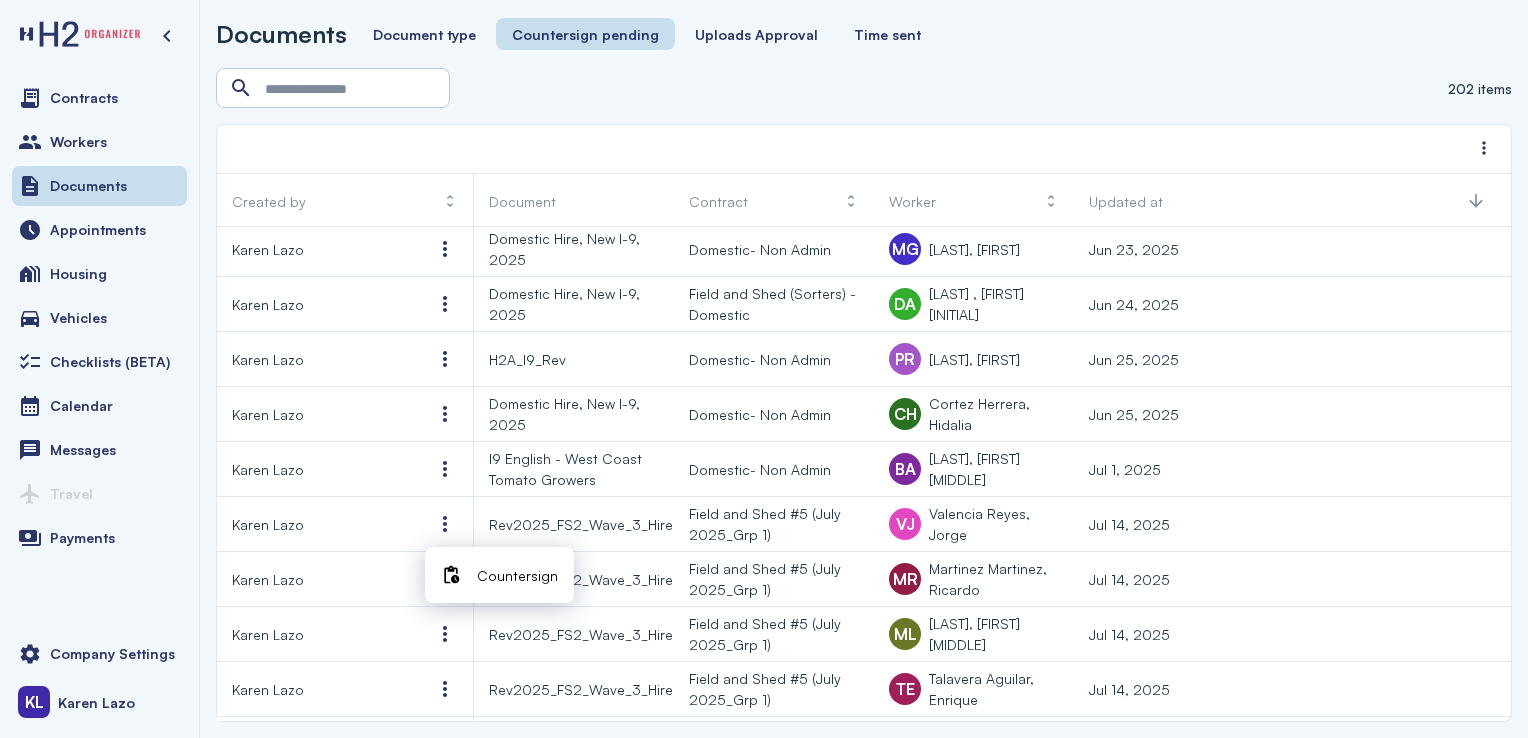 click on "Countersign" at bounding box center (517, 575) 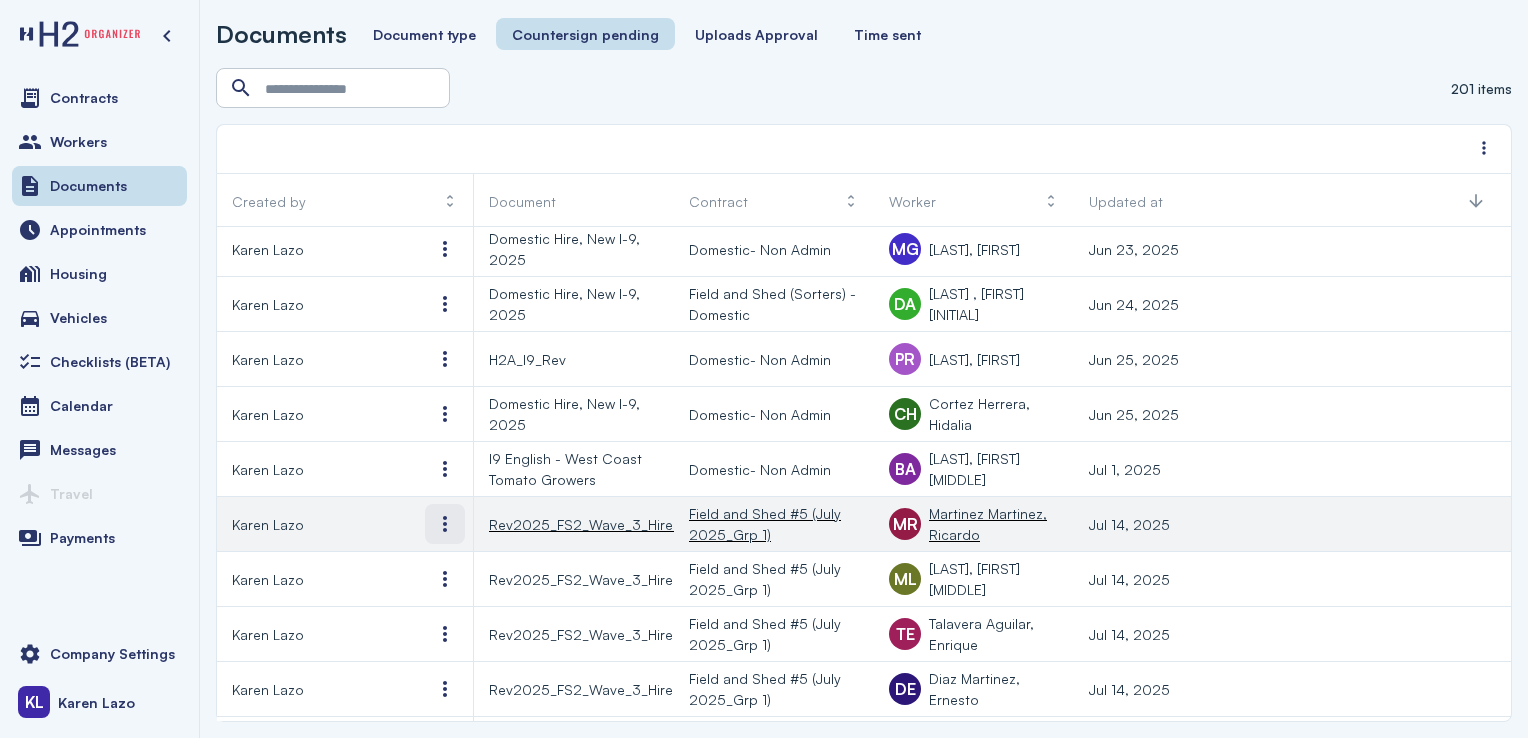 click at bounding box center [445, 524] 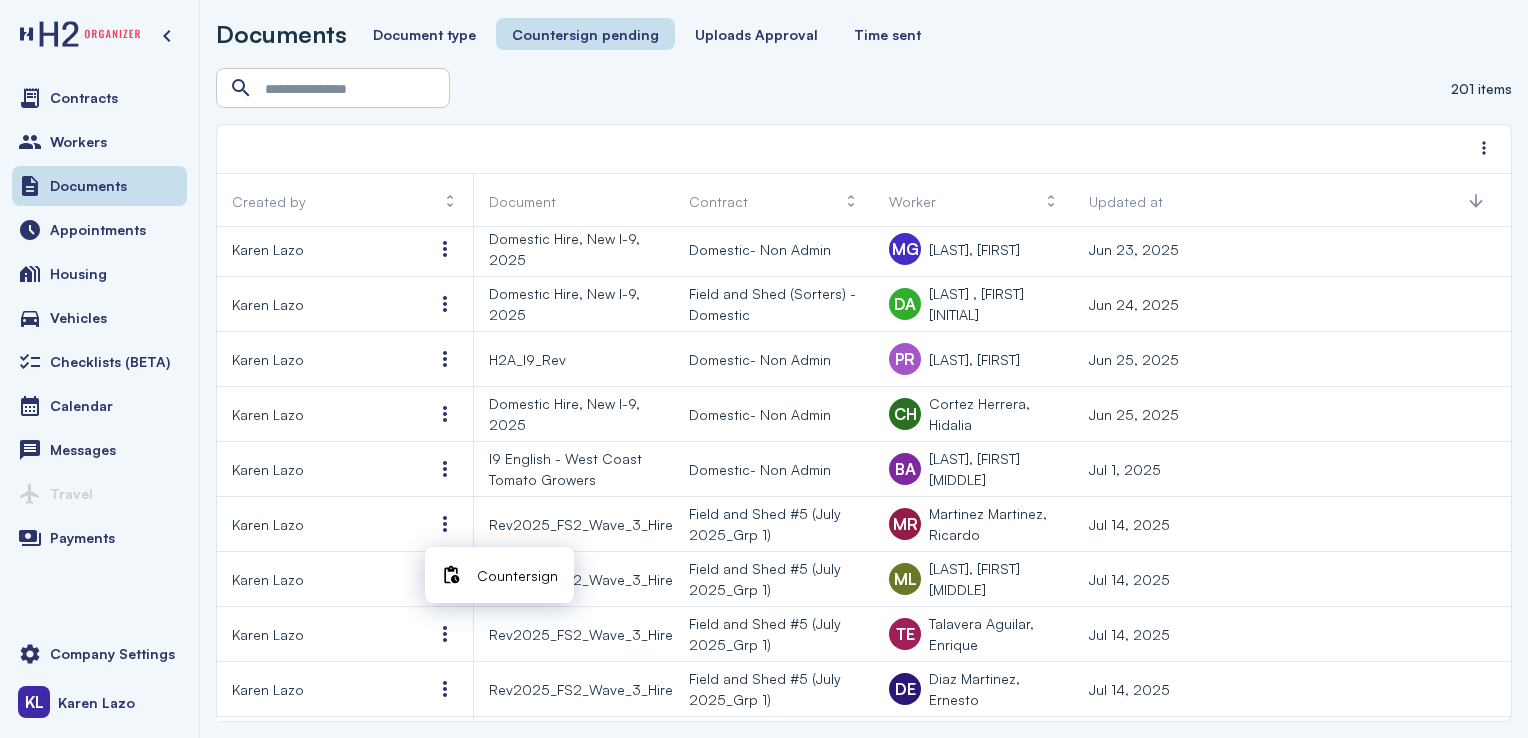click at bounding box center [451, 575] 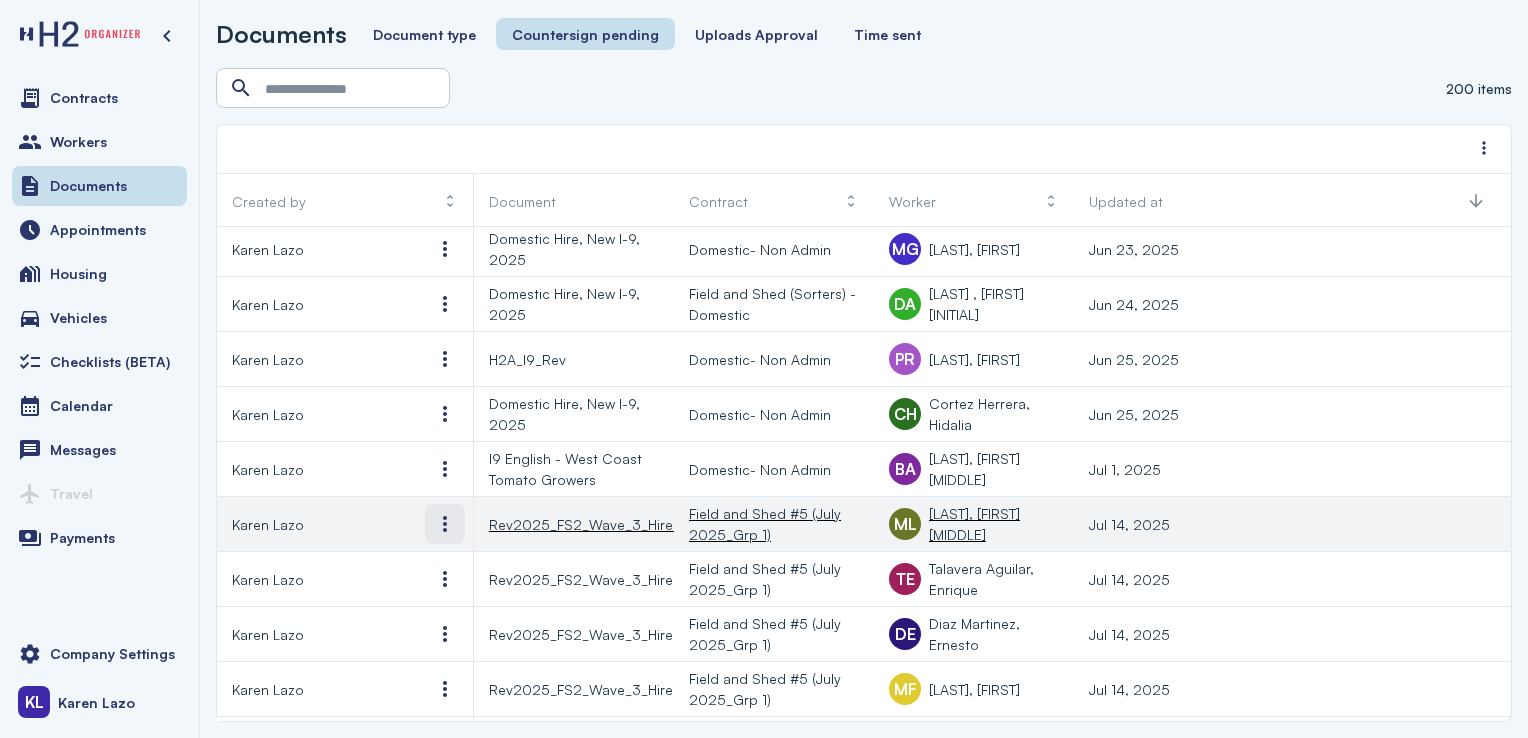 click at bounding box center [445, 524] 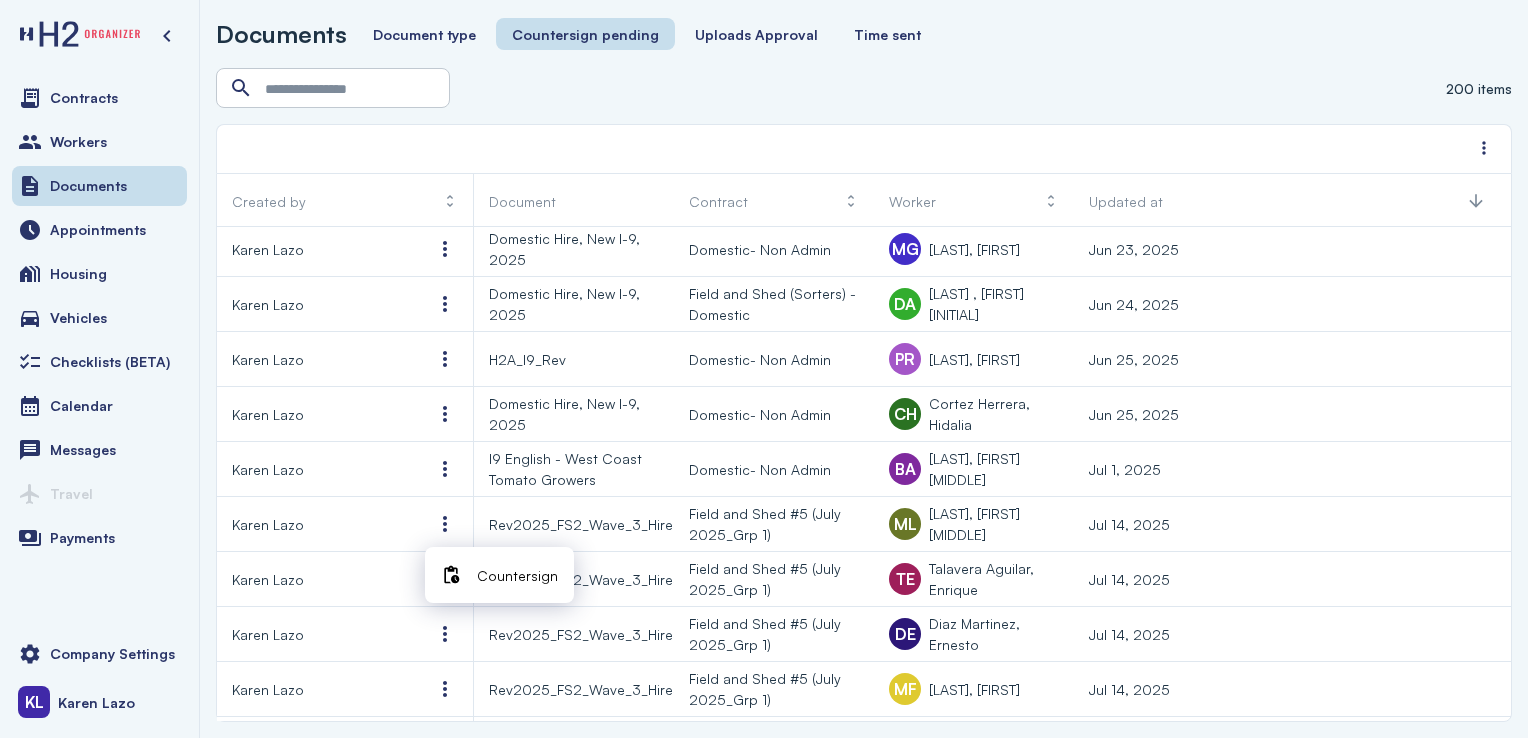 click on "Countersign" at bounding box center (517, 575) 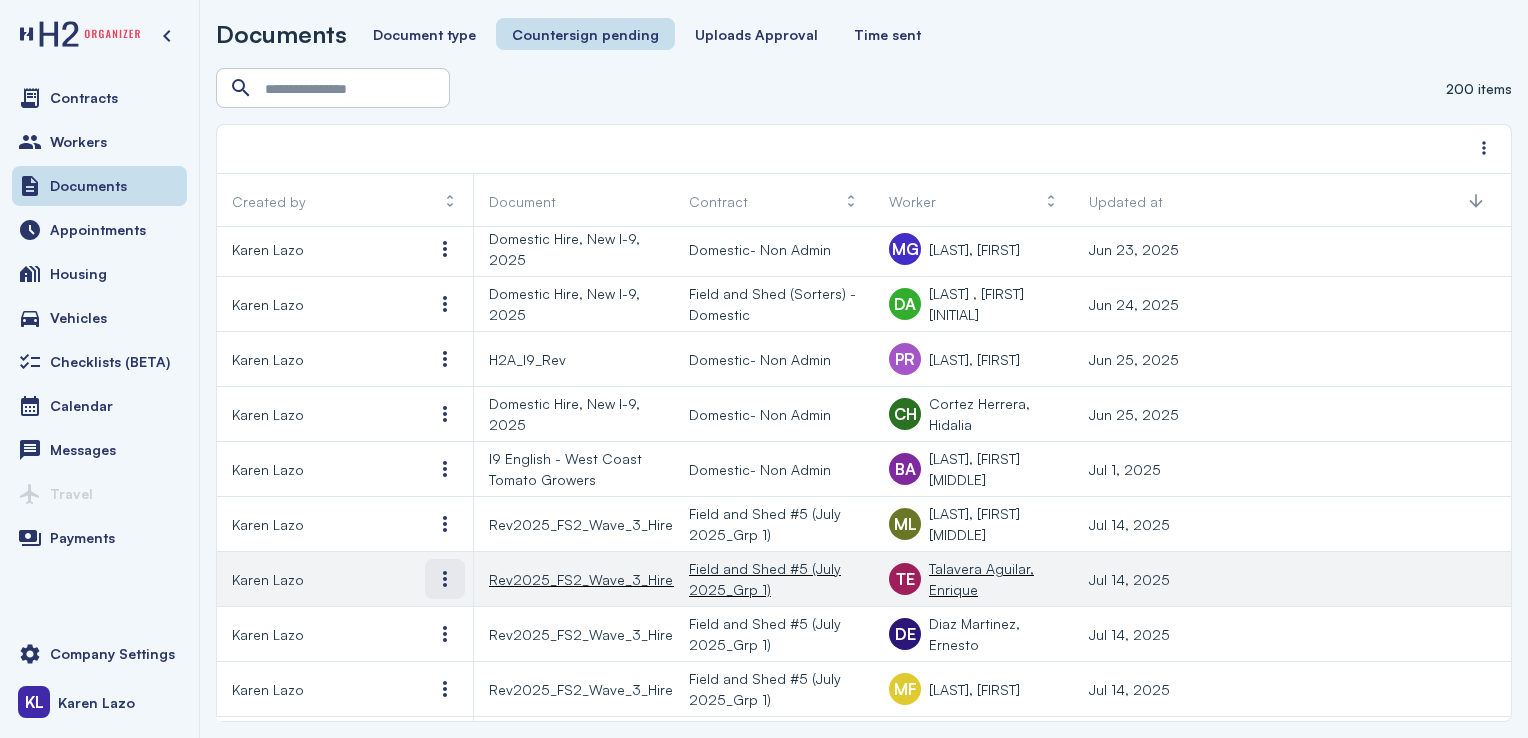 click at bounding box center (445, 579) 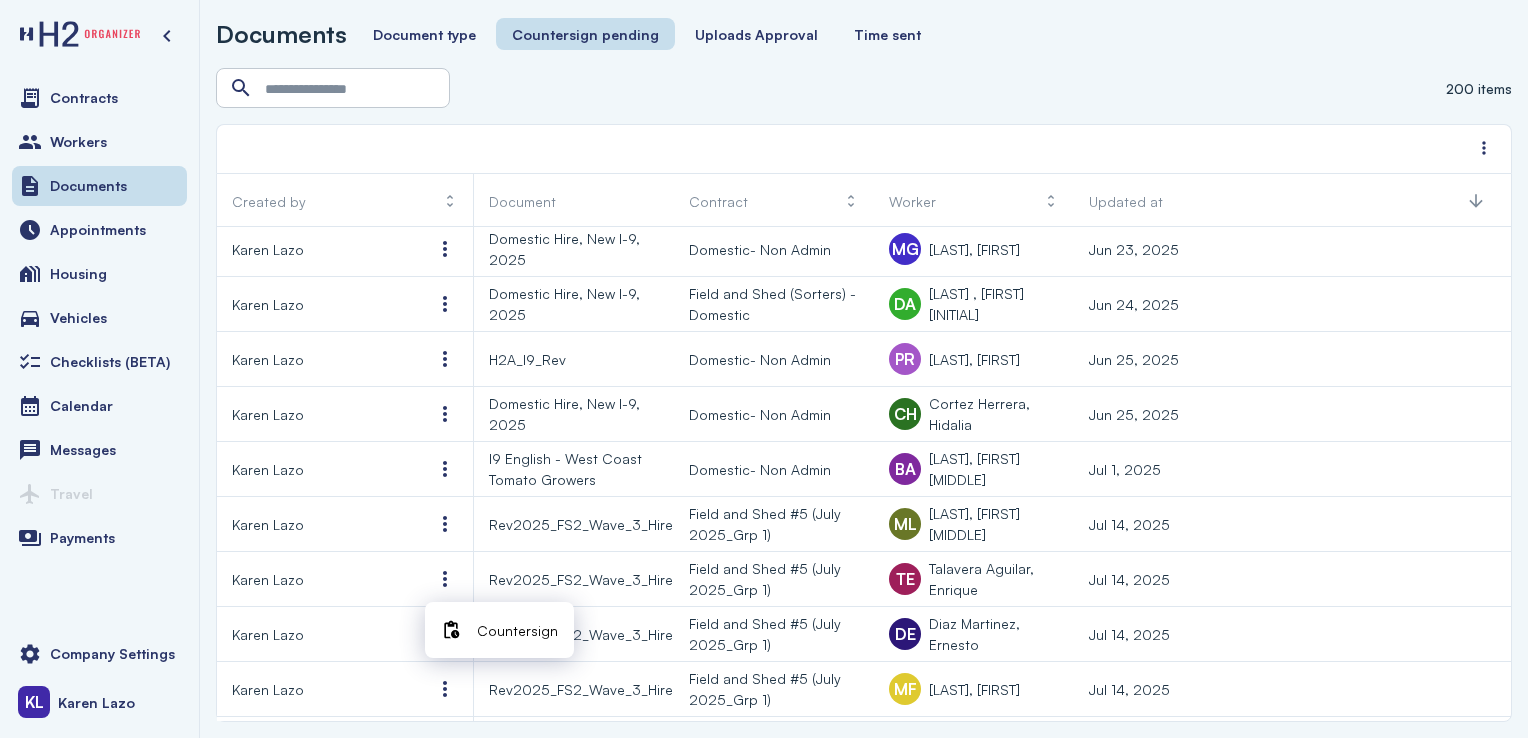 click at bounding box center (451, 630) 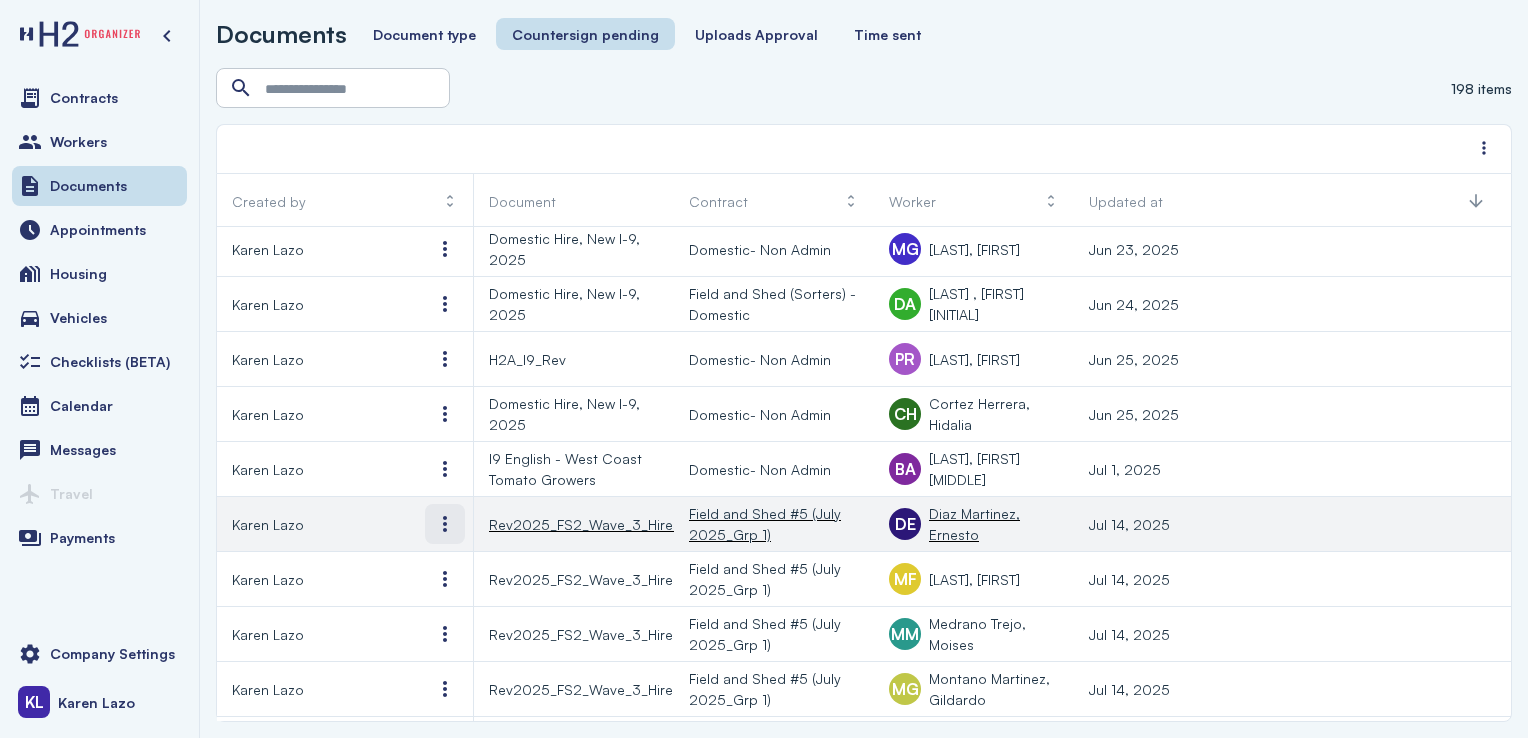 click at bounding box center (445, 524) 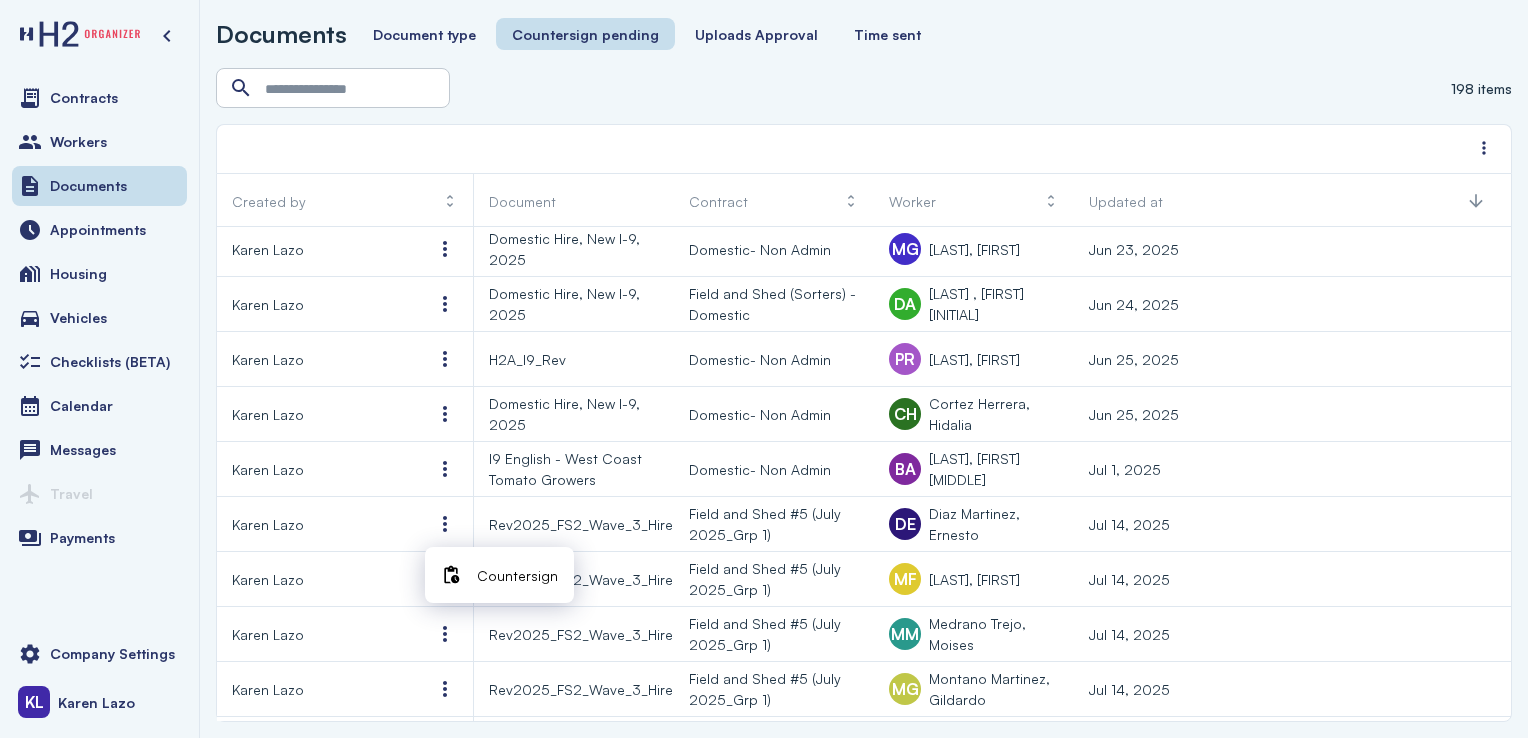 click on "Countersign" at bounding box center (499, 575) 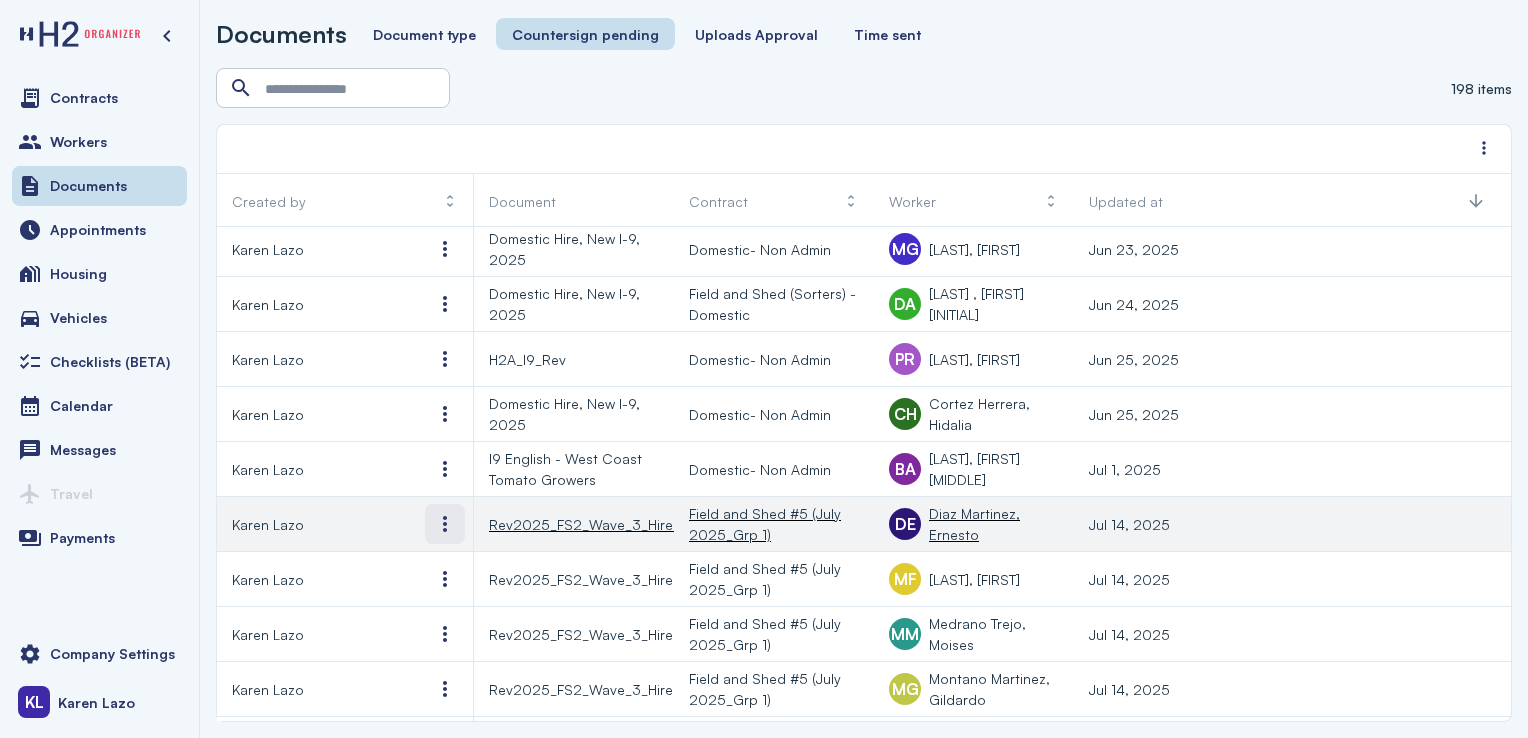 click at bounding box center (445, 524) 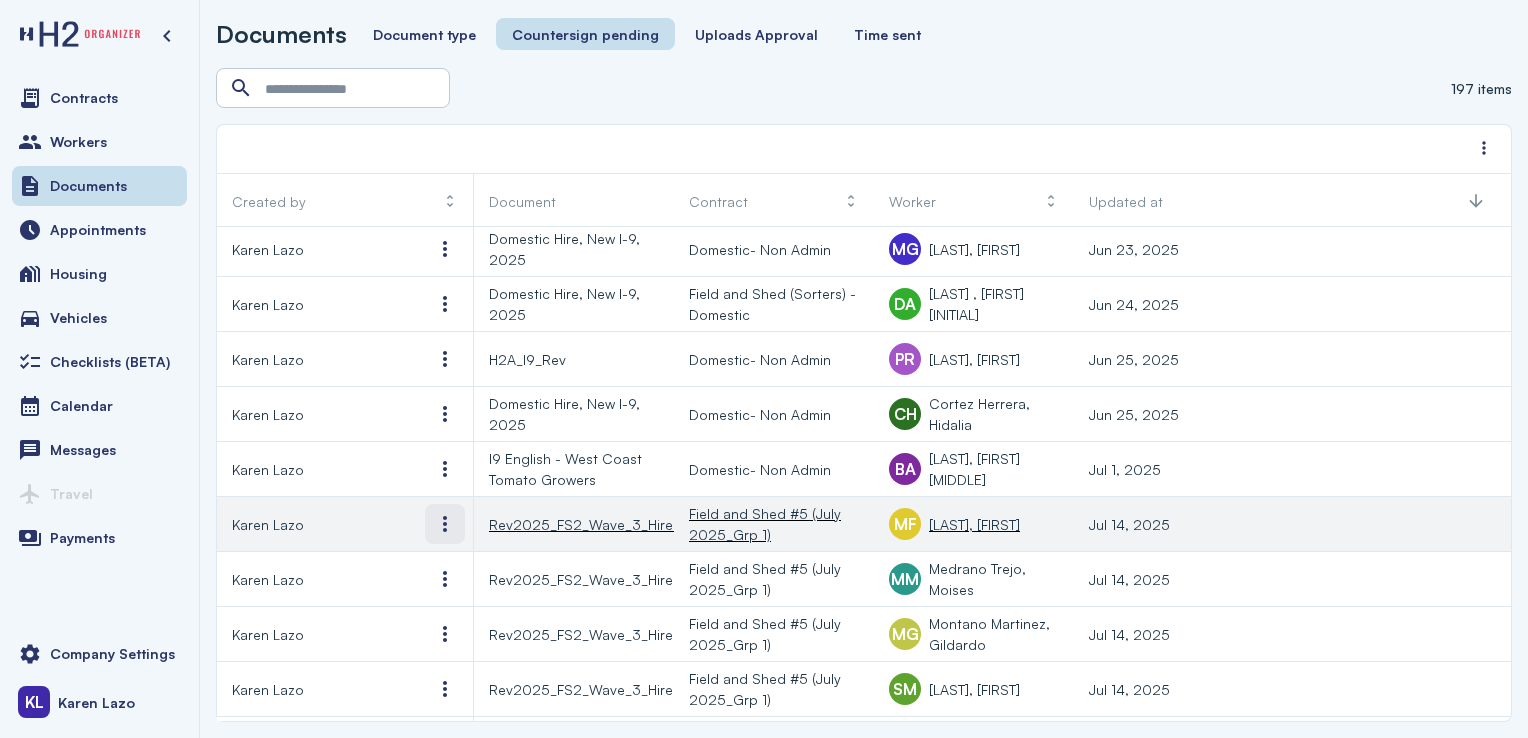 click at bounding box center (445, 524) 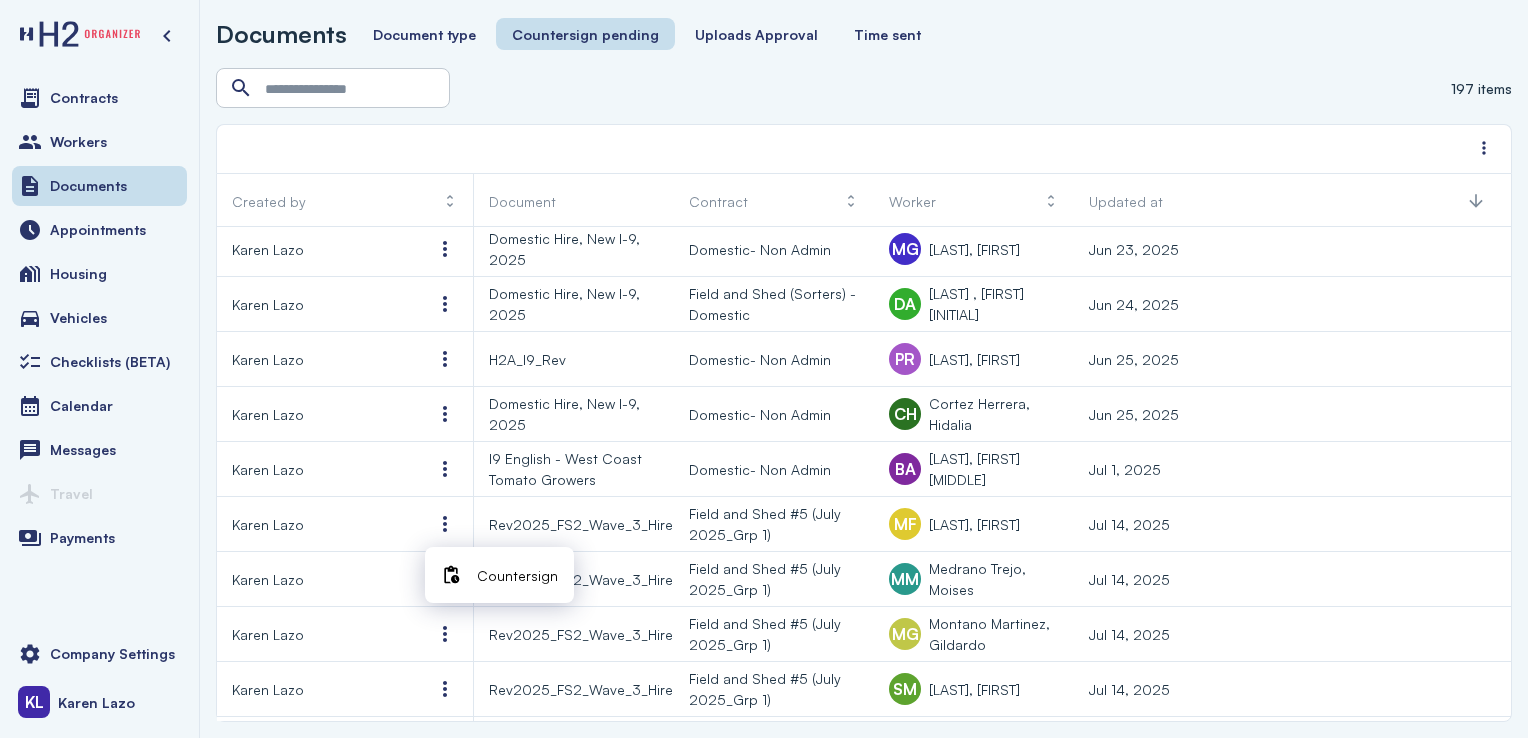 click on "Countersign" at bounding box center (517, 575) 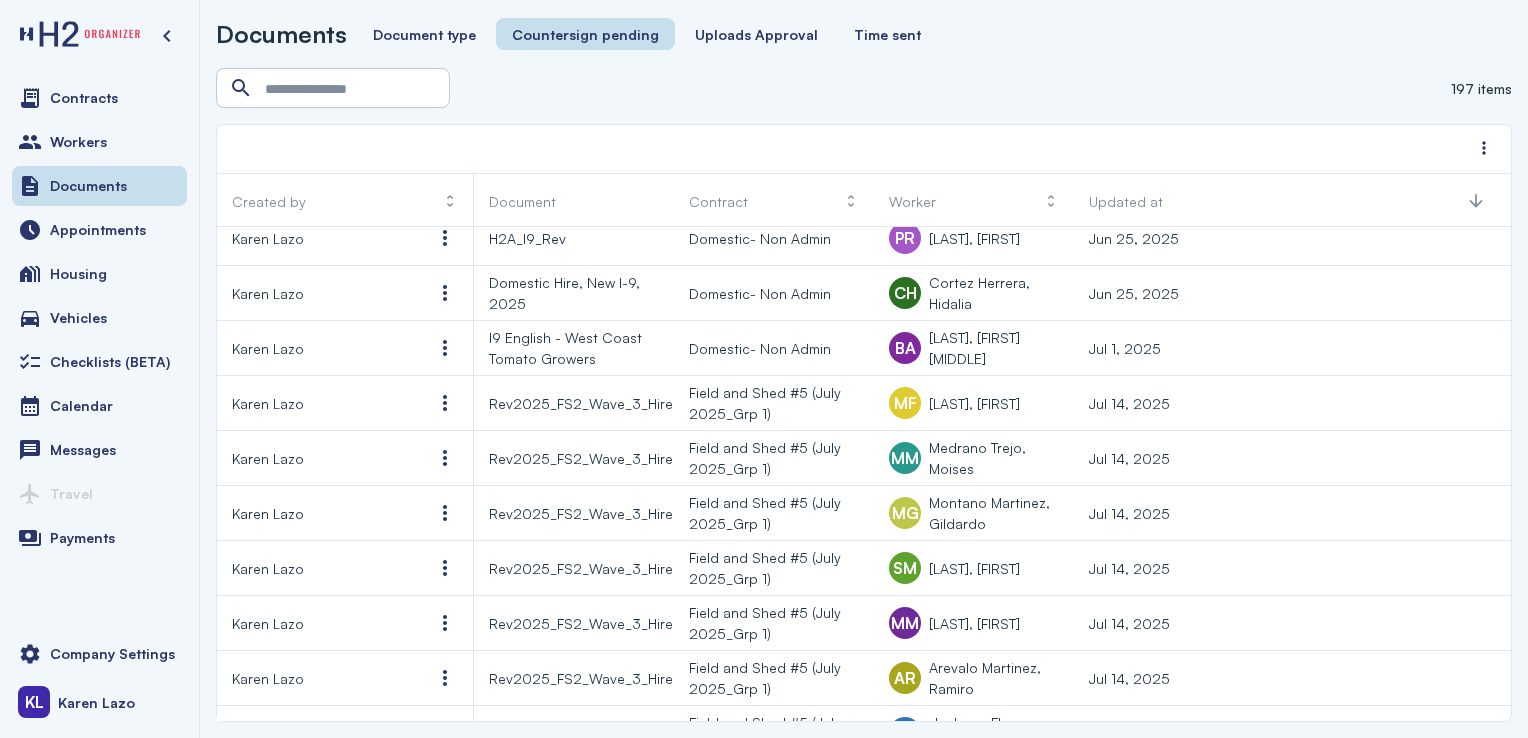 scroll, scrollTop: 2716, scrollLeft: 0, axis: vertical 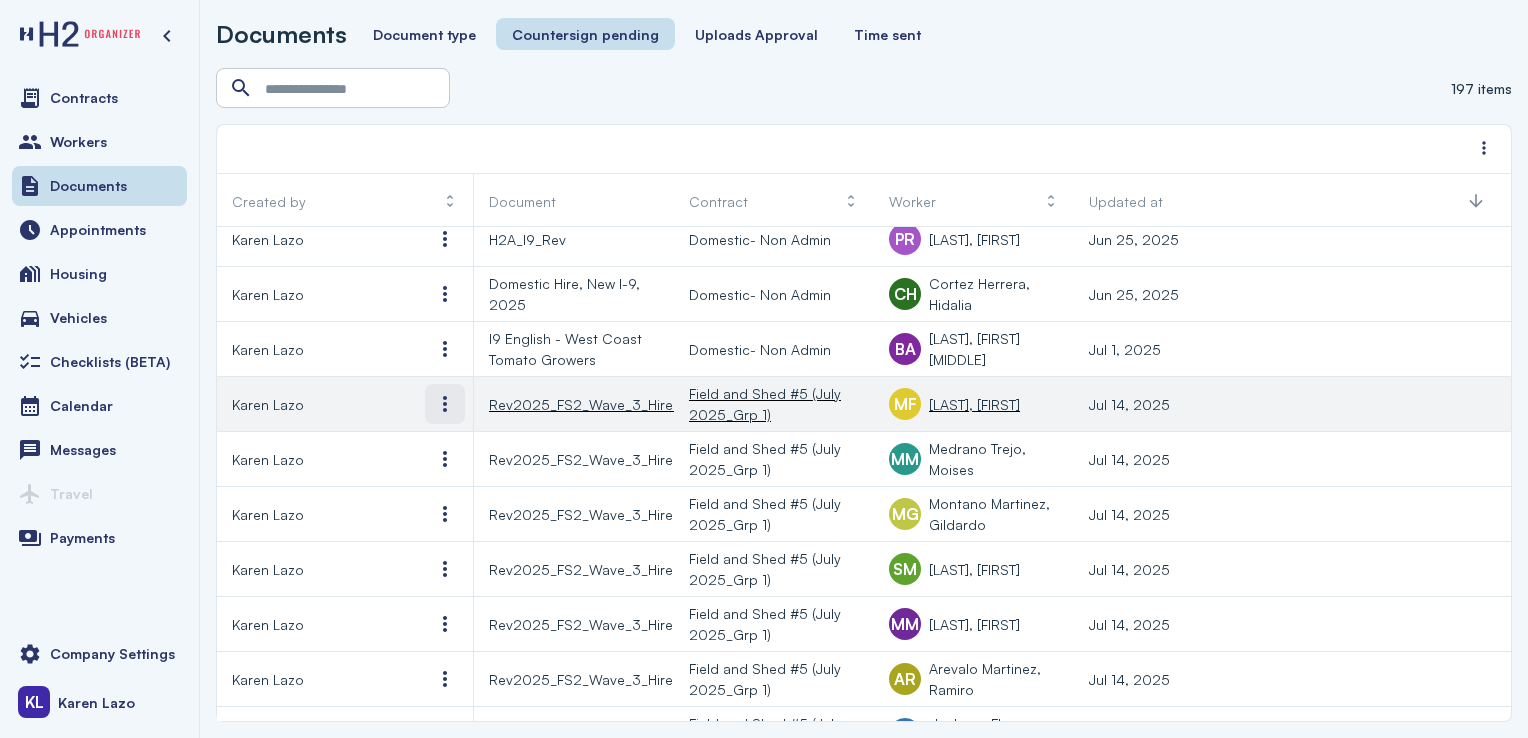 click at bounding box center (445, 404) 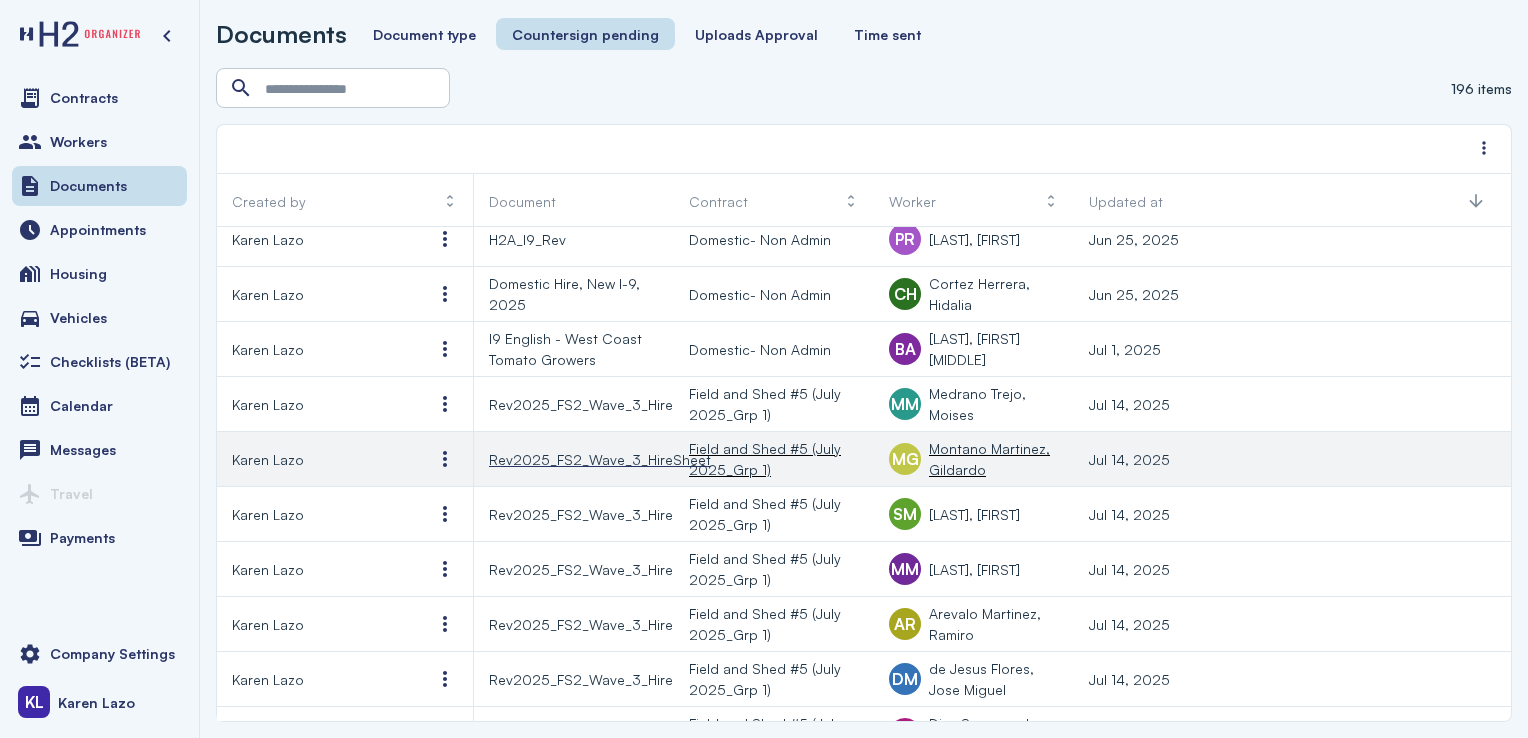 click on "Rev2025_FS2_Wave_3_HireSheet" at bounding box center [600, 459] 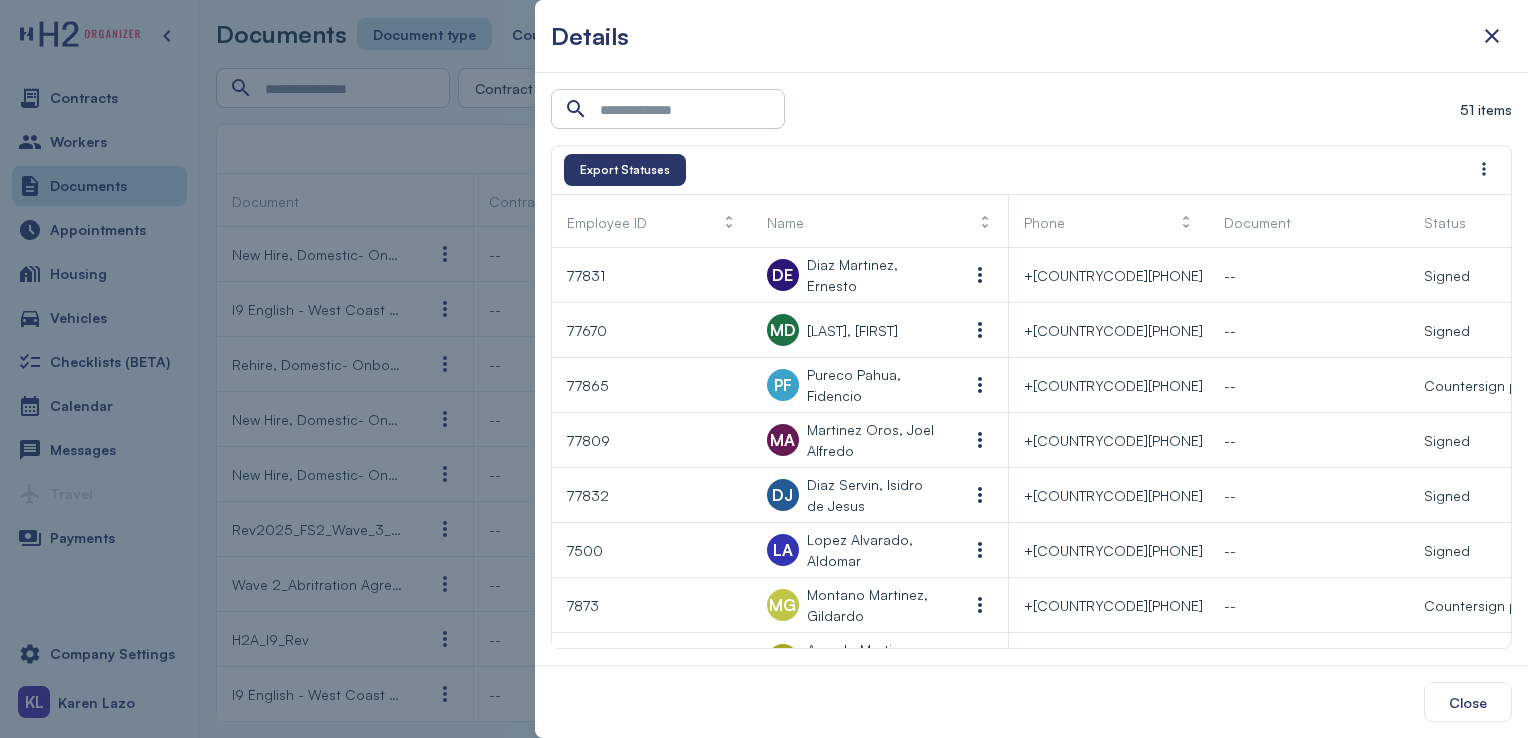 click at bounding box center [764, 369] 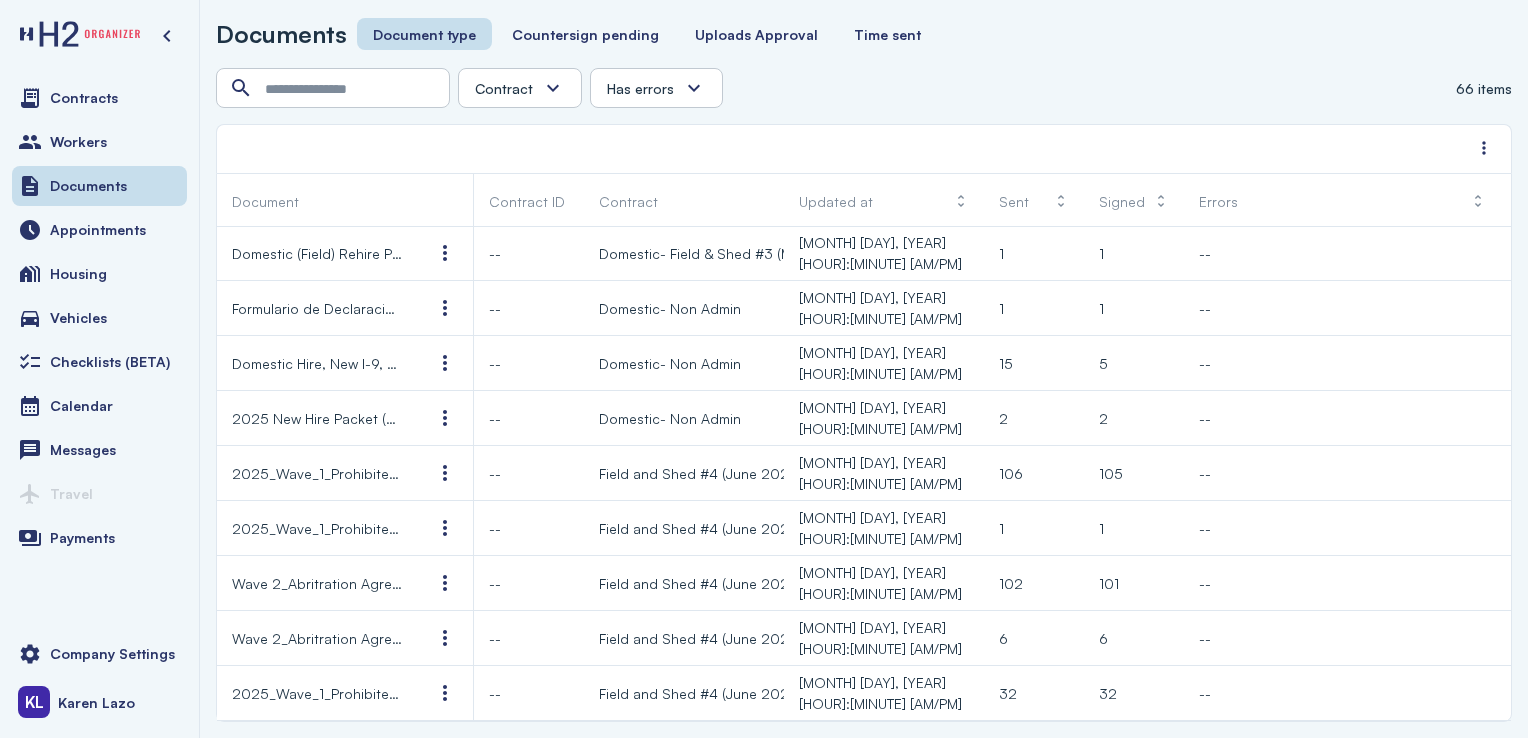scroll, scrollTop: 1368, scrollLeft: 0, axis: vertical 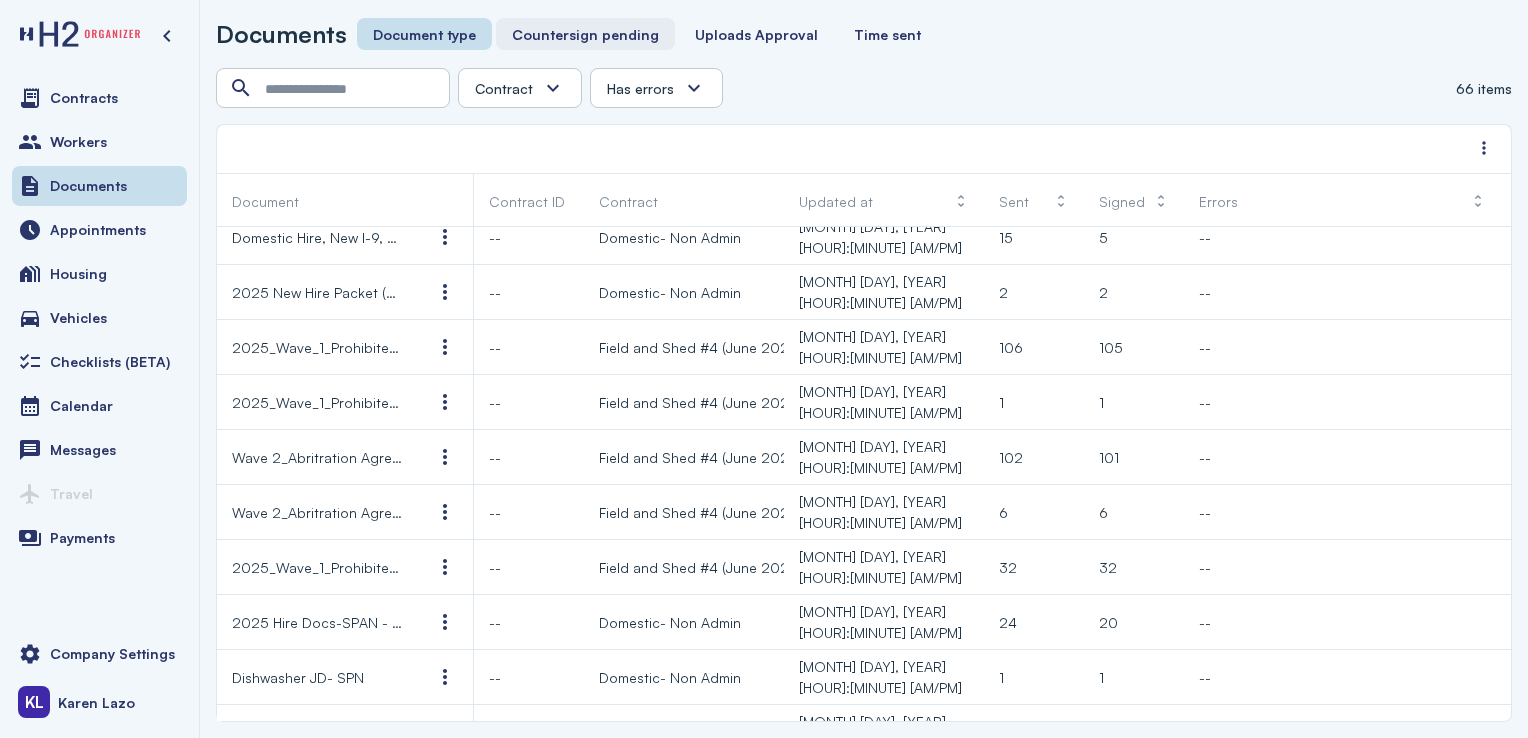 click on "Countersign pending" at bounding box center [585, 34] 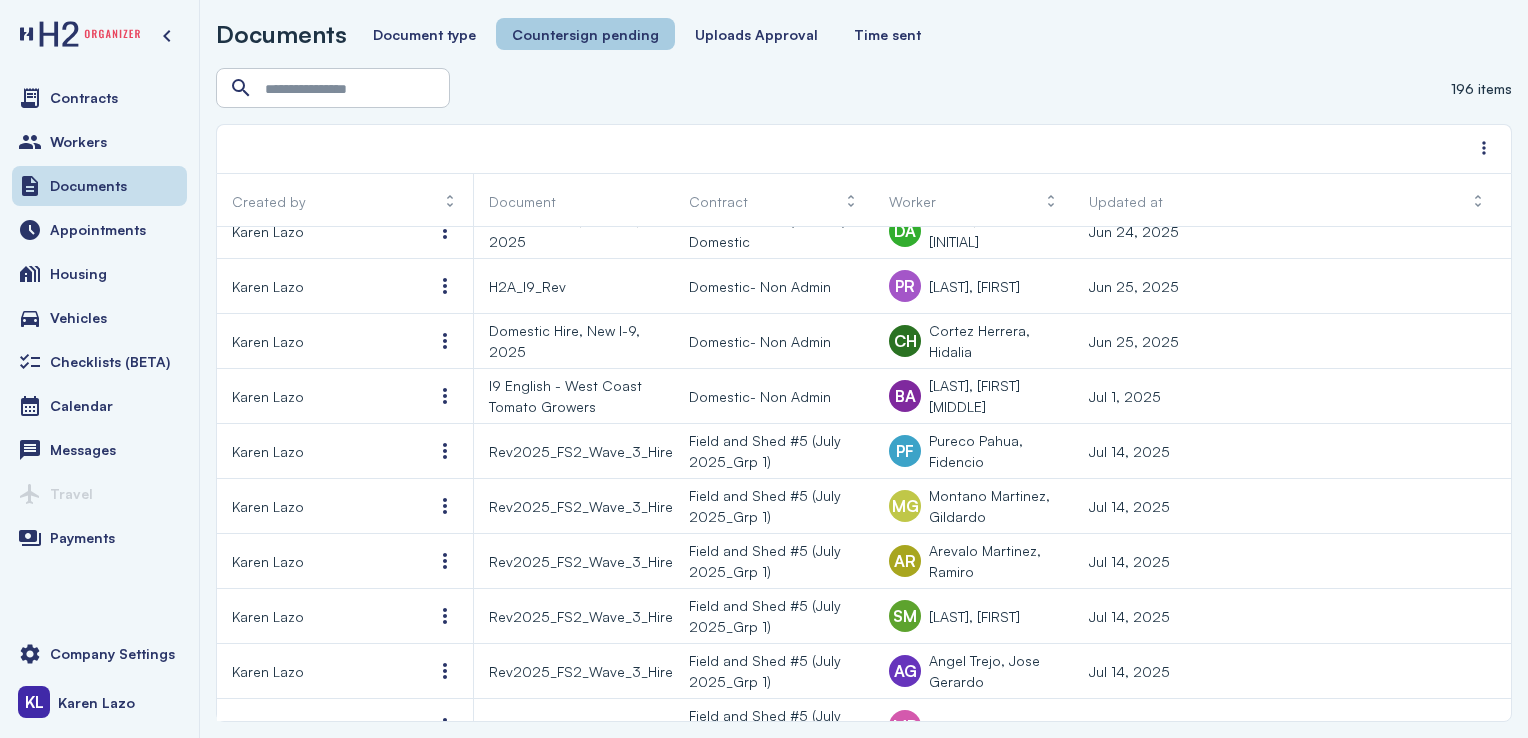 scroll, scrollTop: 2668, scrollLeft: 0, axis: vertical 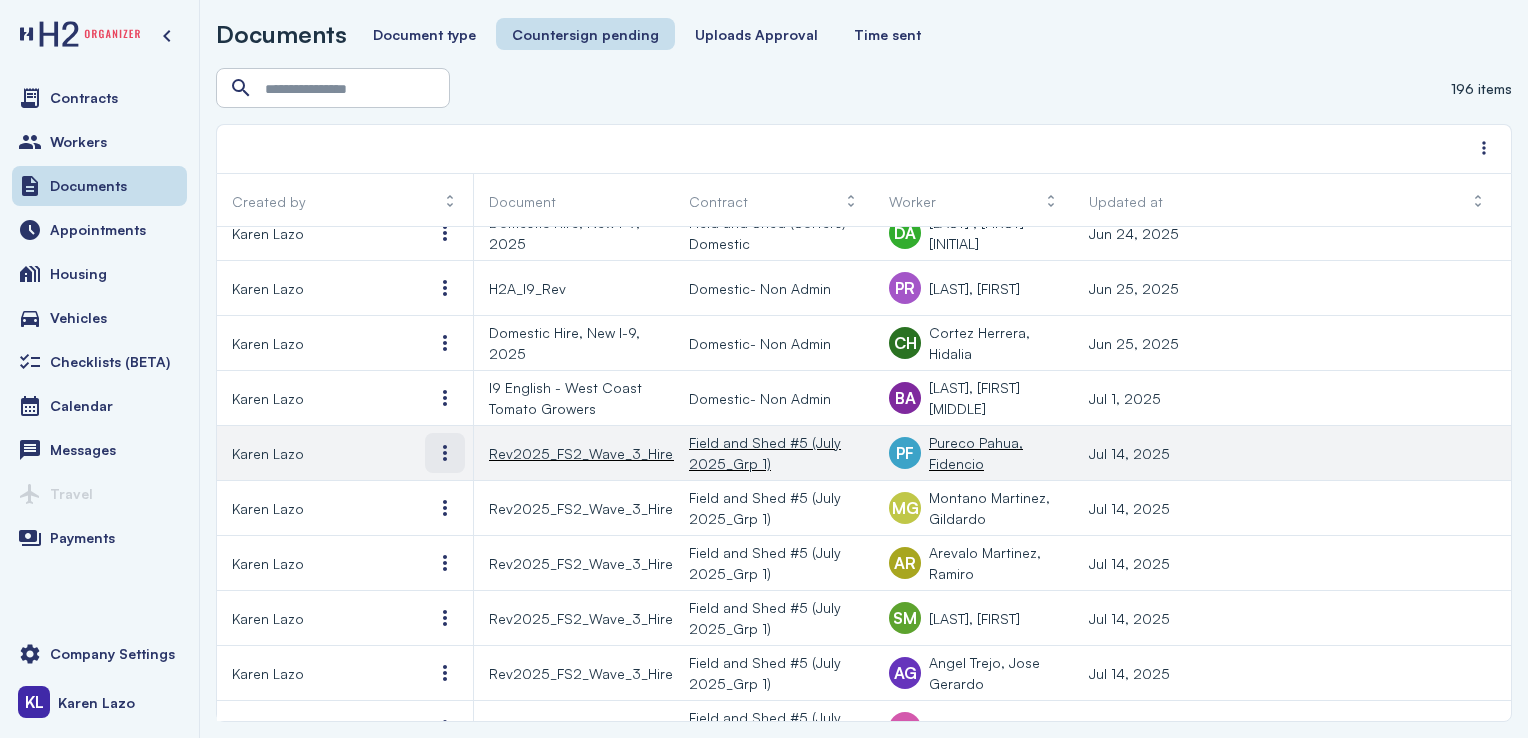 click at bounding box center (445, 453) 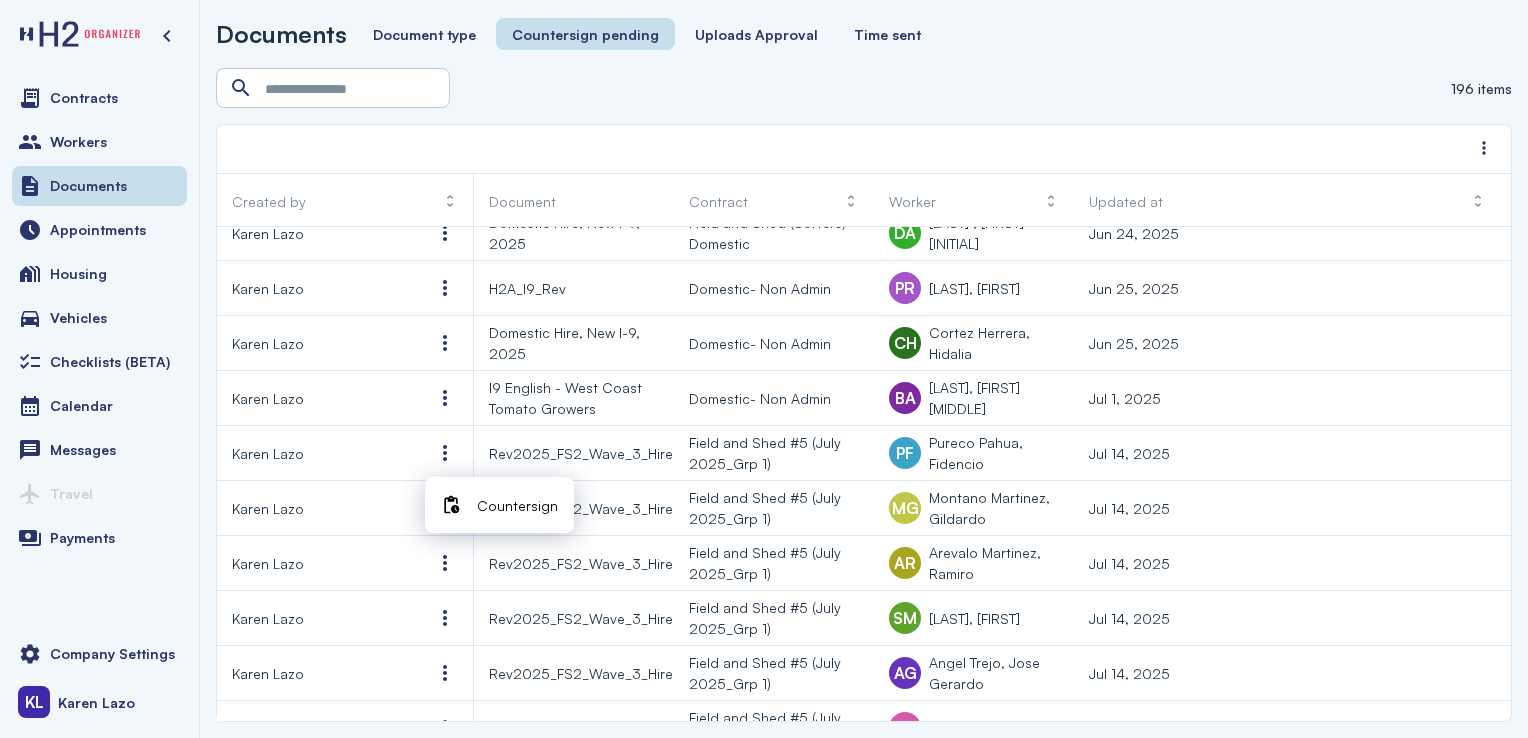 click at bounding box center [451, 505] 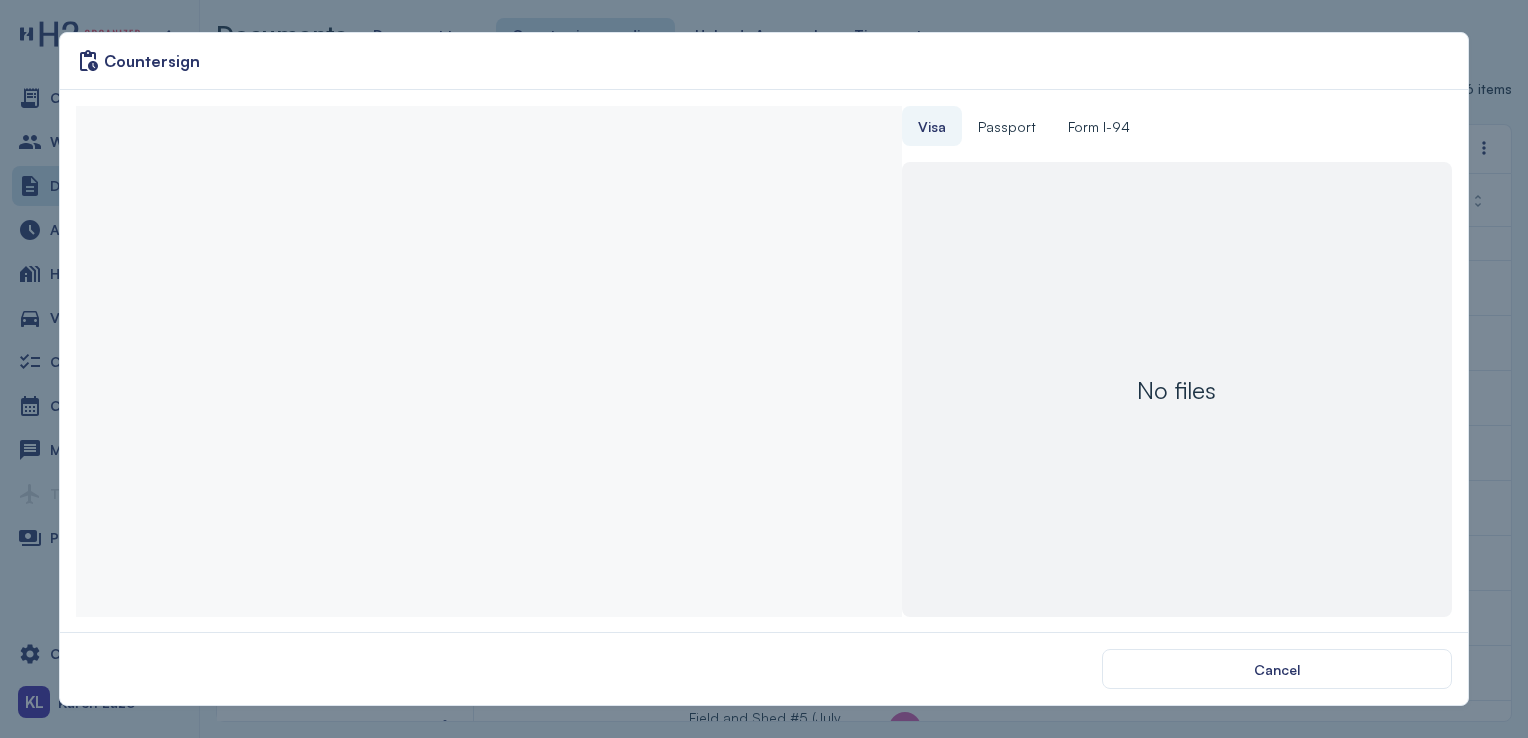 click at bounding box center [488, 361] 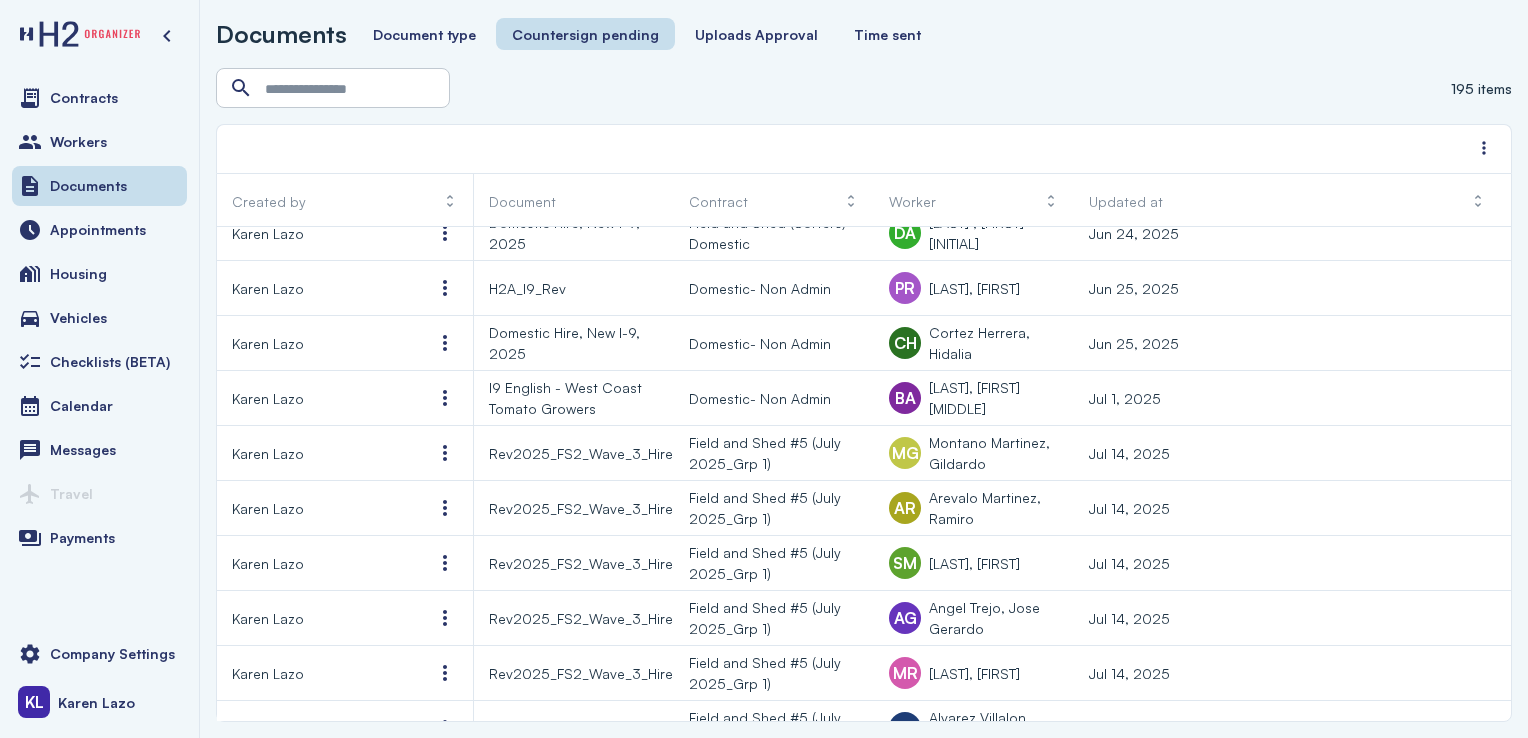 click at bounding box center [445, 453] 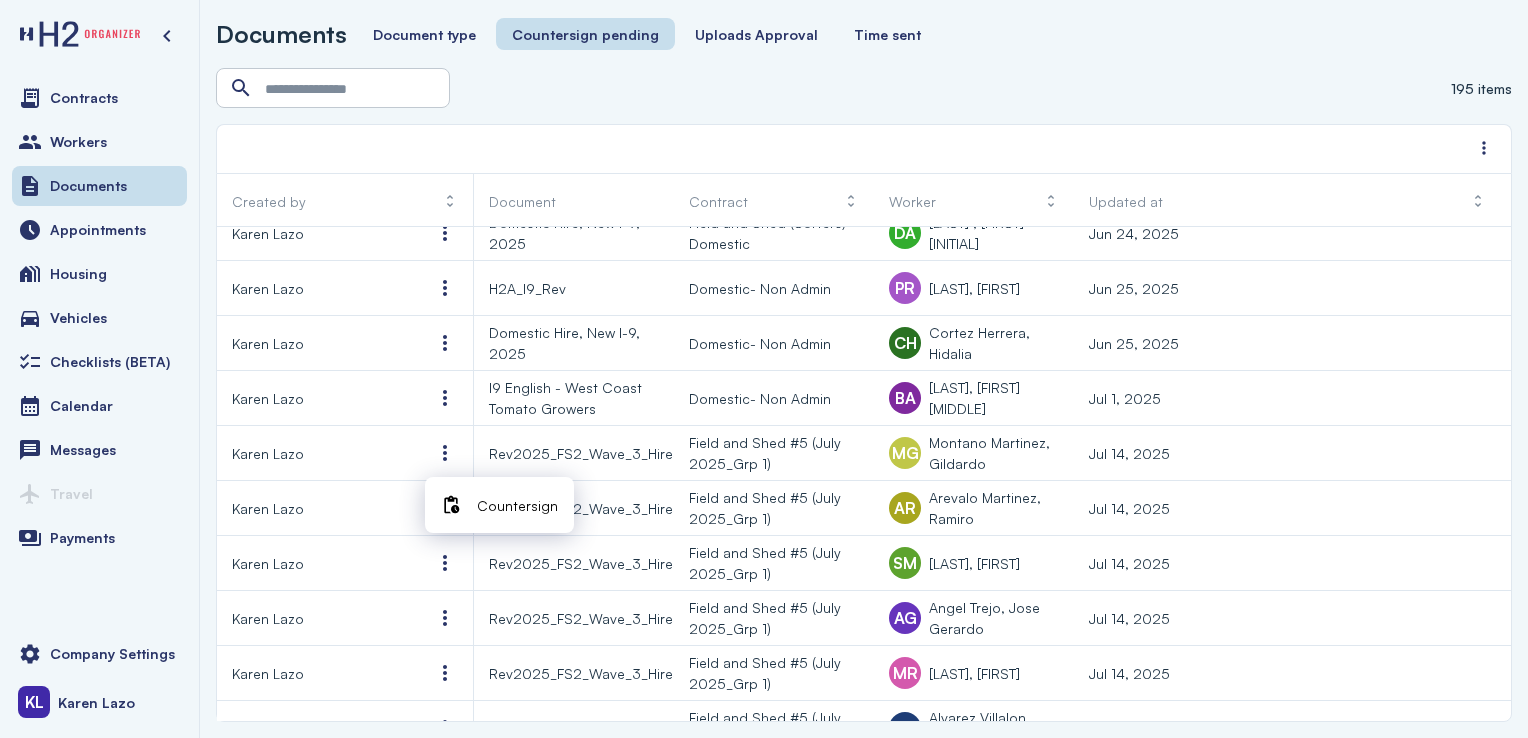 click on "Countersign" at bounding box center (517, 505) 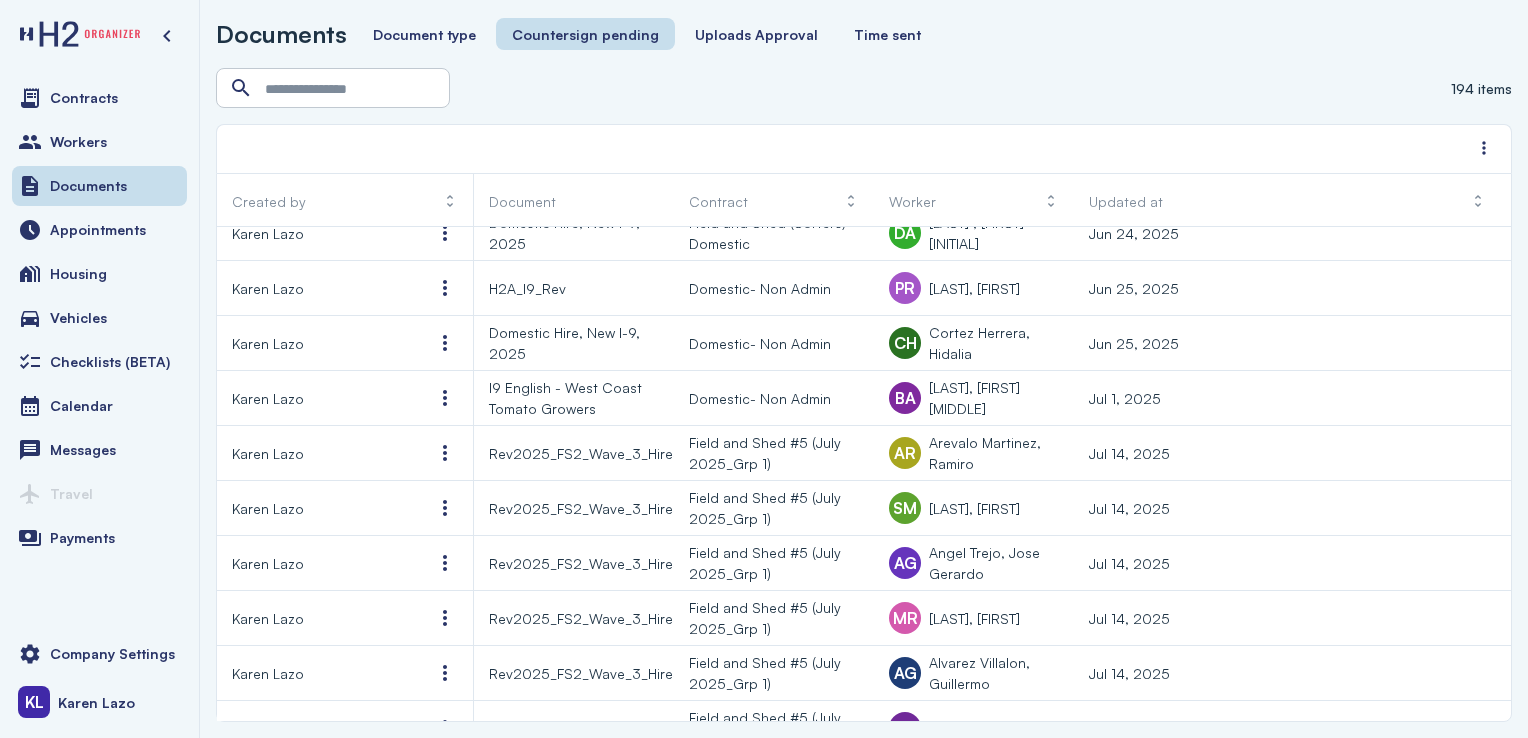 click at bounding box center [445, 508] 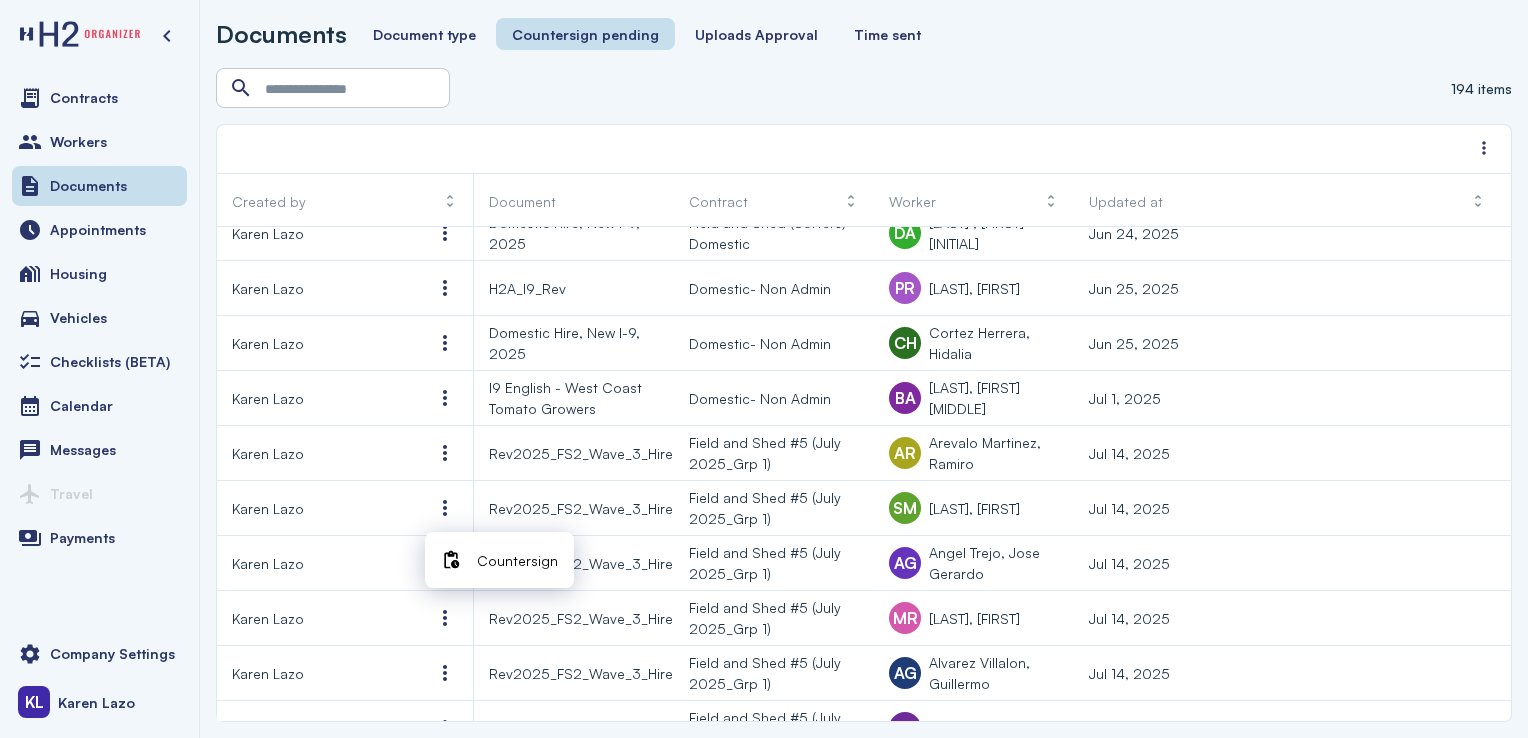 click on "Countersign" at bounding box center (517, 560) 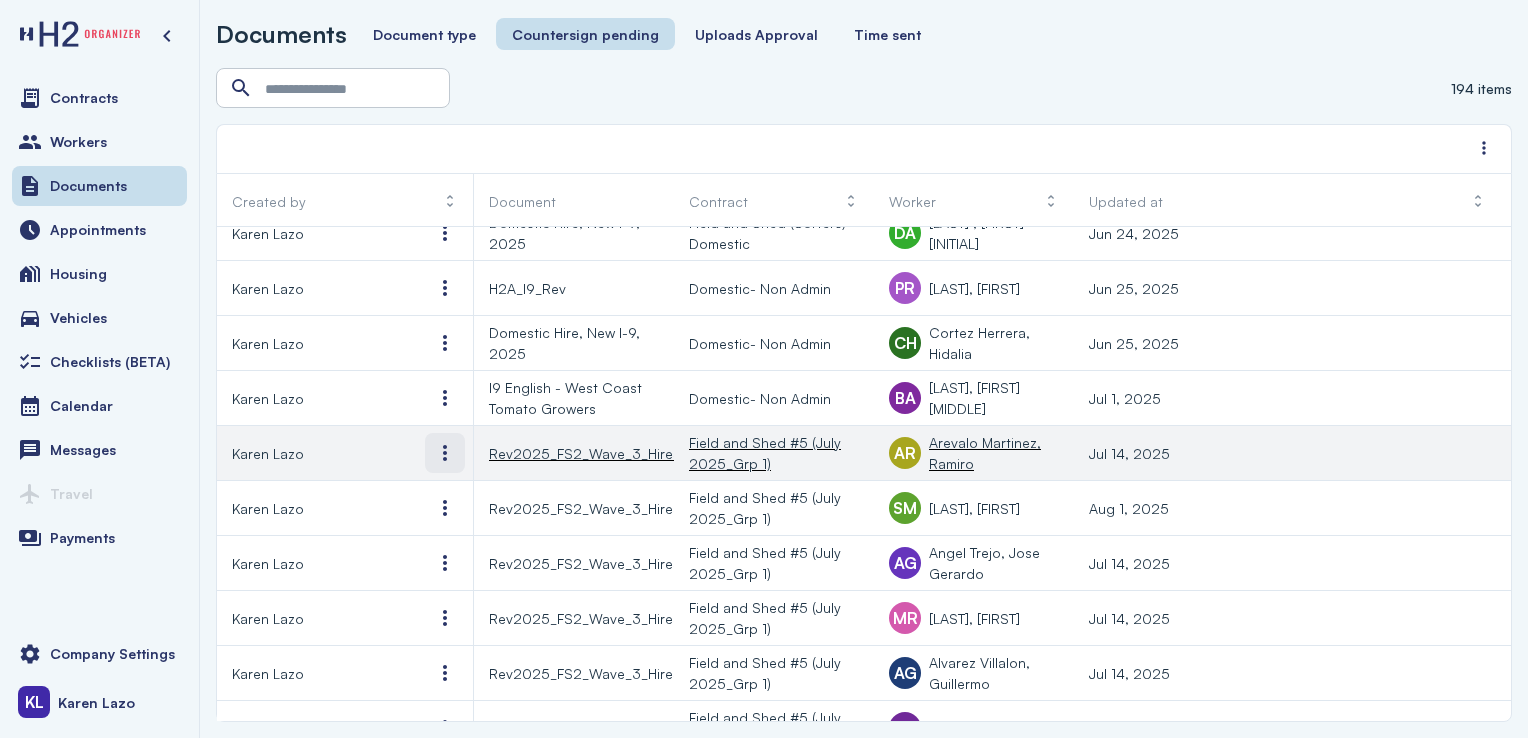 click at bounding box center [445, 453] 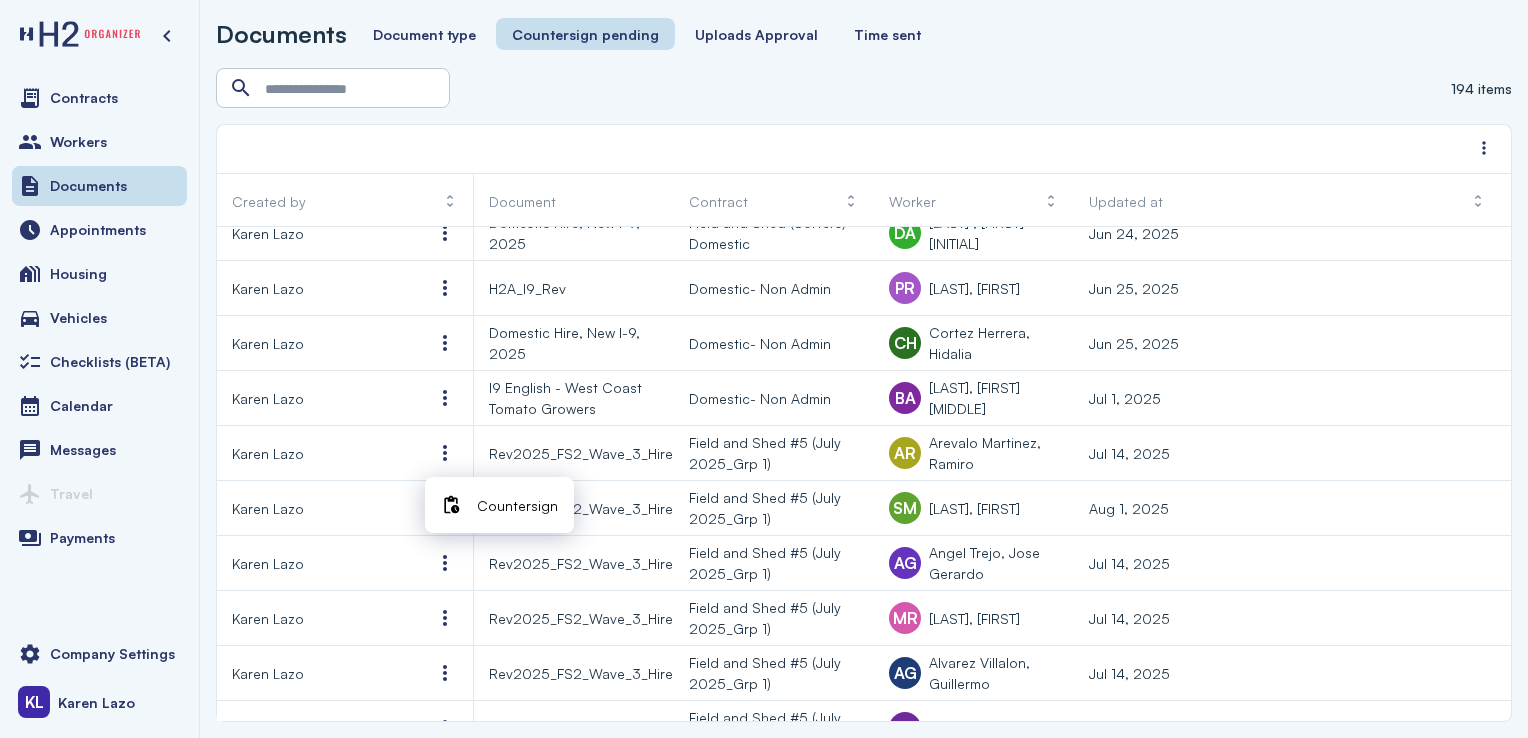 click on "Countersign" at bounding box center [517, 505] 